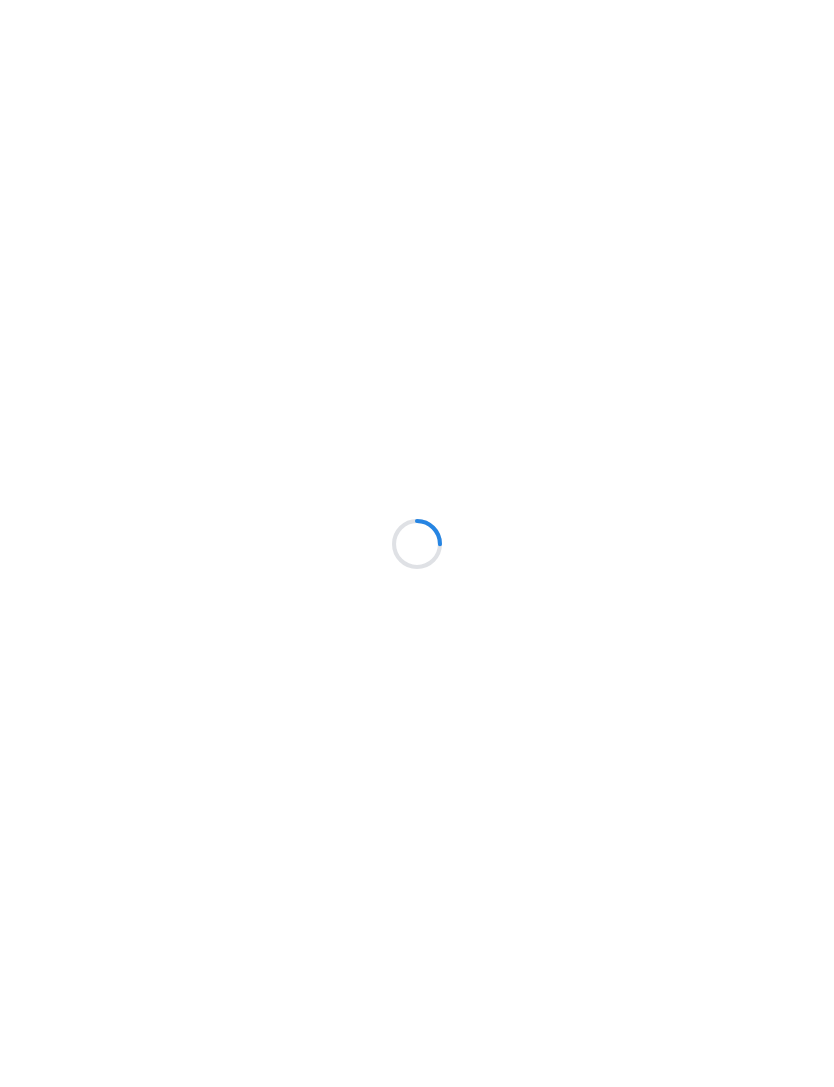 scroll, scrollTop: 0, scrollLeft: 0, axis: both 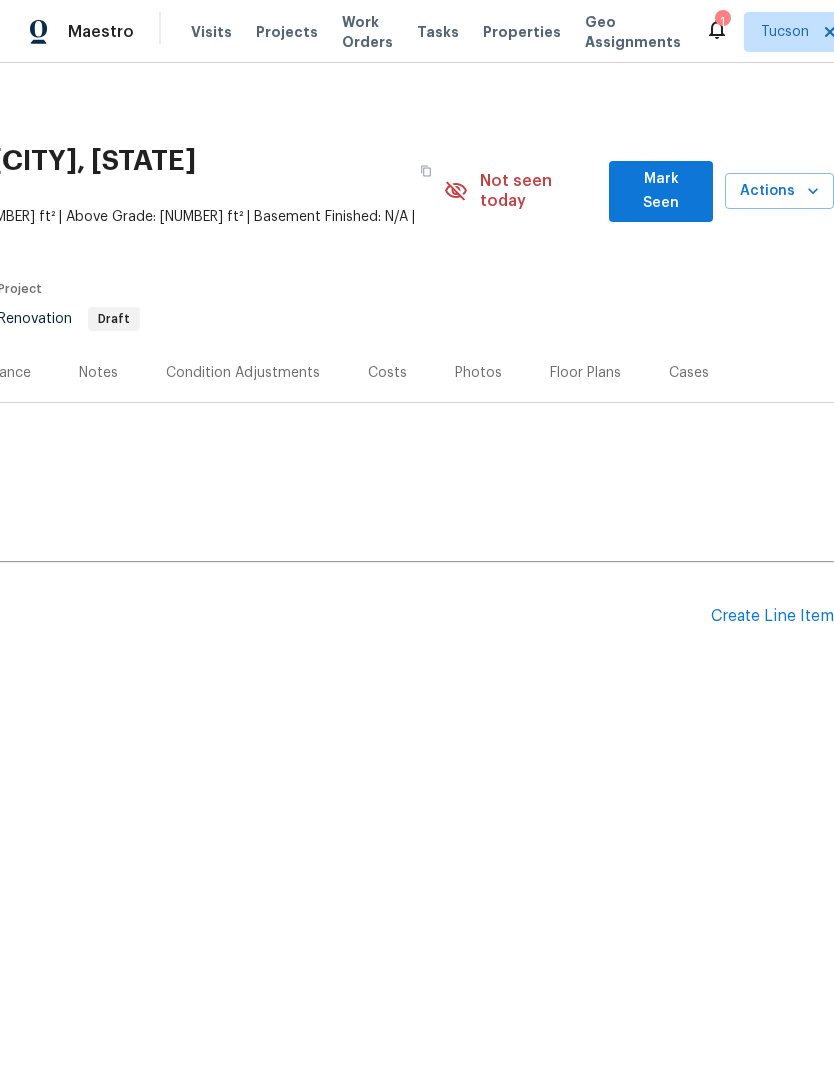 click on "Create Line Item" at bounding box center (772, 616) 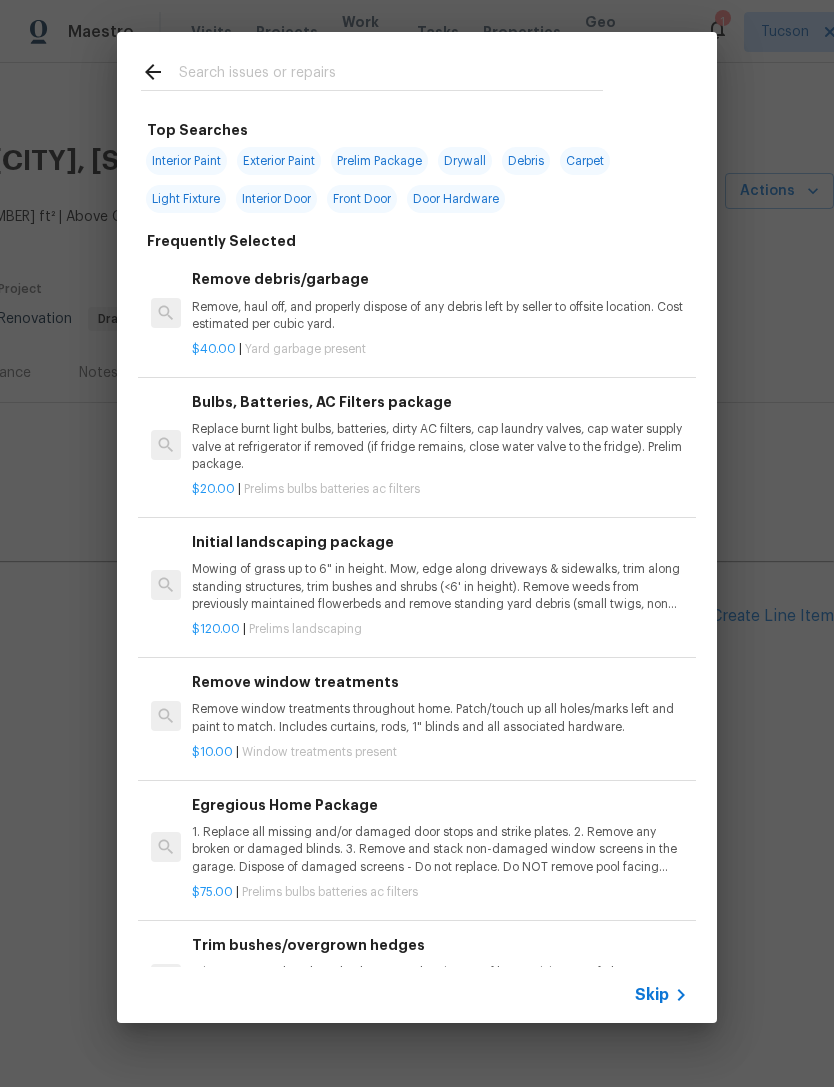 click at bounding box center (391, 75) 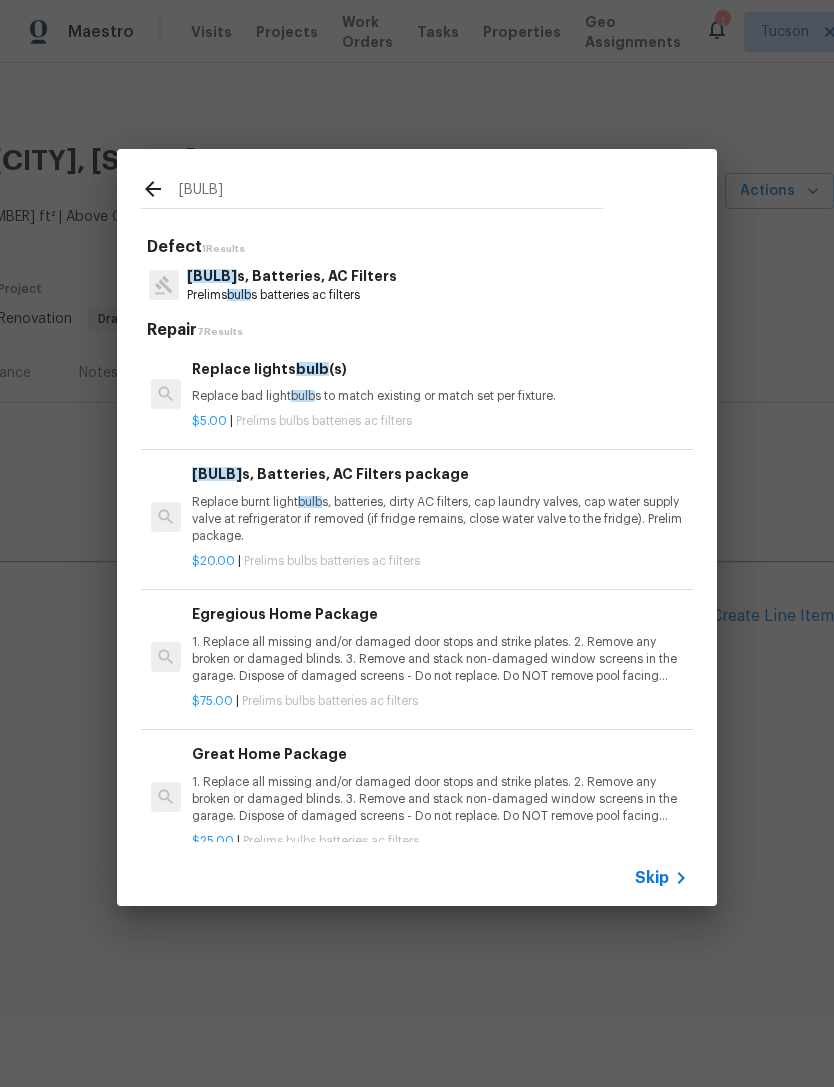 type on "[BULB]" 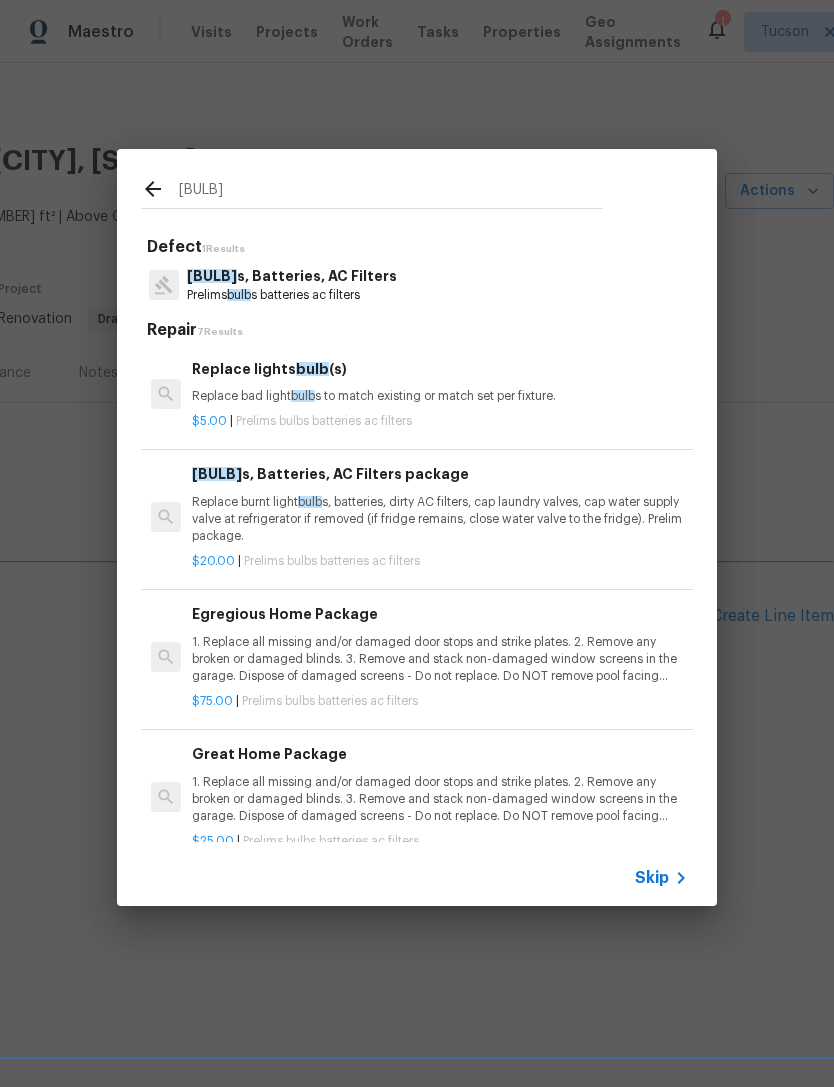 click on "[BULB]s, Batteries, AC Filters Prelims  [BULB]s batteries ac filters" at bounding box center [417, 285] 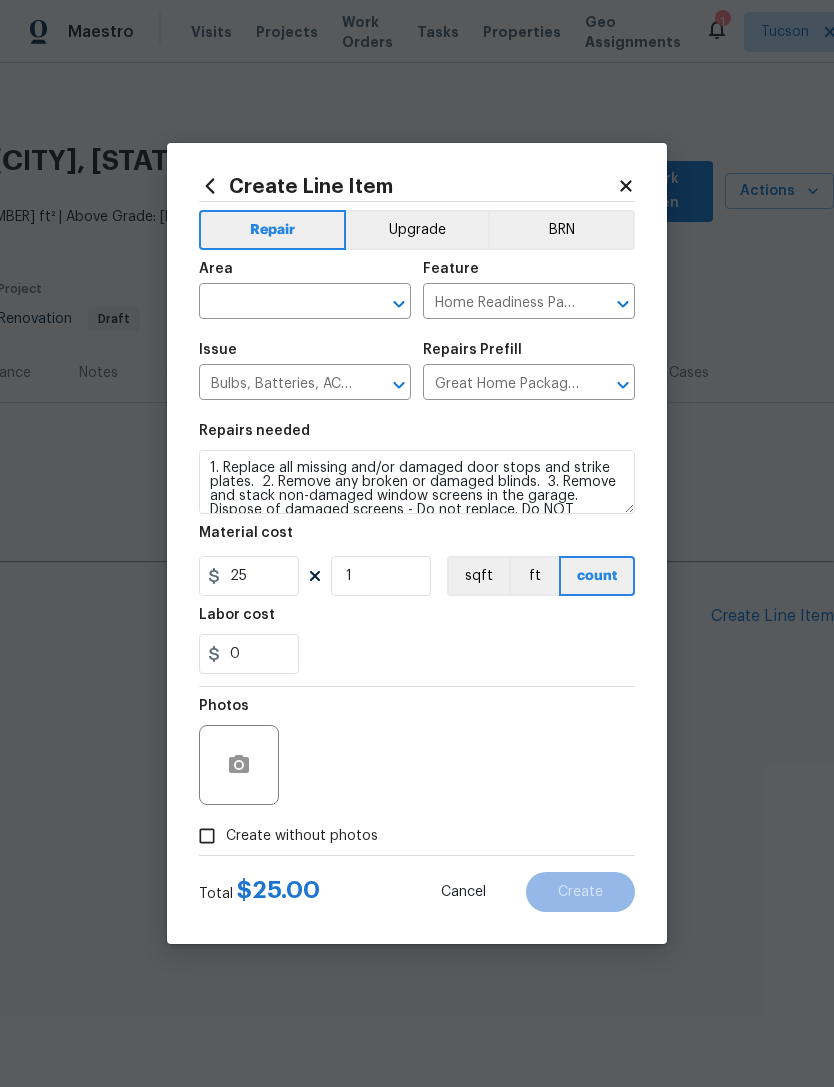 click at bounding box center [277, 303] 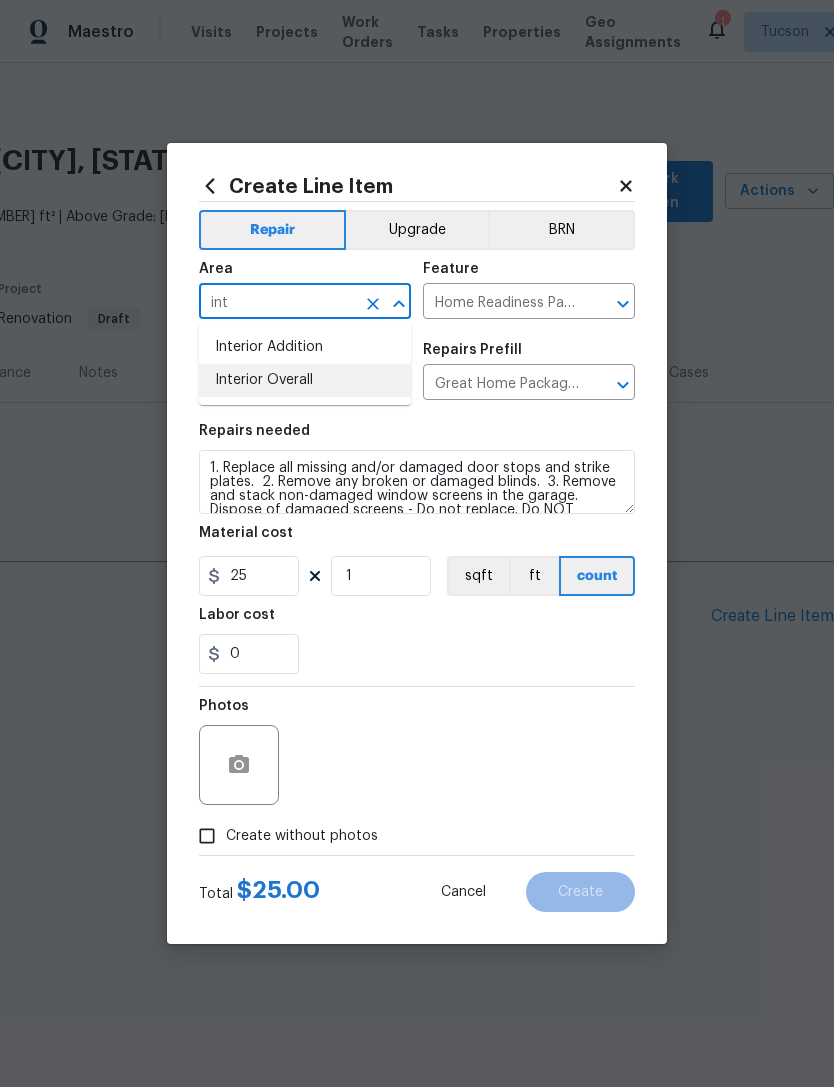 click on "Interior Overall" at bounding box center (305, 380) 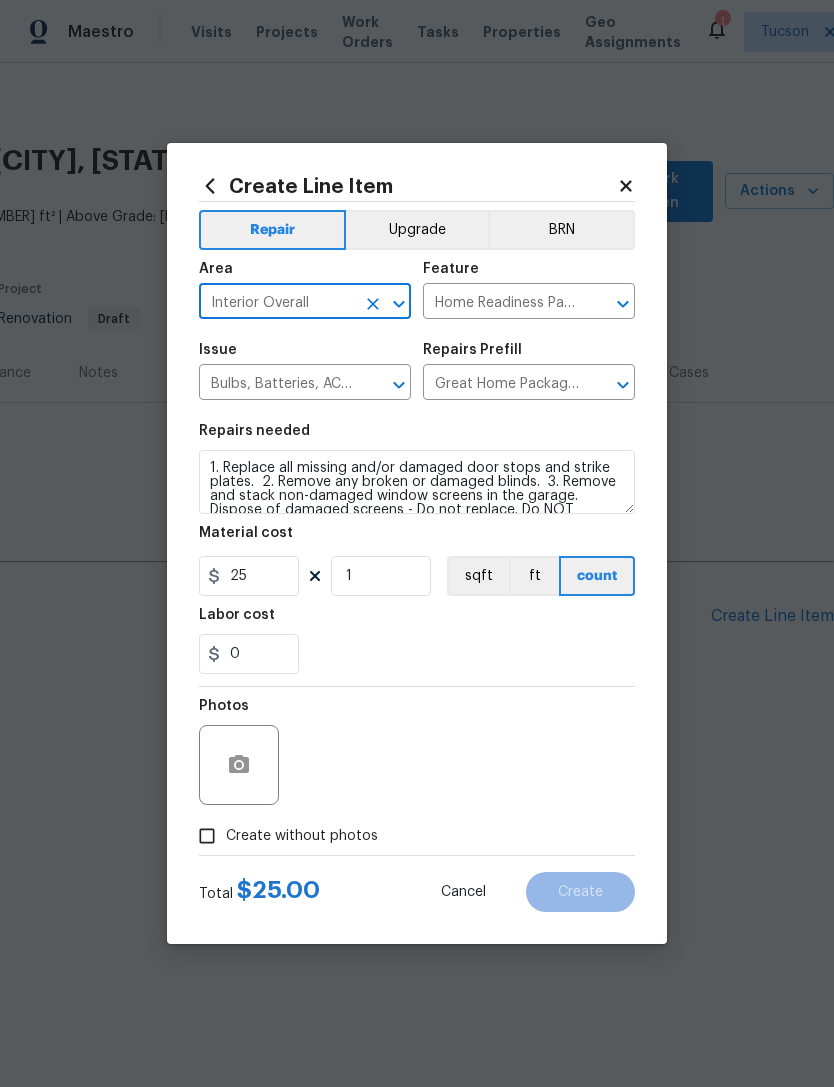 click on "Repairs needed 1. Replace all missing and/or damaged door stops and strike plates.  2. Remove any broken or damaged blinds.  3. Remove and stack non-damaged window screens in the garage. Dispose of damaged screens - Do not replace. Do NOT remove pool facing window screens.  4. Replace any missing, broken, or inconsistent color switch plates/receptacle cover plates with appropriate color. If all plates in an area/room are a unique style but matching – request approval to keep.  5. Replace all burnt out light [BULB]s. [BULB]s in fixtures should be matching (both style and color). All vanity fixtures must have vanity [BULB]s. This includes microwave and oven [BULB]s.  6. Replace all batteries and test all smoke detectors for functionality. Pictures with date printed on batteries needed for approval.  7. Cap all unused water and gas lines (i.e. refrigerator, water heater, washer supply hot/cold, gas line for dryer, etc).  8. Install new pleated HVAC air filters Material cost 25 1 sqft ft count Labor cost 0" at bounding box center [417, 549] 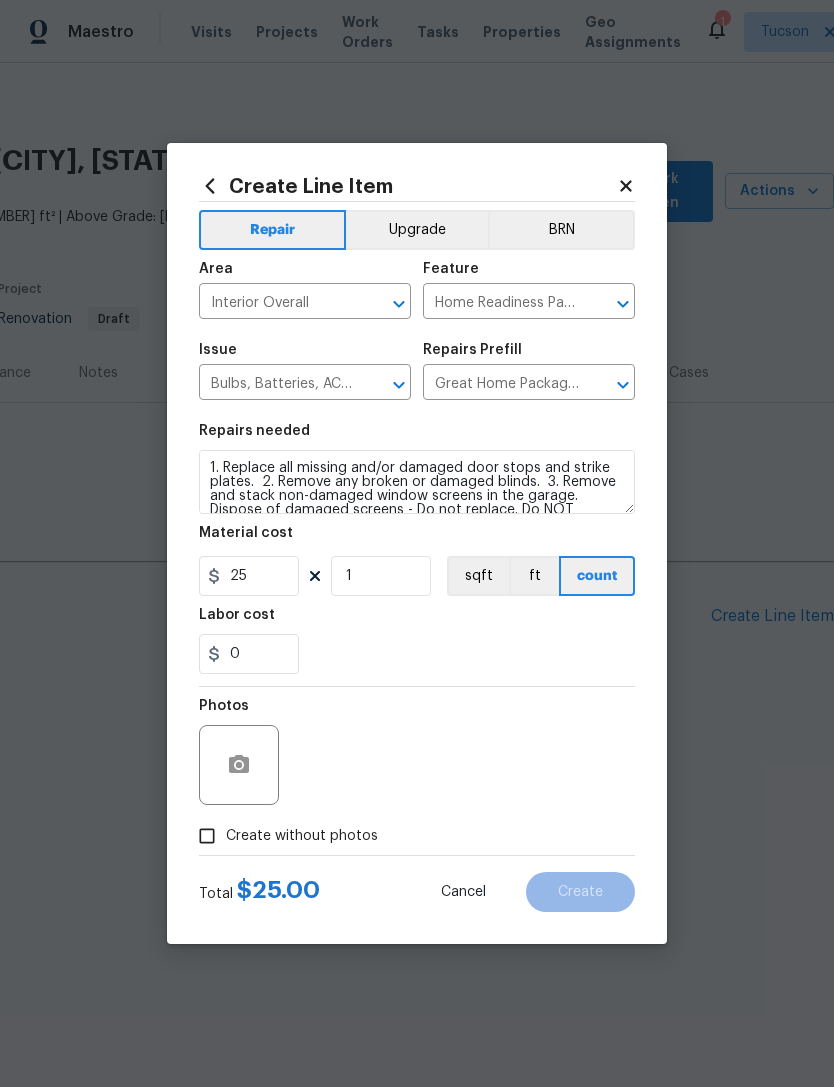 click on "Create without photos" at bounding box center (207, 836) 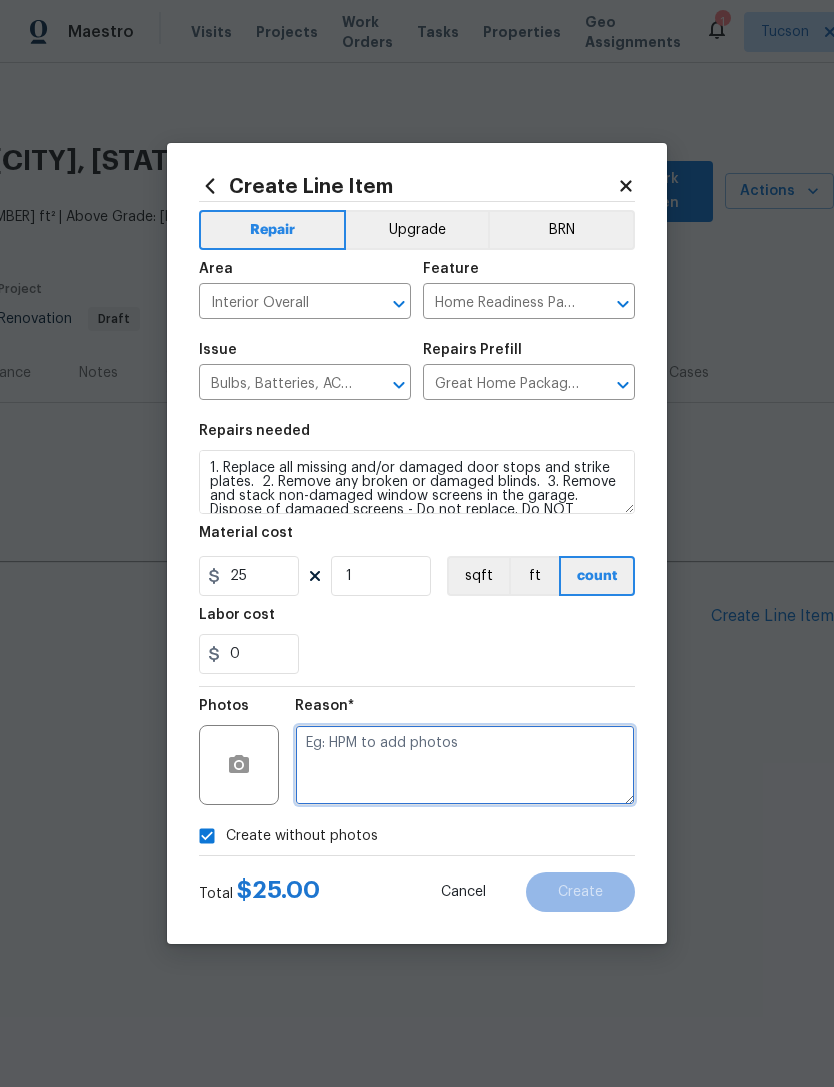 click at bounding box center [465, 765] 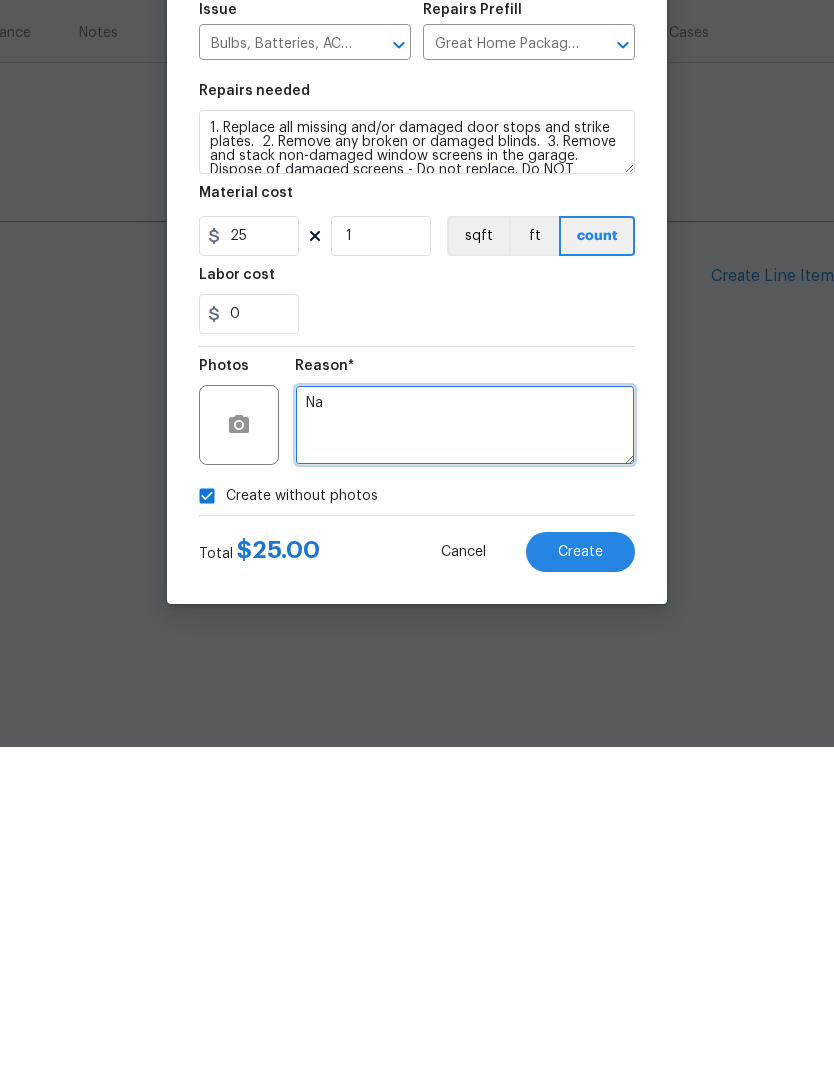 type on "Na" 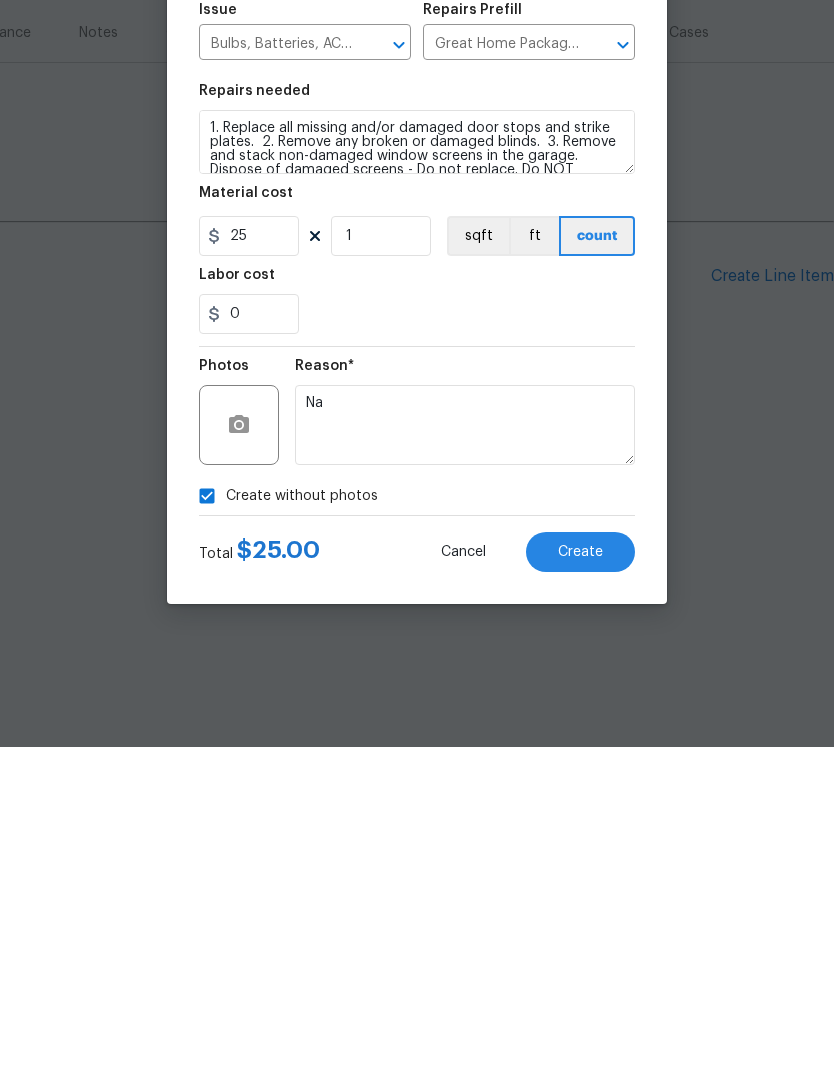 click on "Repairs needed 1. Replace all missing and/or damaged door stops and strike plates.  2. Remove any broken or damaged blinds.  3. Remove and stack non-damaged window screens in the garage. Dispose of damaged screens - Do not replace. Do NOT remove pool facing window screens.  4. Replace any missing, broken, or inconsistent color switch plates/receptacle cover plates with appropriate color. If all plates in an area/room are a unique style but matching – request approval to keep.  5. Replace all burnt out light [BULB]s. [BULB]s in fixtures should be matching (both style and color). All vanity fixtures must have vanity [BULB]s. This includes microwave and oven [BULB]s.  6. Replace all batteries and test all smoke detectors for functionality. Pictures with date printed on batteries needed for approval.  7. Cap all unused water and gas lines (i.e. refrigerator, water heater, washer supply hot/cold, gas line for dryer, etc).  8. Install new pleated HVAC air filters Material cost 25 1 sqft ft count Labor cost 0" at bounding box center [417, 549] 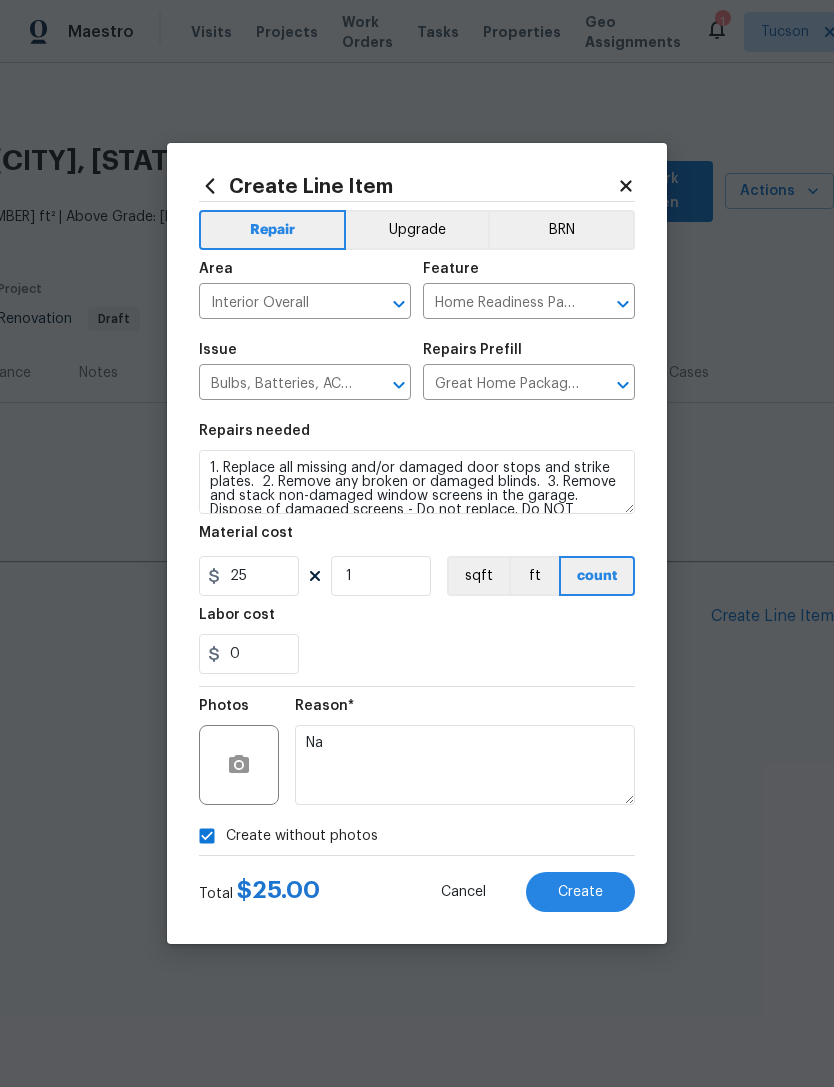 click on "Create" at bounding box center [580, 892] 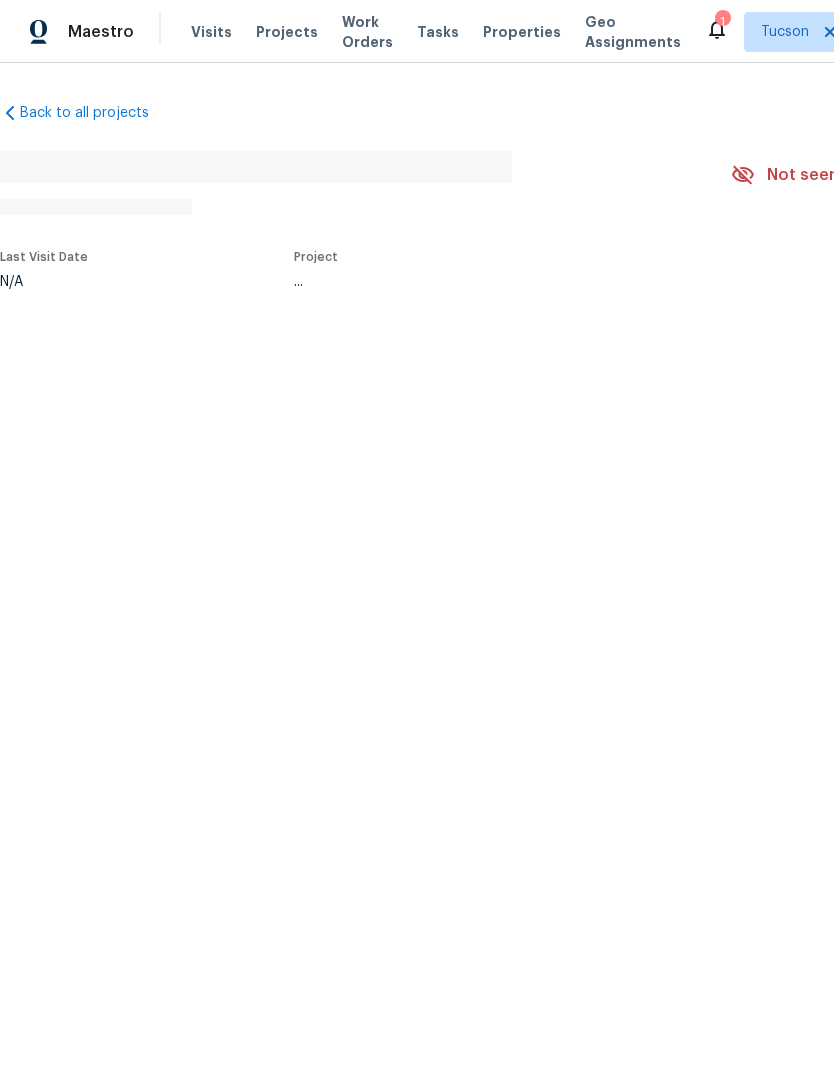 scroll, scrollTop: 0, scrollLeft: 0, axis: both 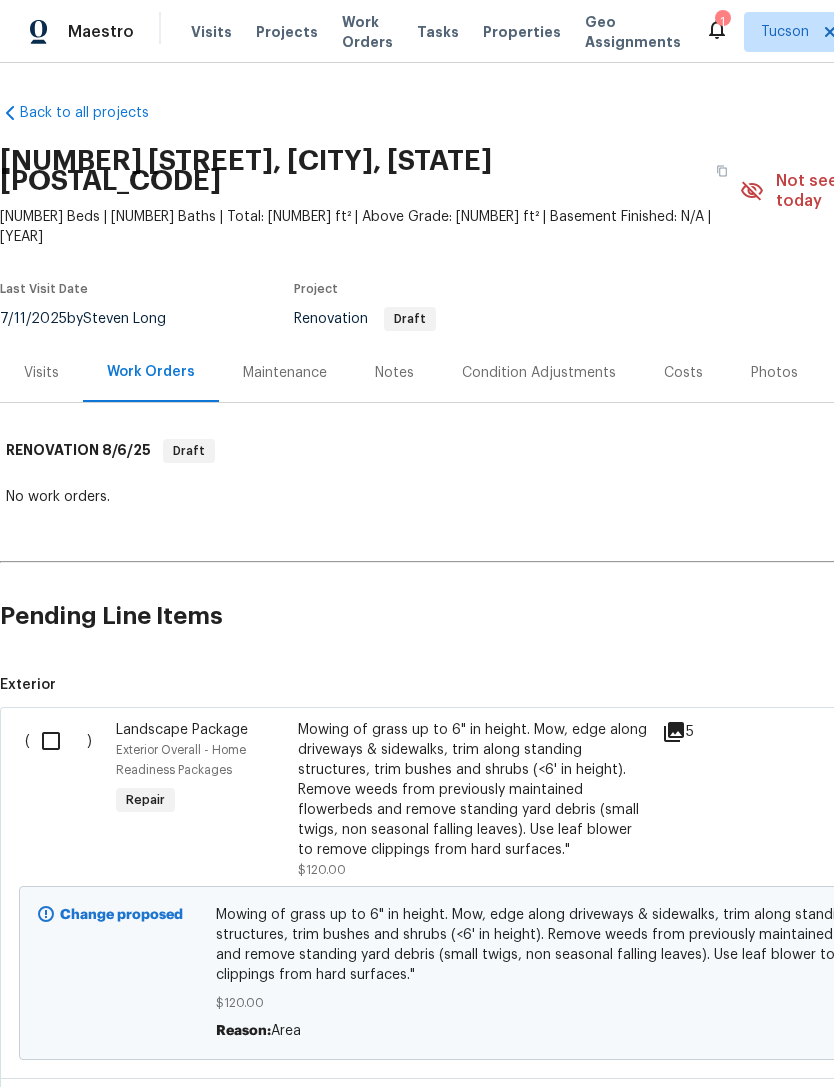 click on "Costs" at bounding box center [683, 373] 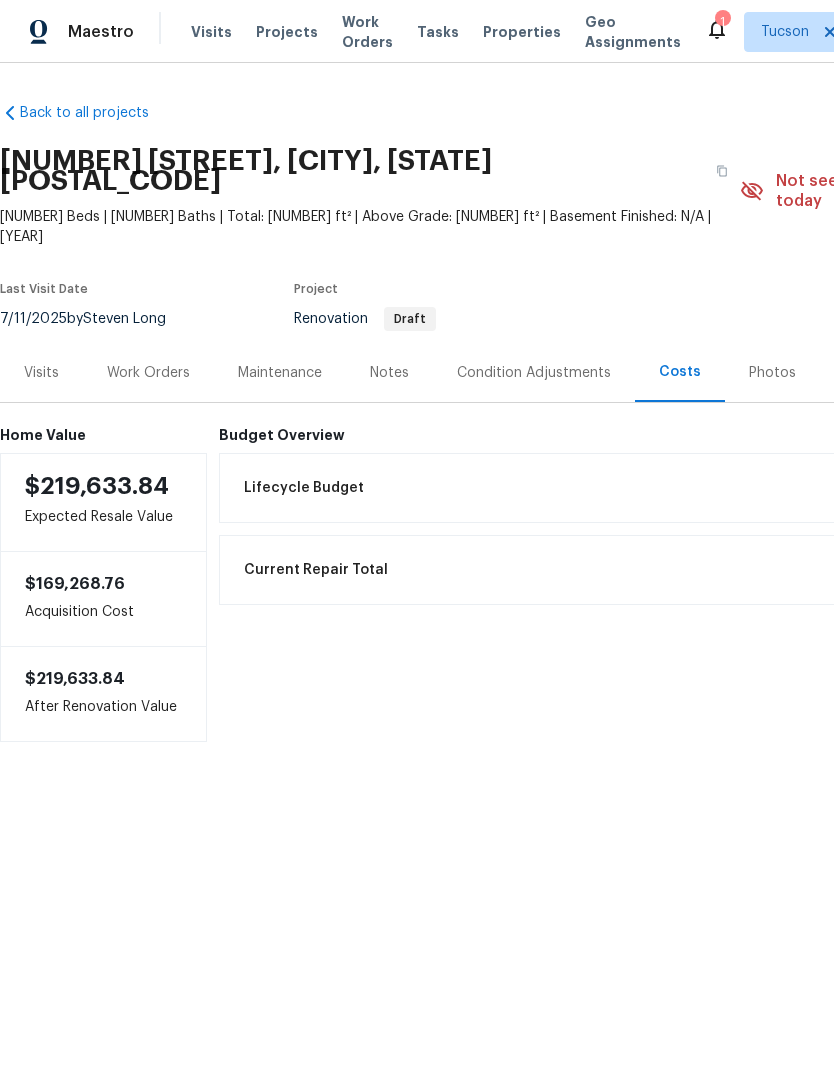 scroll, scrollTop: 0, scrollLeft: 0, axis: both 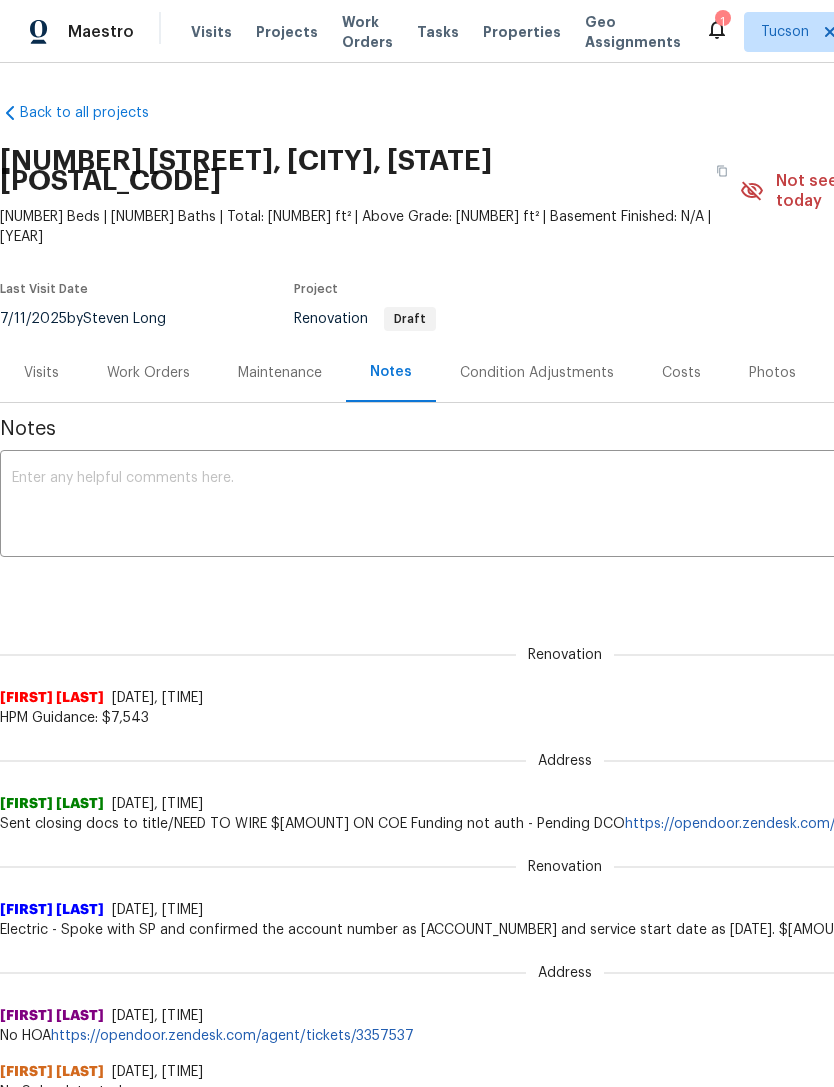click on "Costs" at bounding box center [681, 373] 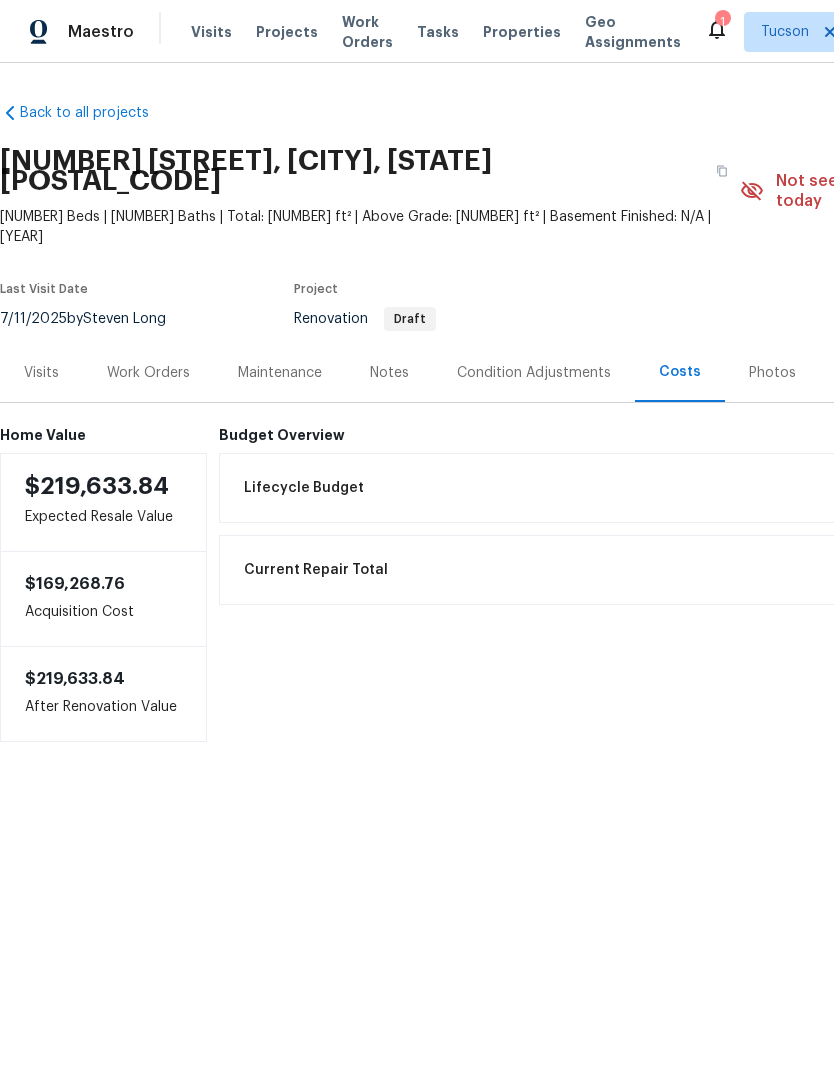 scroll, scrollTop: 0, scrollLeft: 0, axis: both 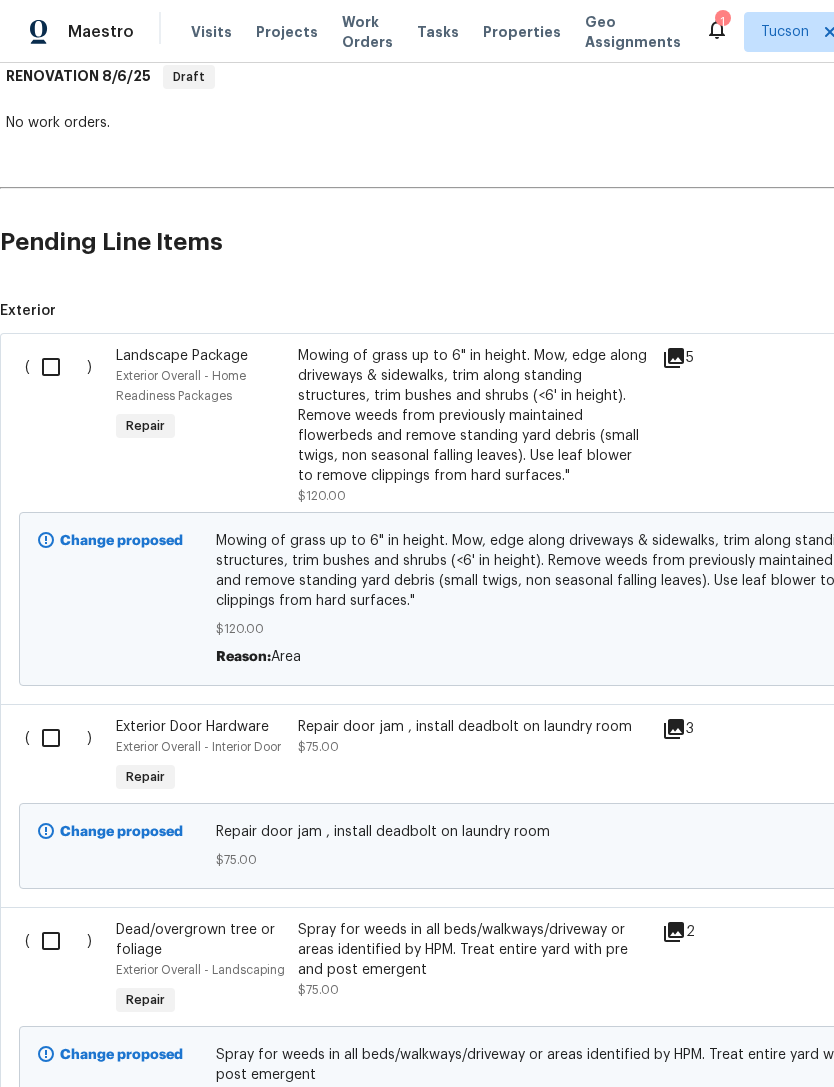 click at bounding box center [58, 367] 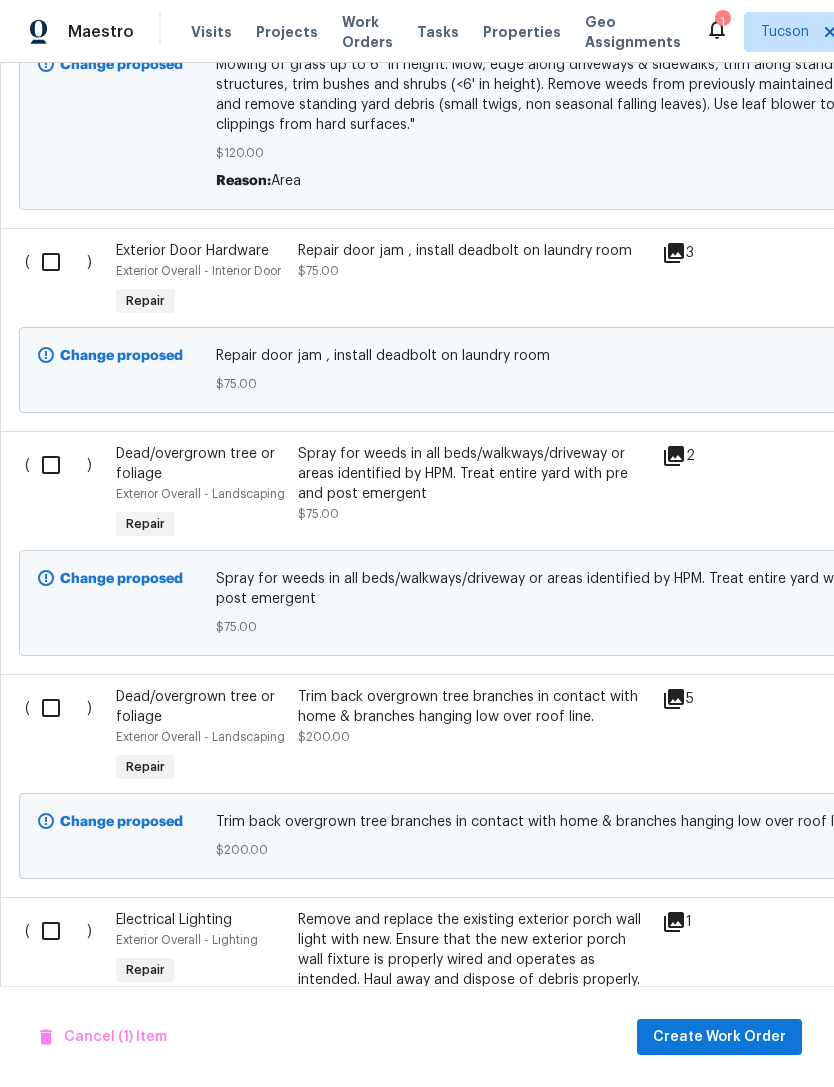 scroll, scrollTop: 857, scrollLeft: 0, axis: vertical 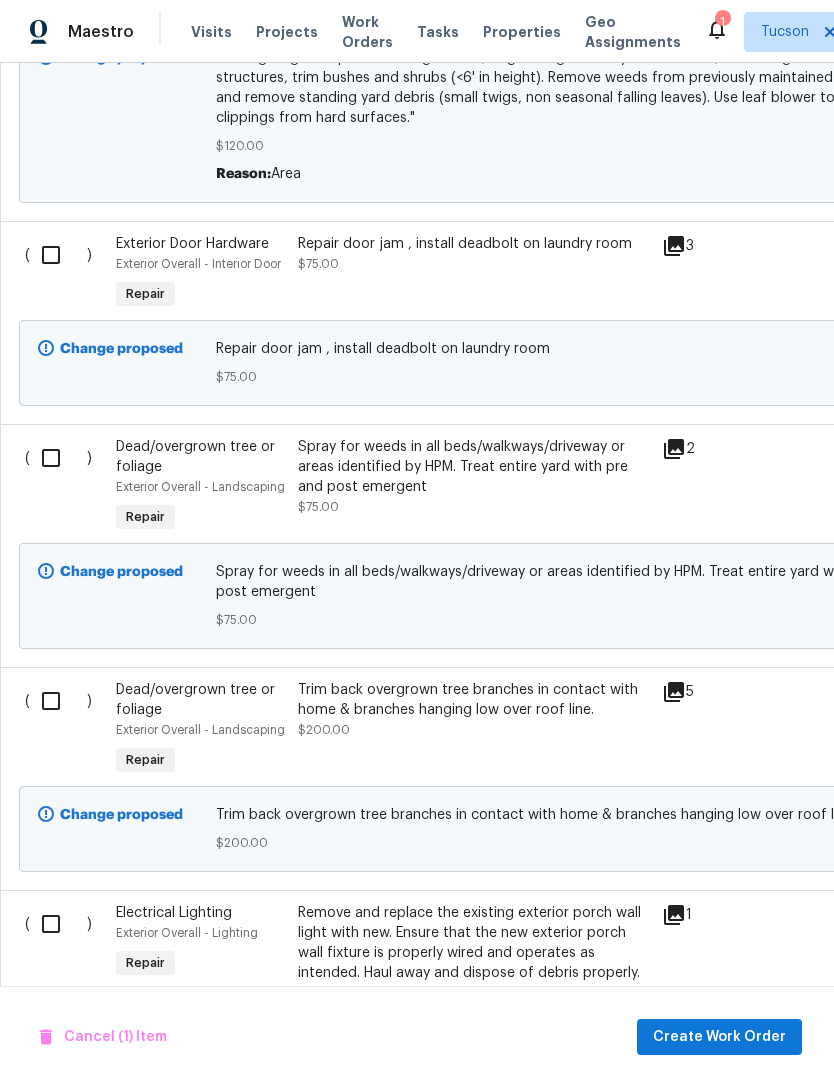 click at bounding box center [58, 458] 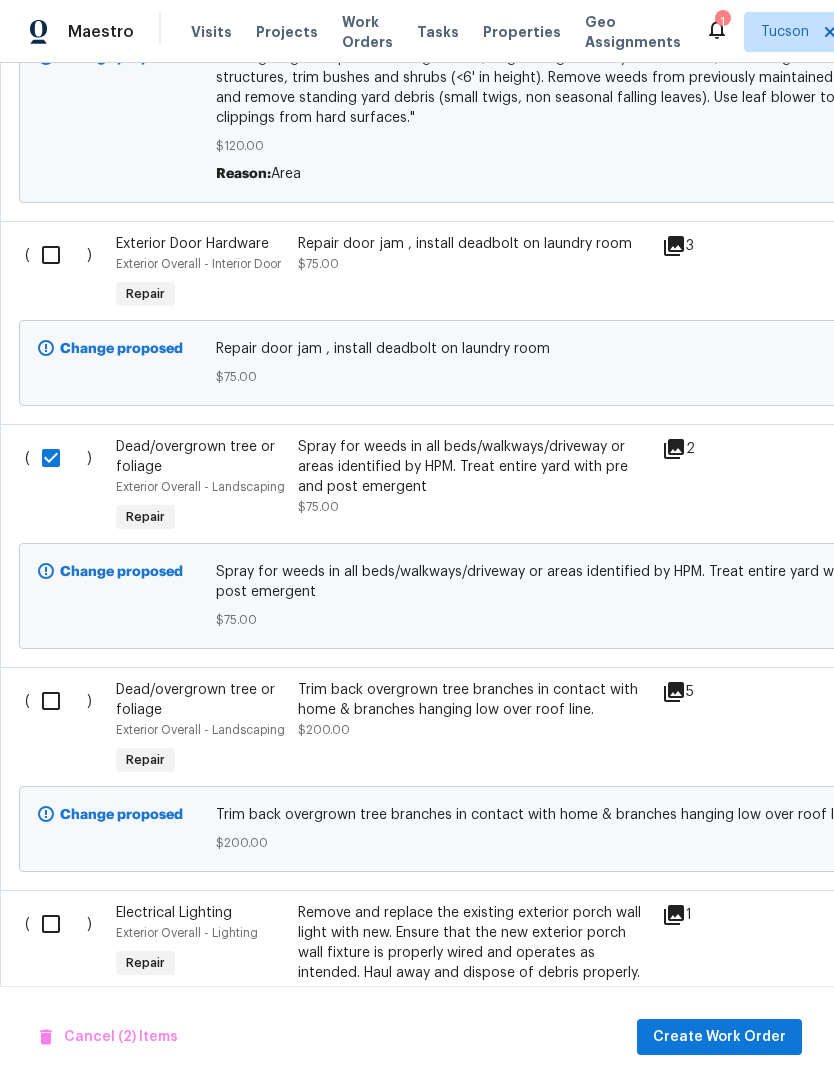 click at bounding box center [58, 701] 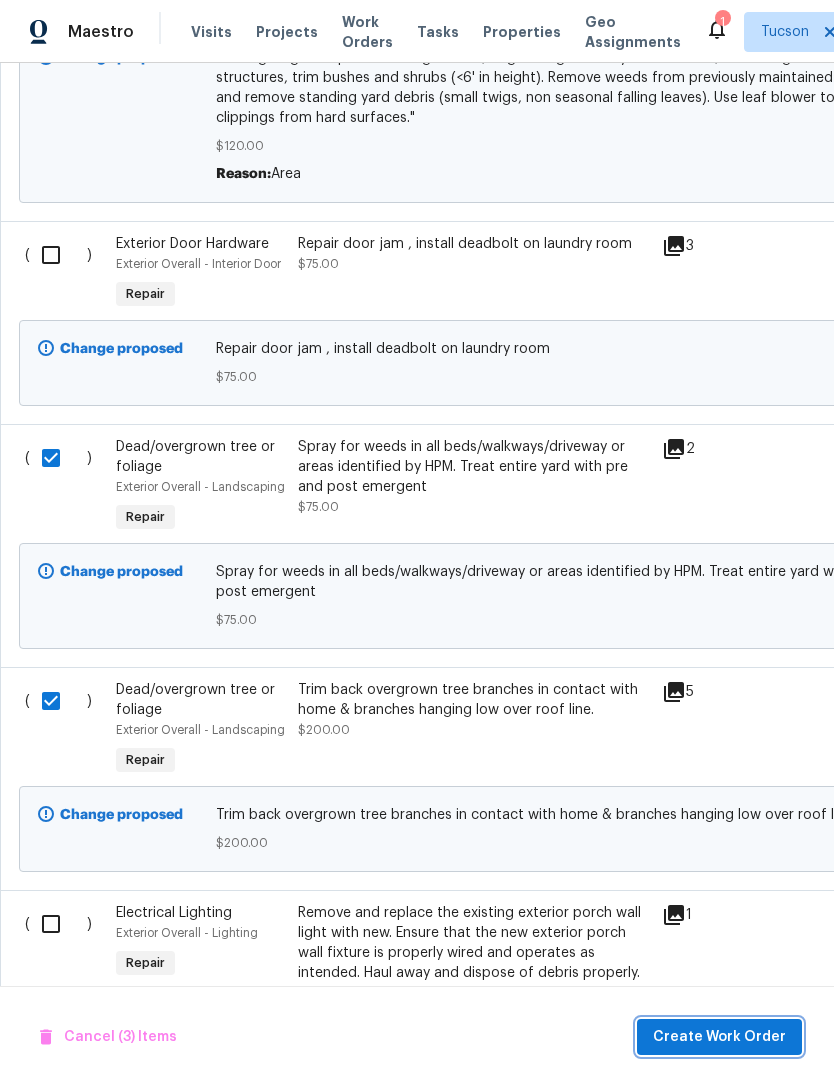 click on "Create Work Order" at bounding box center (719, 1037) 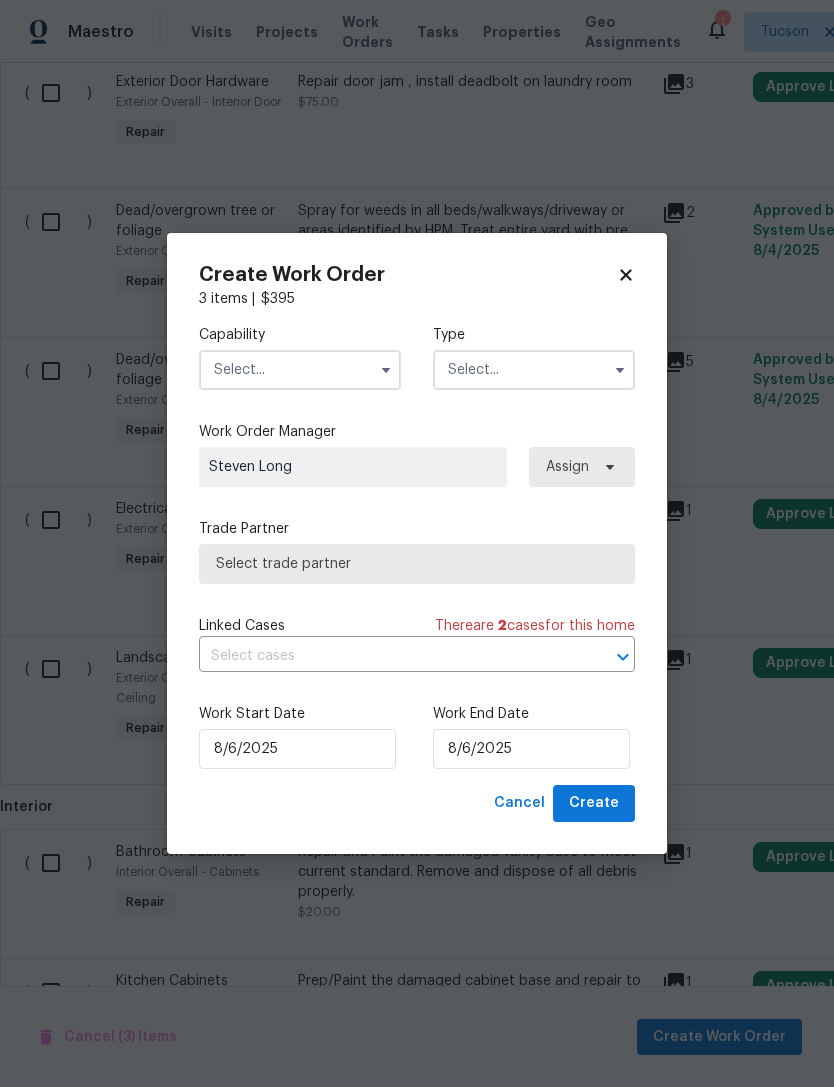 checkbox on "false" 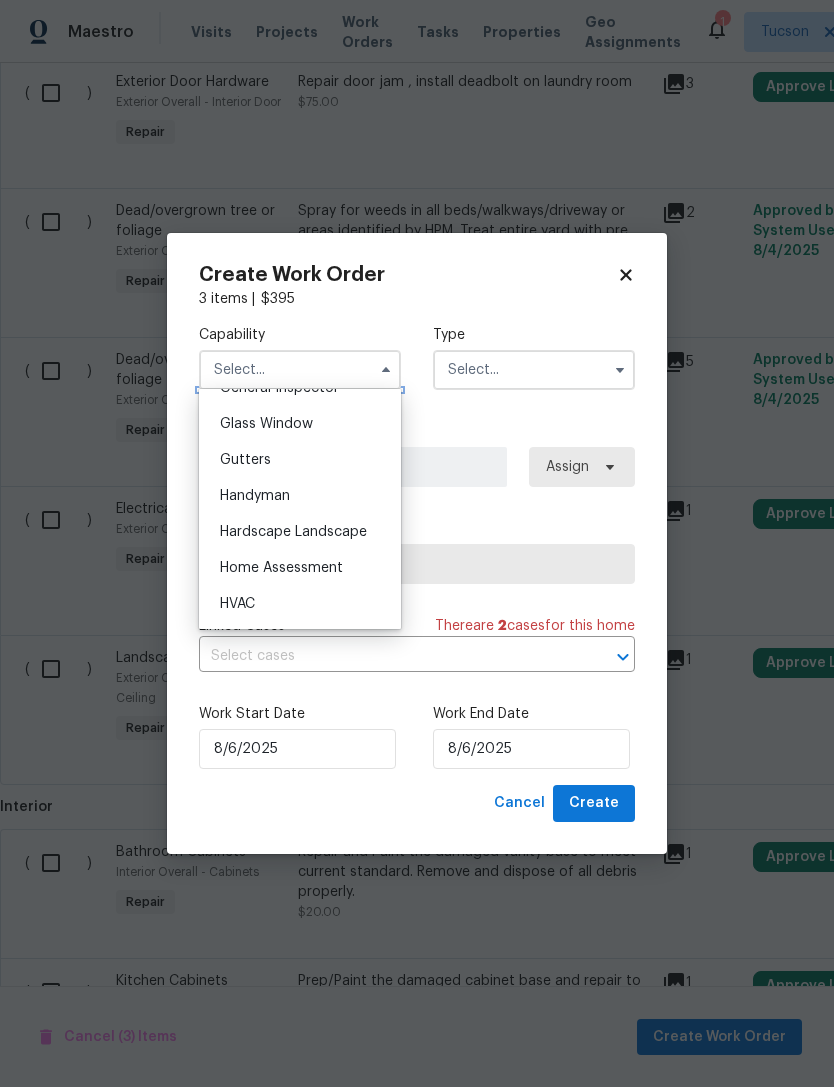 scroll, scrollTop: 1019, scrollLeft: 0, axis: vertical 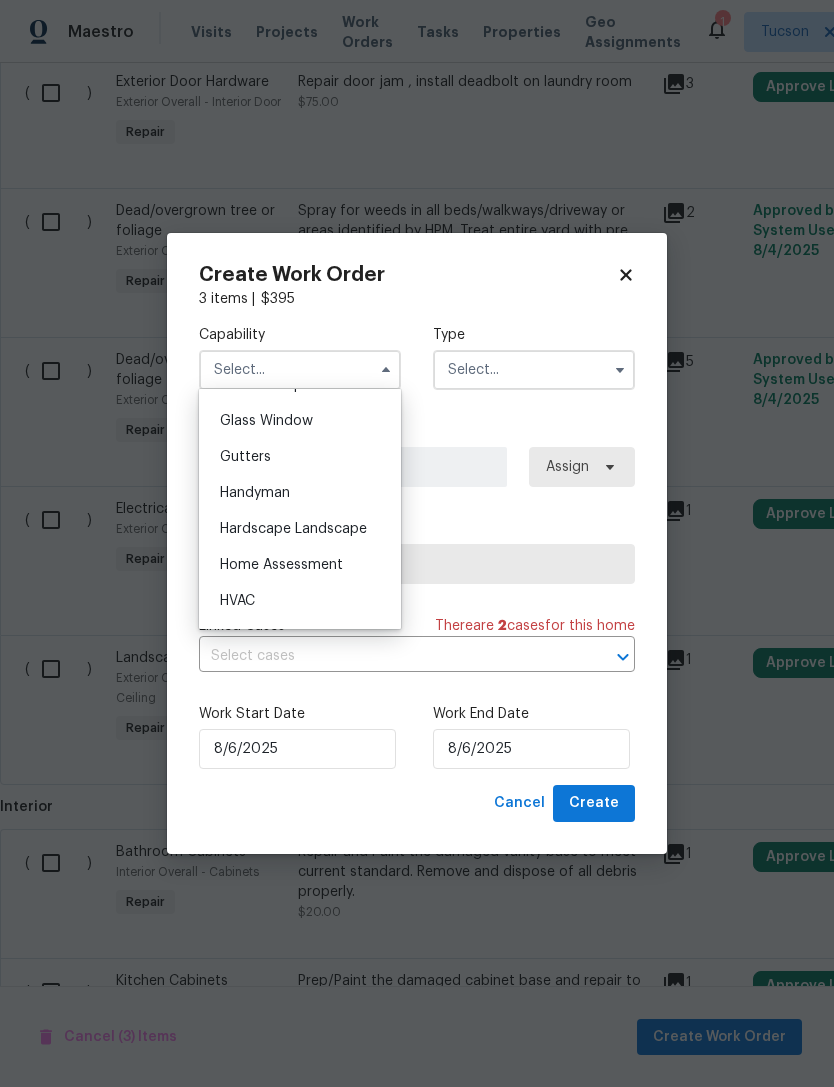 click on "Hardscape Landscape" at bounding box center [293, 529] 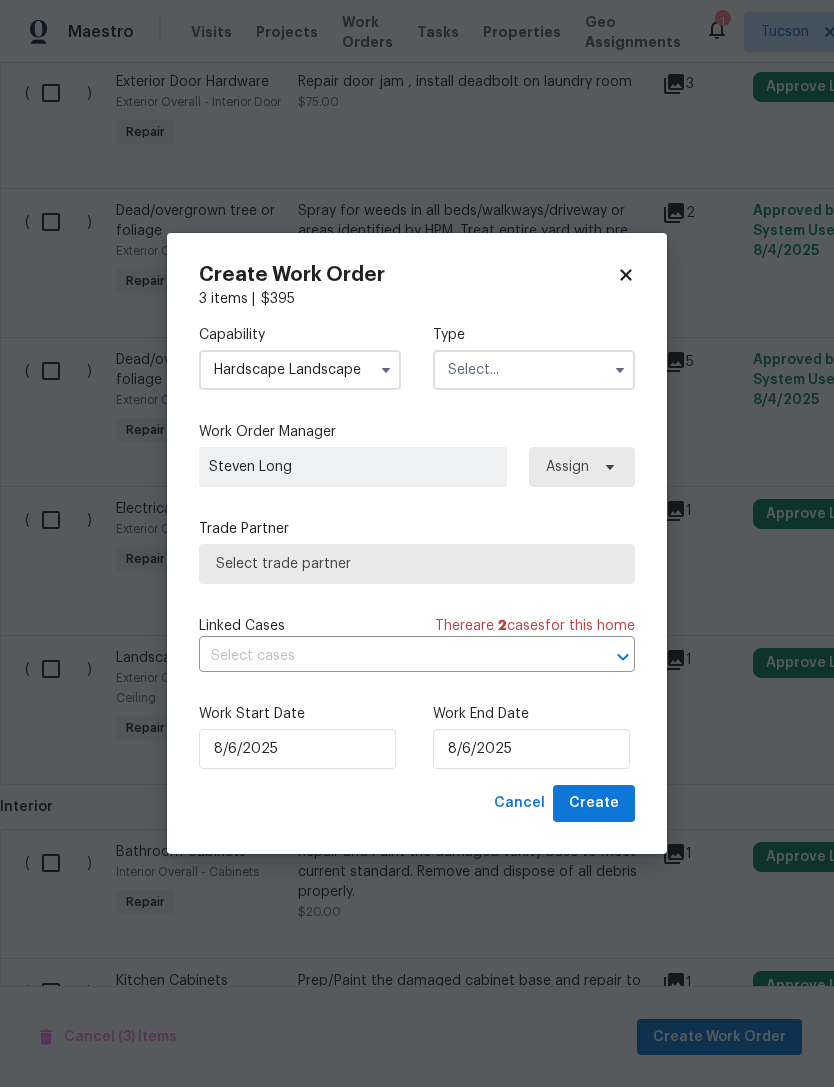 click at bounding box center [534, 370] 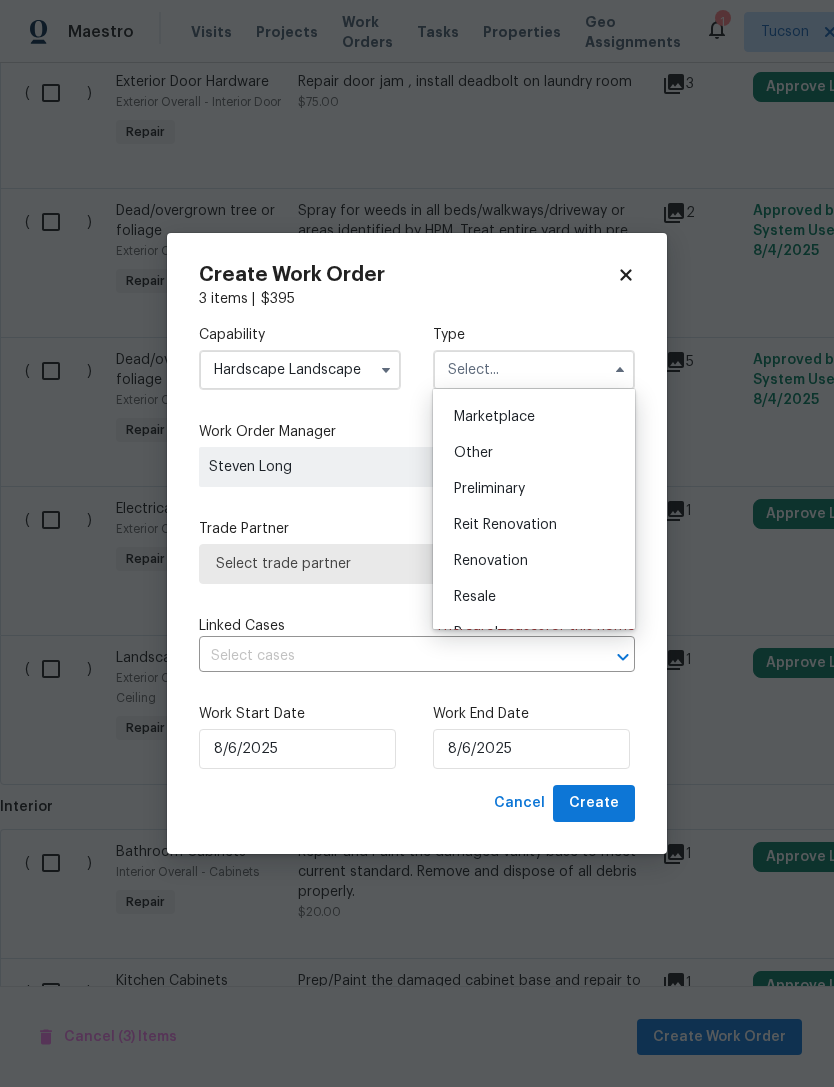 scroll, scrollTop: 362, scrollLeft: 0, axis: vertical 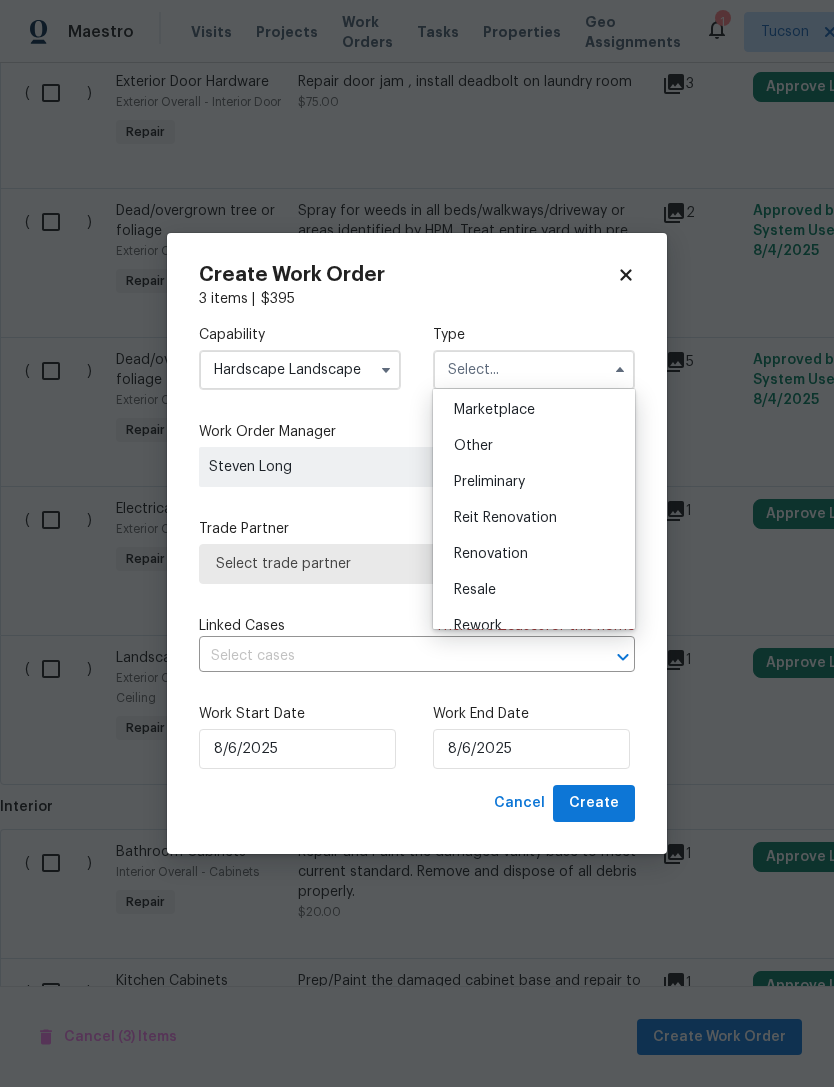 click on "Renovation" at bounding box center (534, 554) 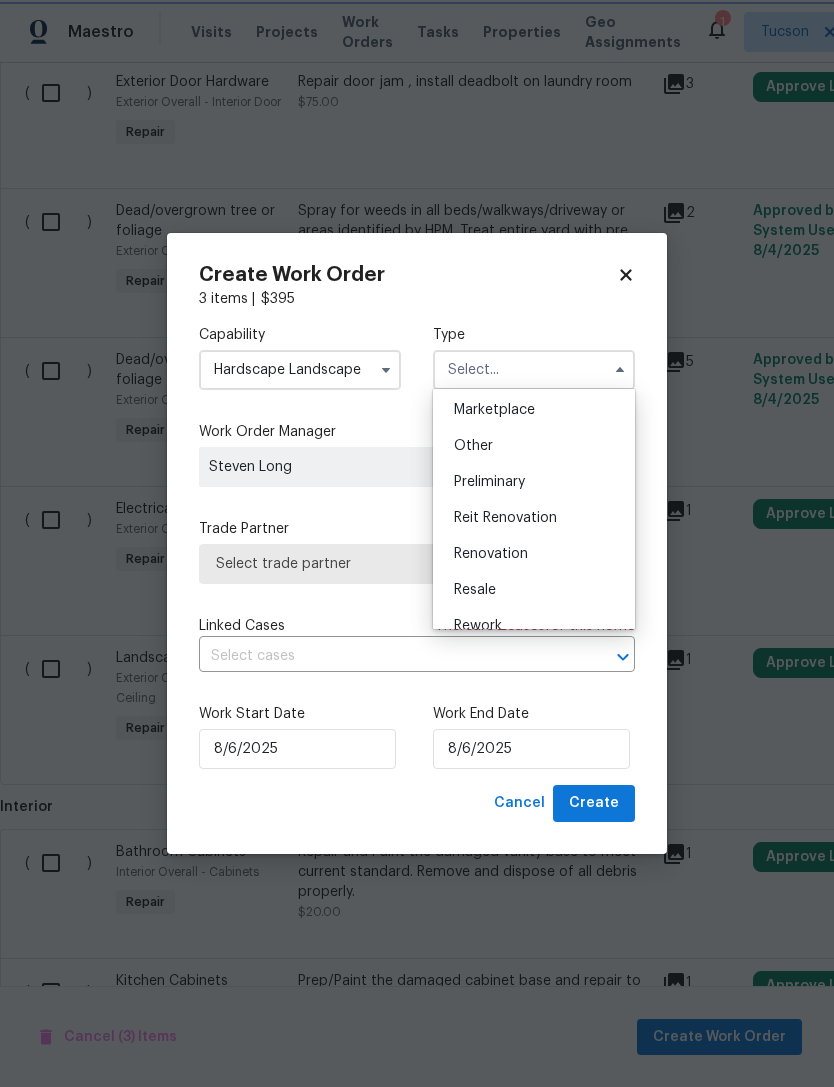 type on "Renovation" 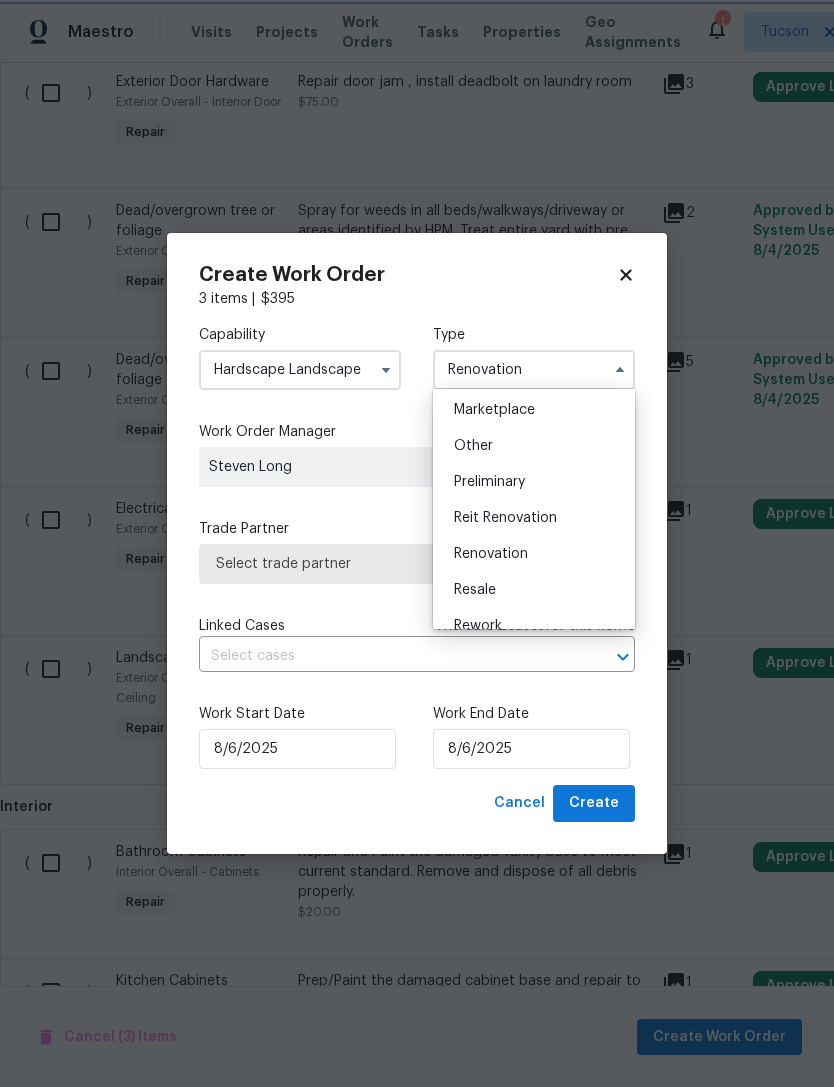 scroll, scrollTop: 0, scrollLeft: 0, axis: both 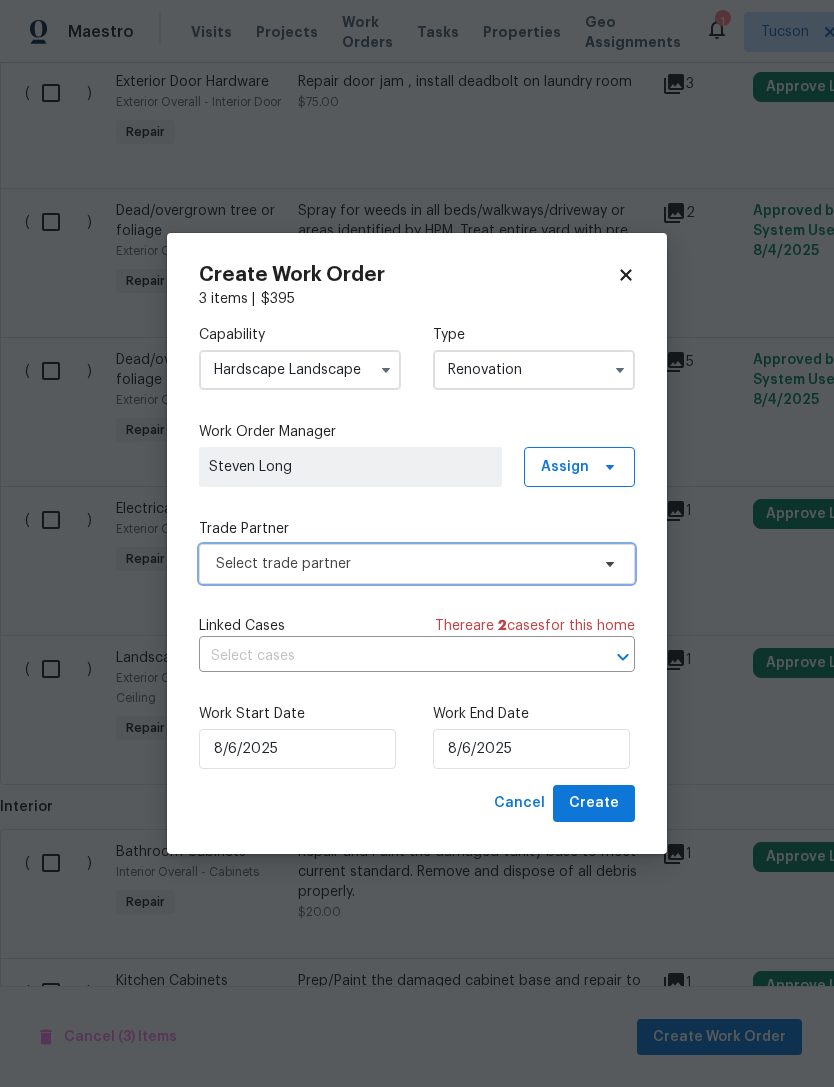 click on "Select trade partner" at bounding box center (402, 564) 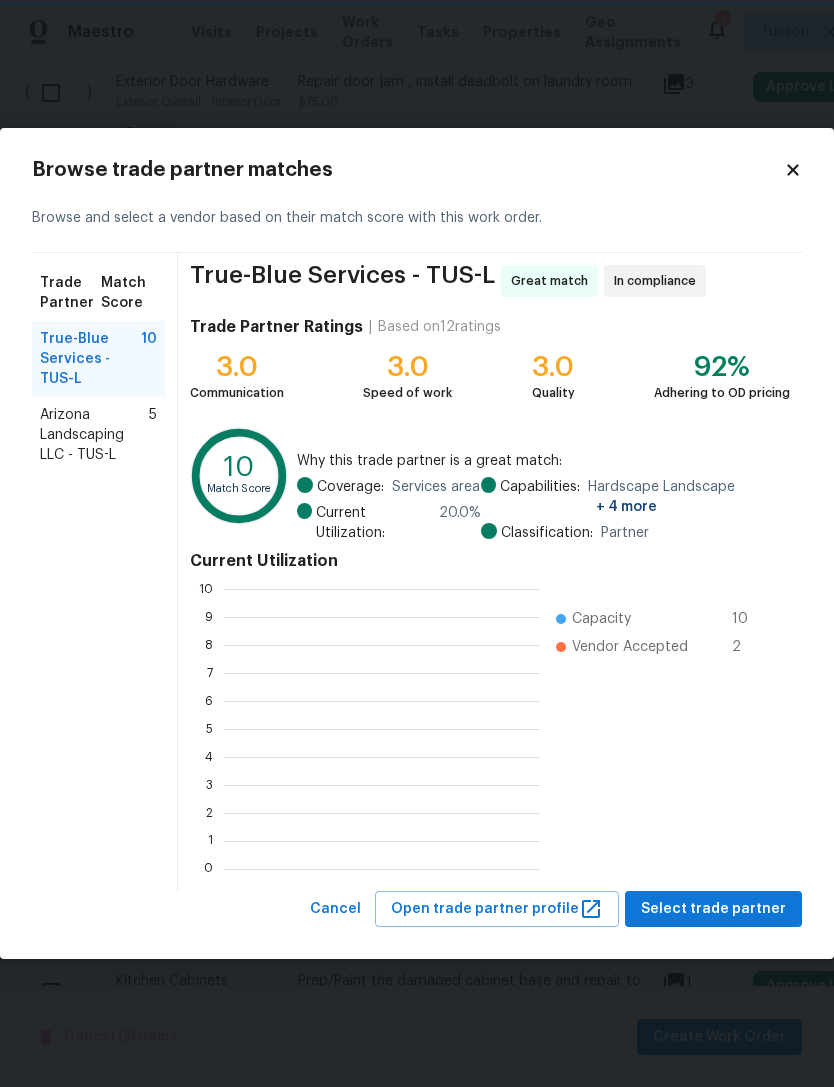 scroll, scrollTop: 280, scrollLeft: 317, axis: both 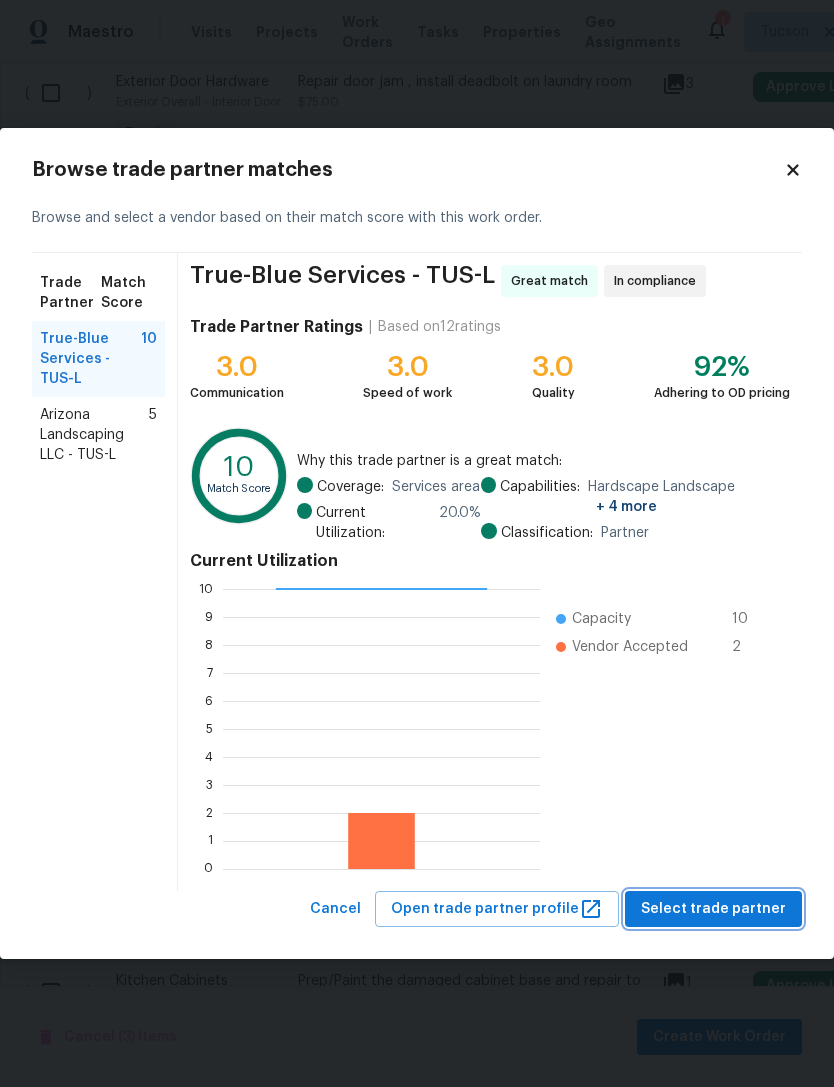 click on "Select trade partner" at bounding box center [713, 909] 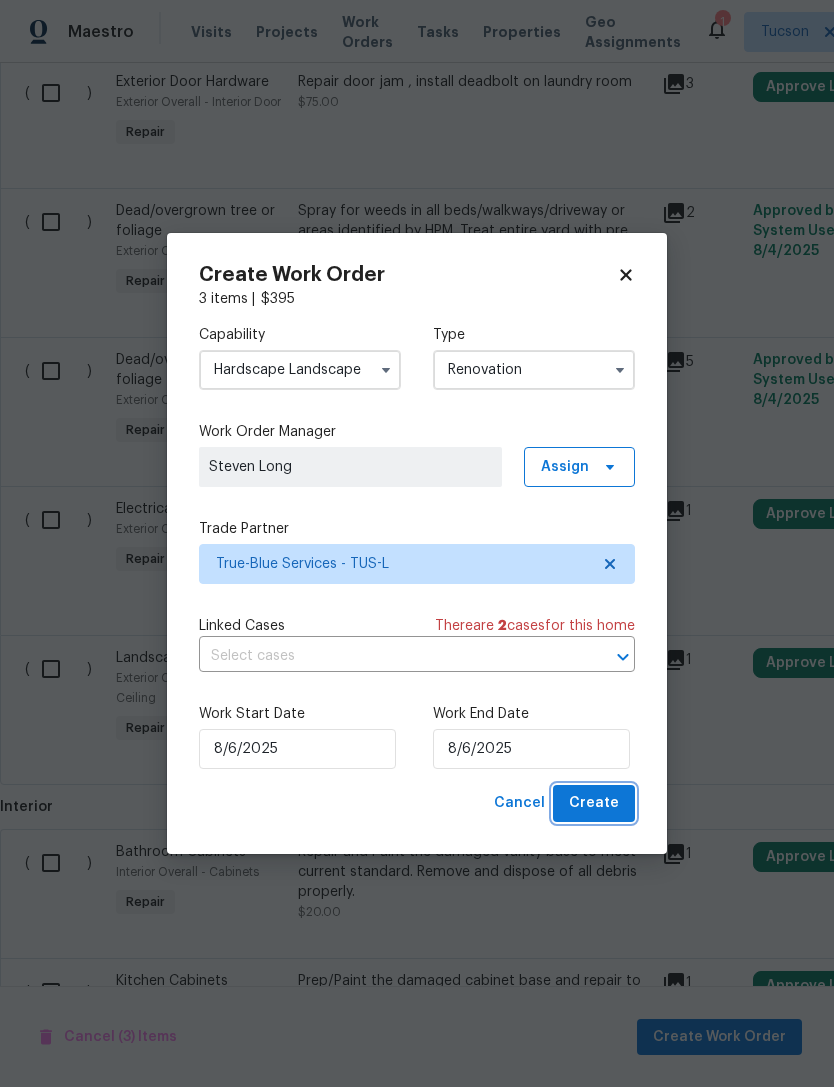 click on "Create" at bounding box center [594, 803] 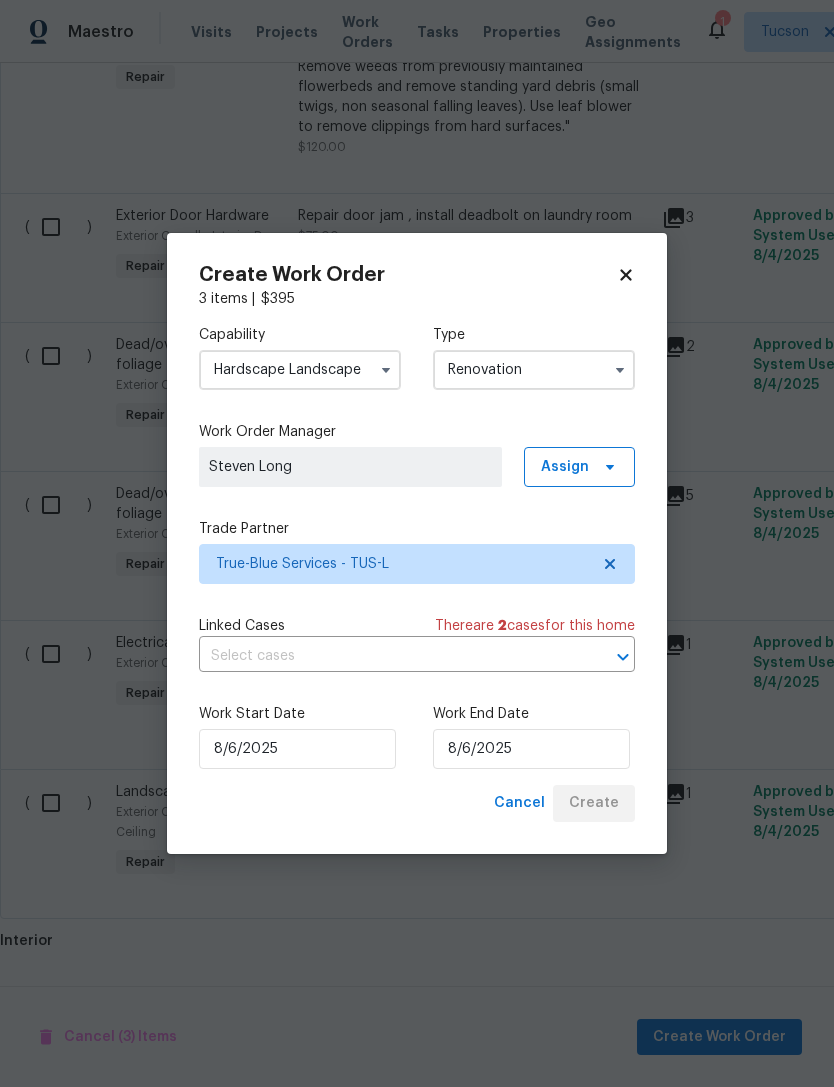 scroll, scrollTop: 625, scrollLeft: 0, axis: vertical 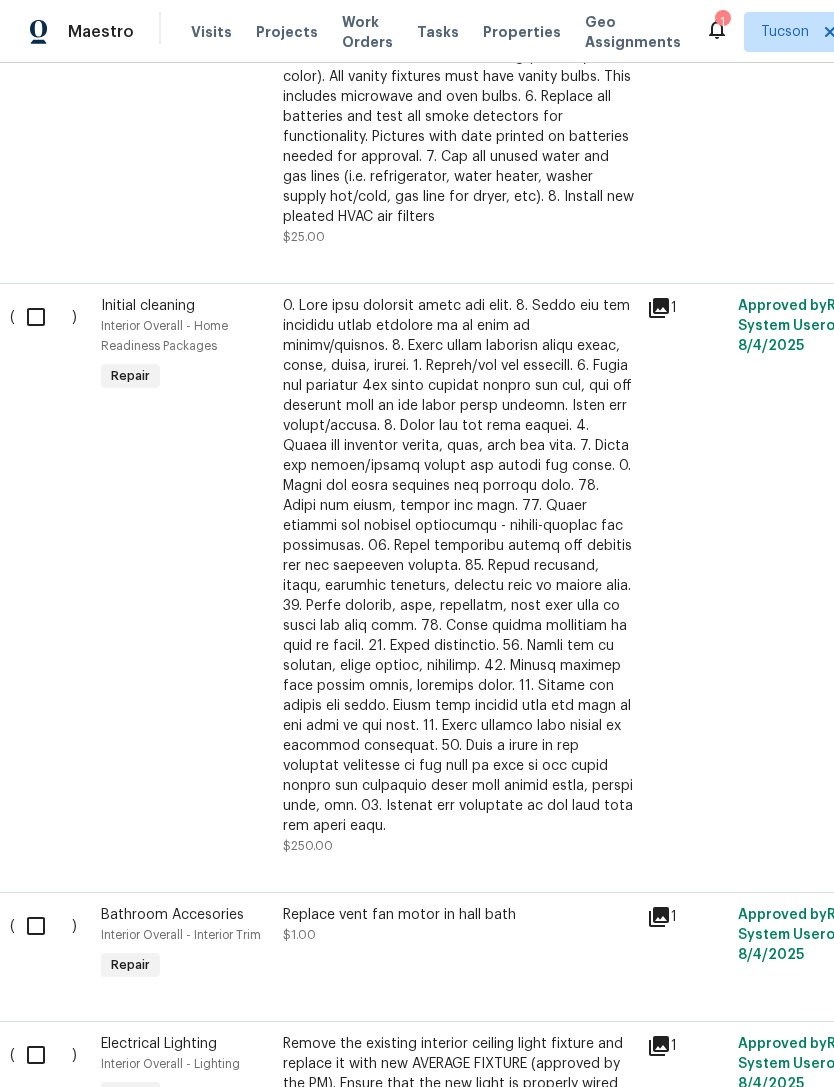 click at bounding box center [43, 317] 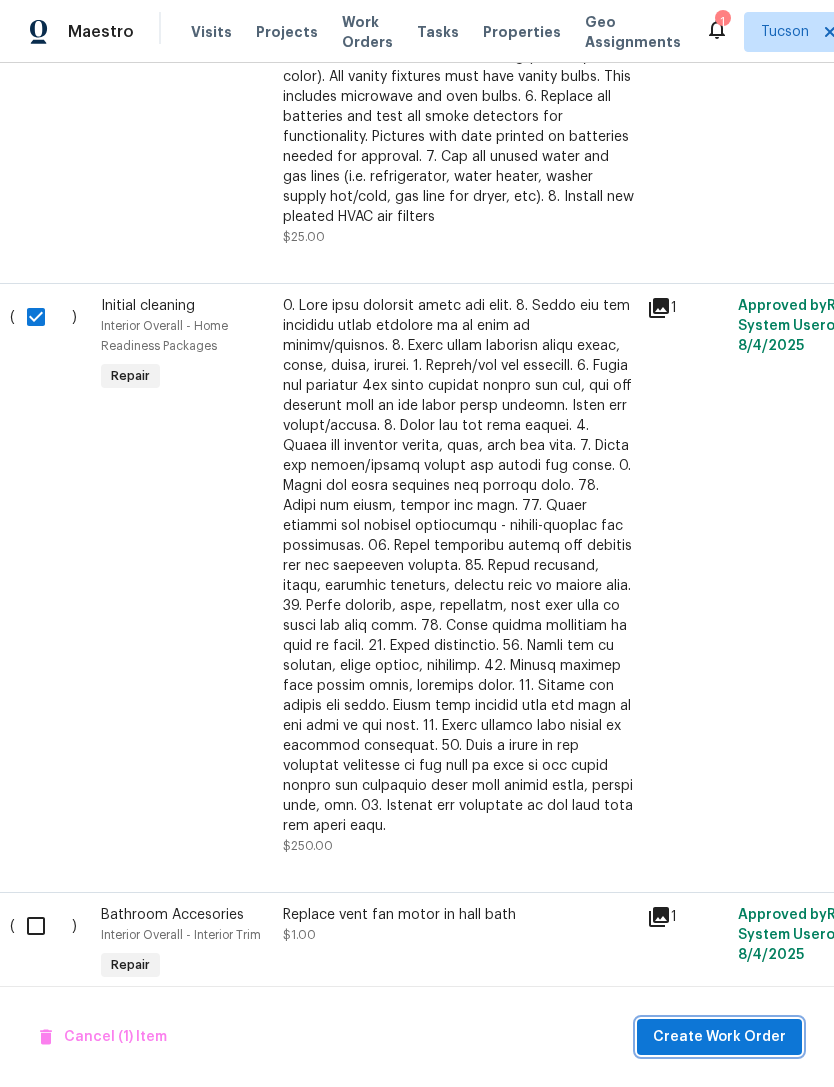click on "Create Work Order" at bounding box center (719, 1037) 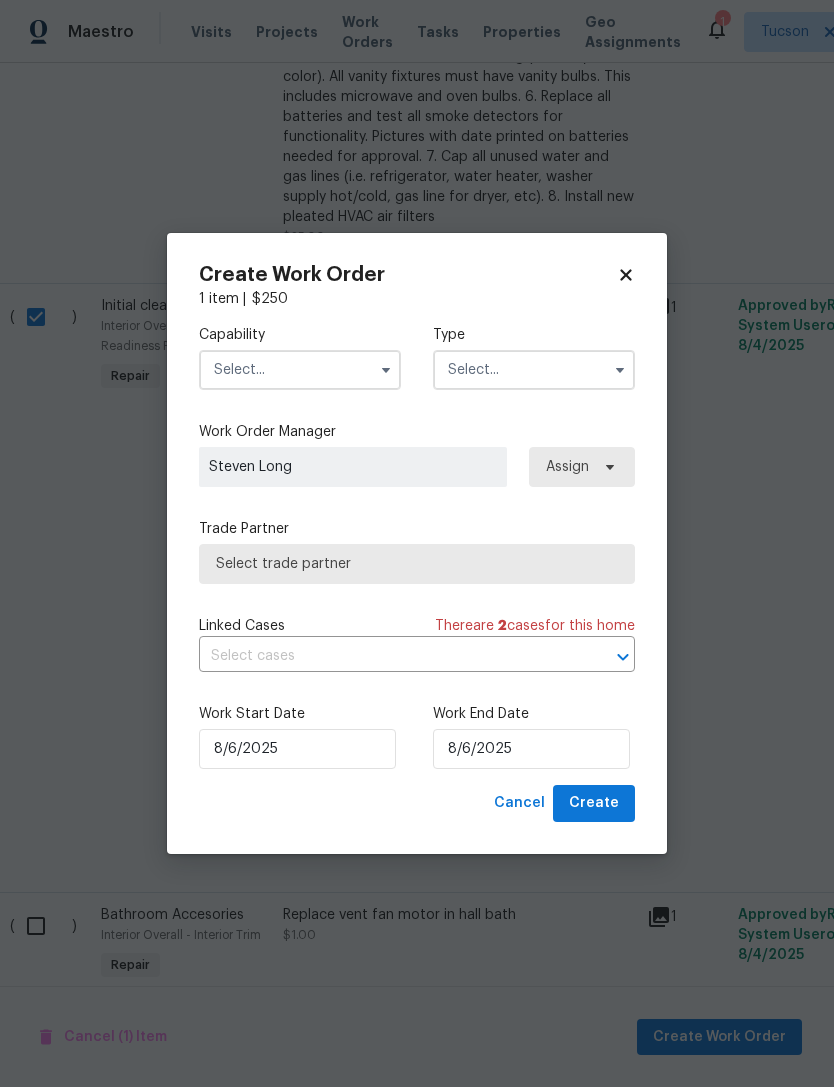 click at bounding box center [300, 370] 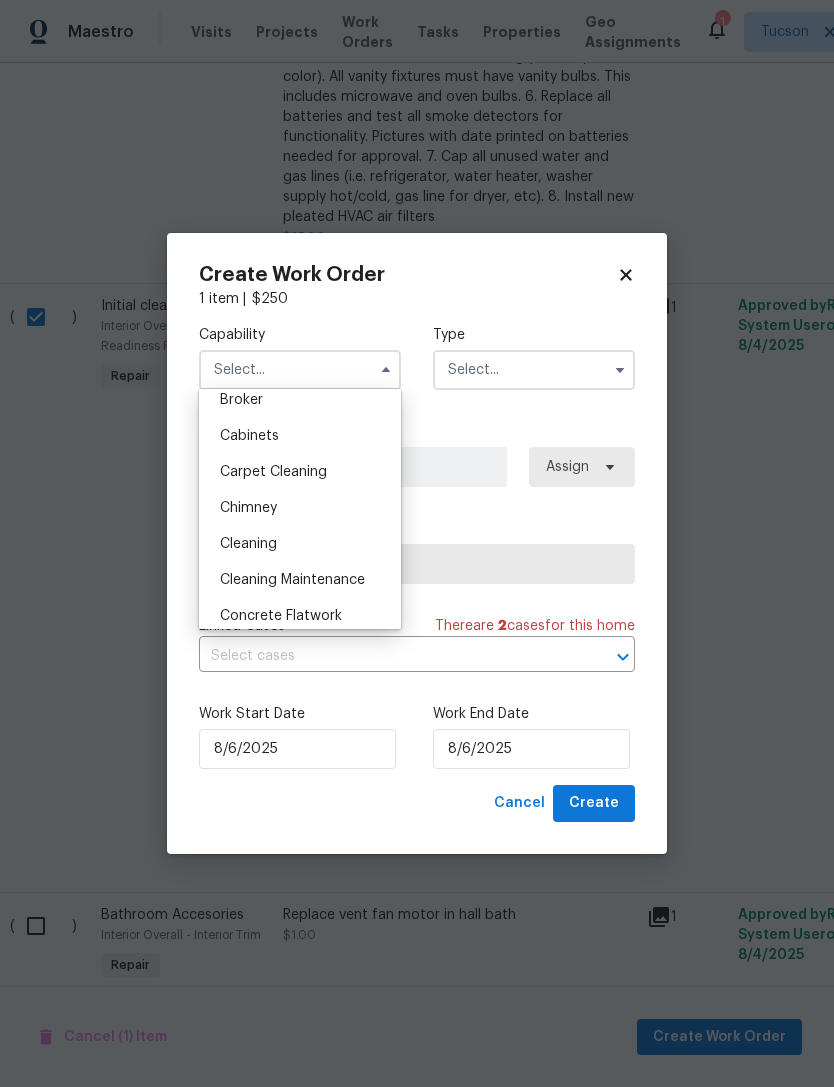 scroll, scrollTop: 158, scrollLeft: 0, axis: vertical 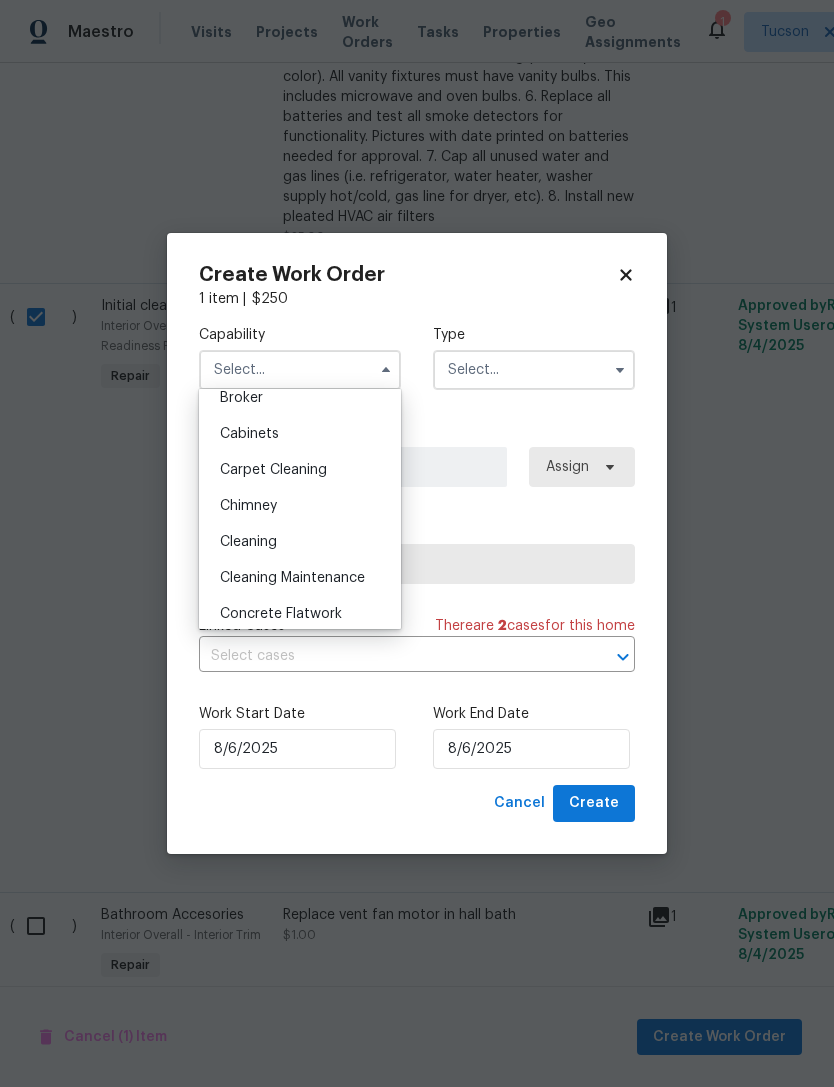 click on "Cleaning" at bounding box center [248, 542] 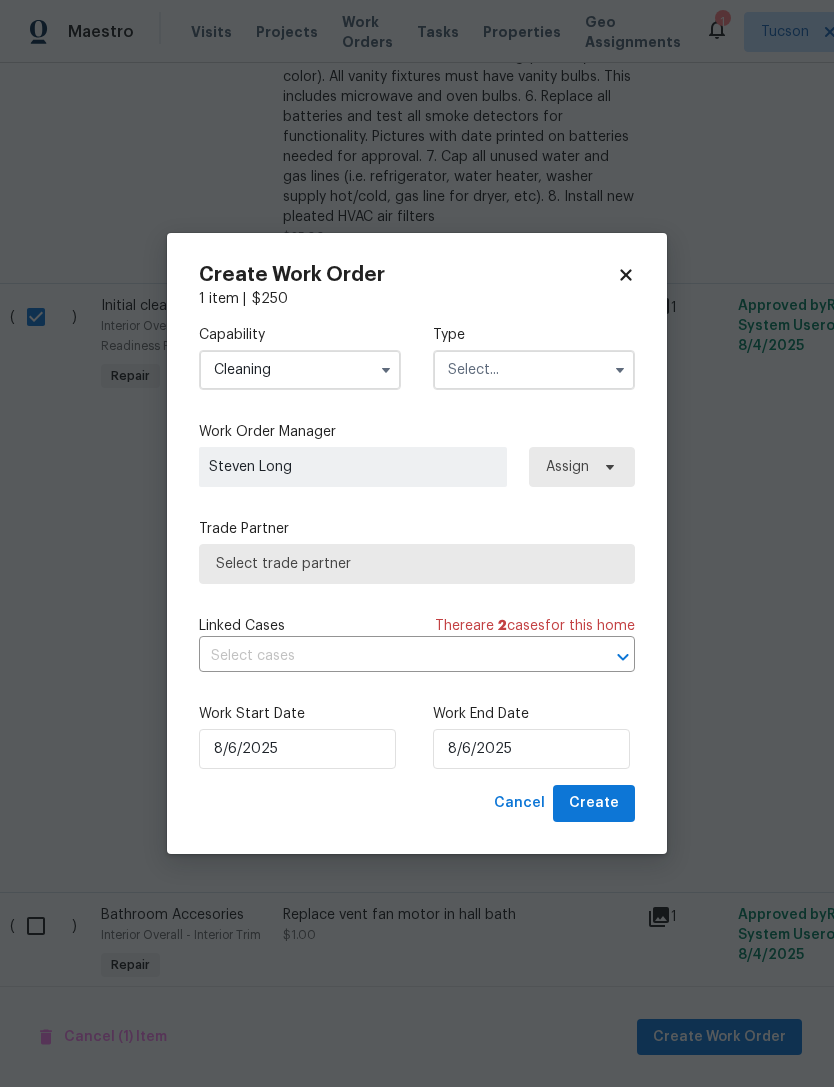click at bounding box center [534, 370] 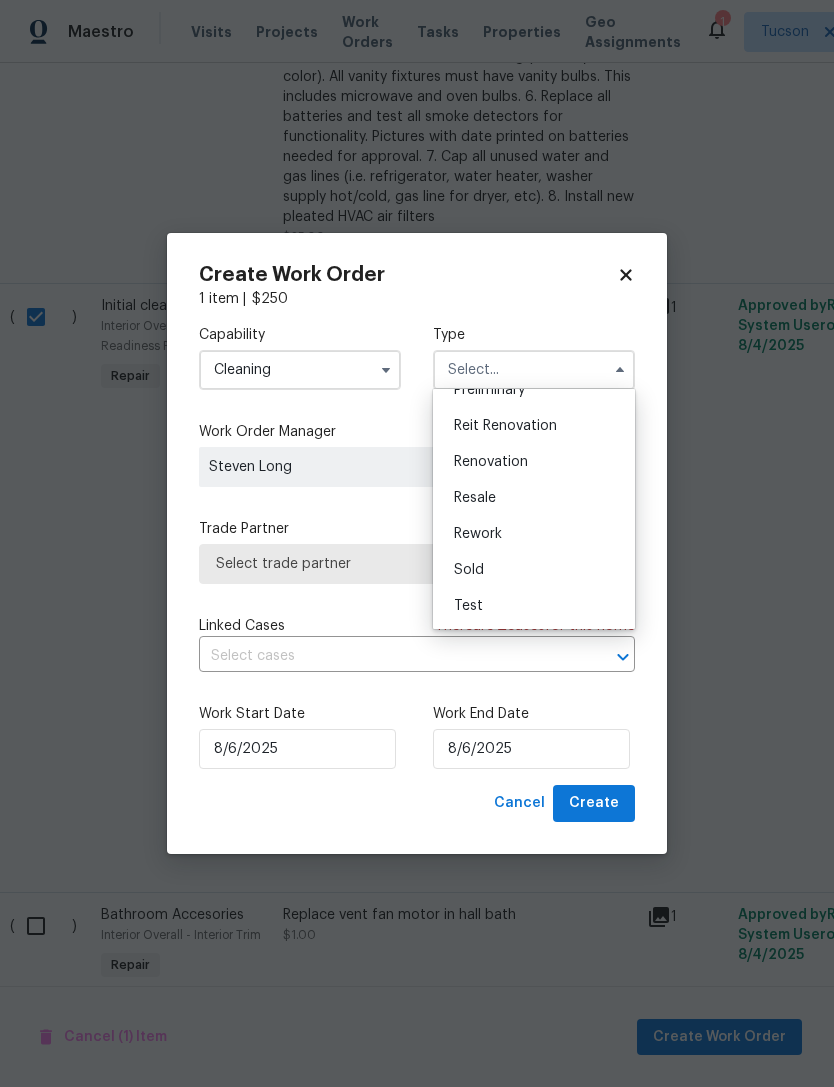 scroll, scrollTop: 454, scrollLeft: 0, axis: vertical 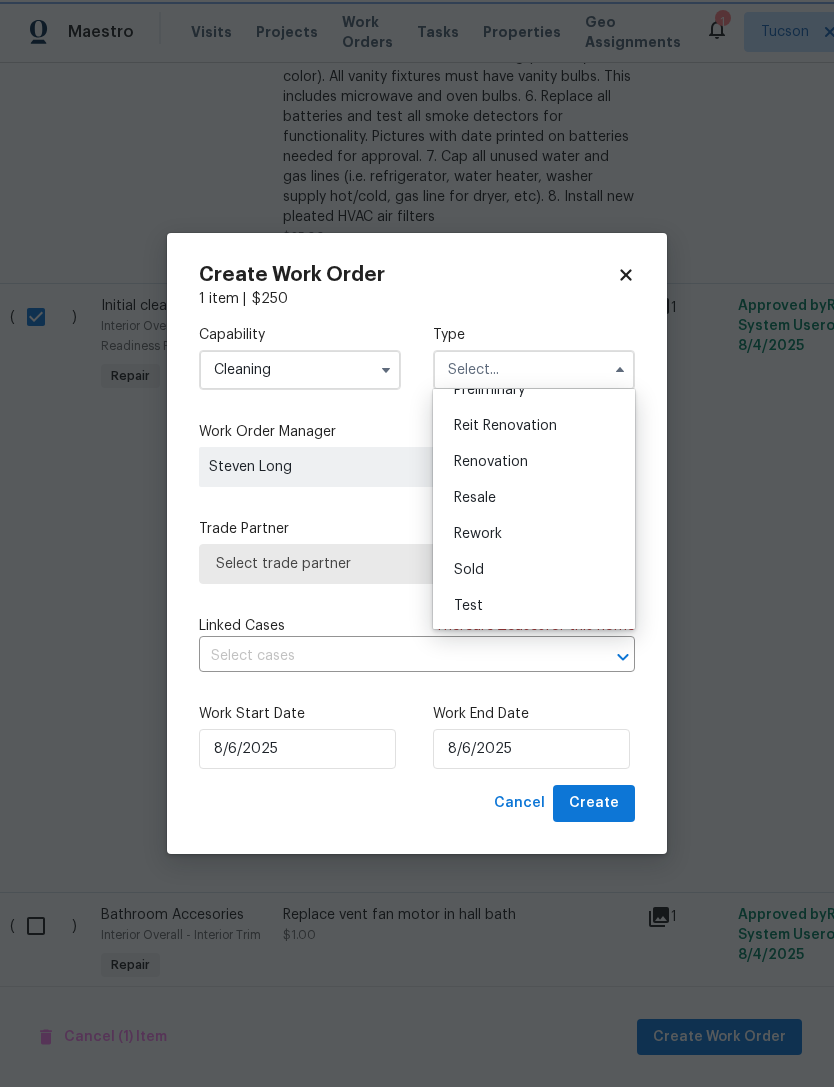 type on "Renovation" 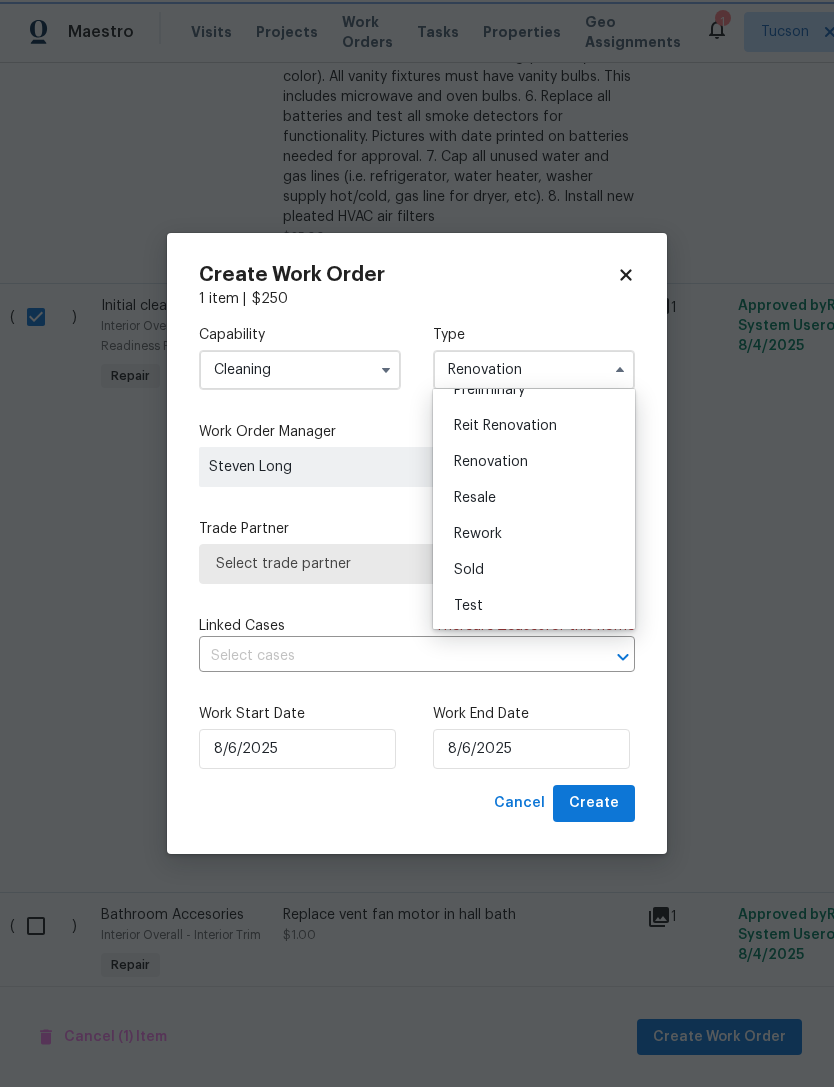scroll, scrollTop: 0, scrollLeft: 0, axis: both 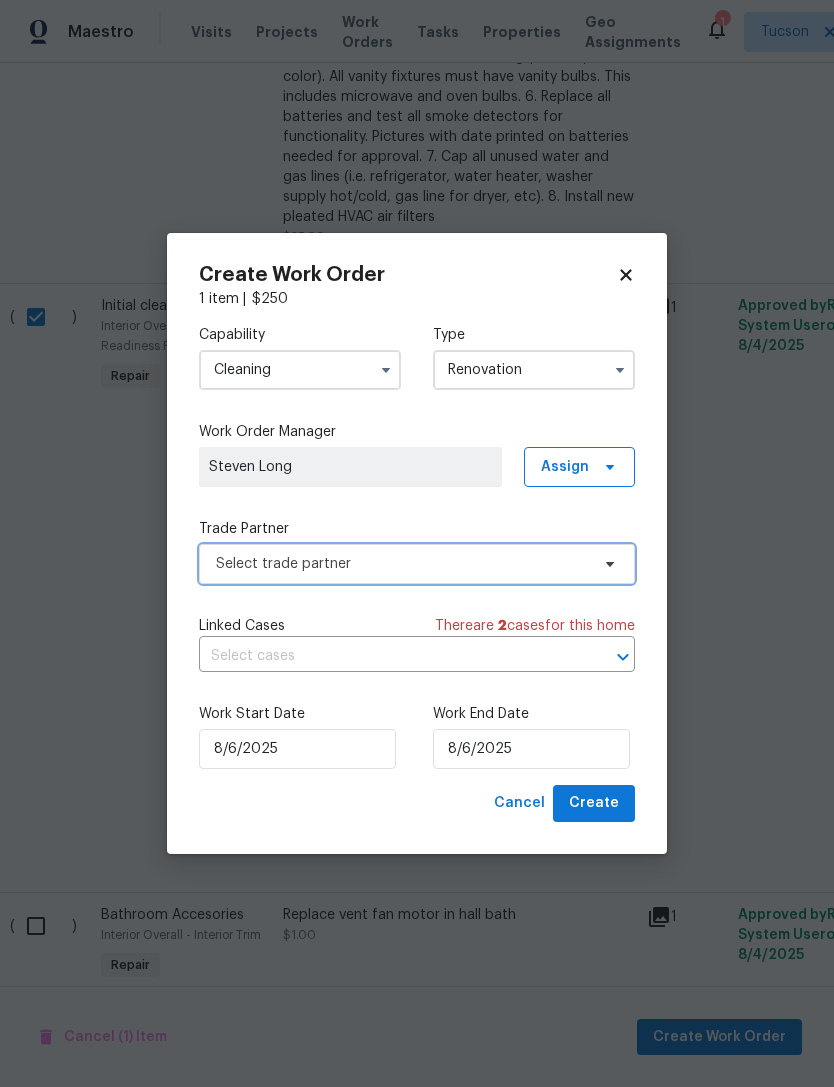 click on "Select trade partner" at bounding box center [402, 564] 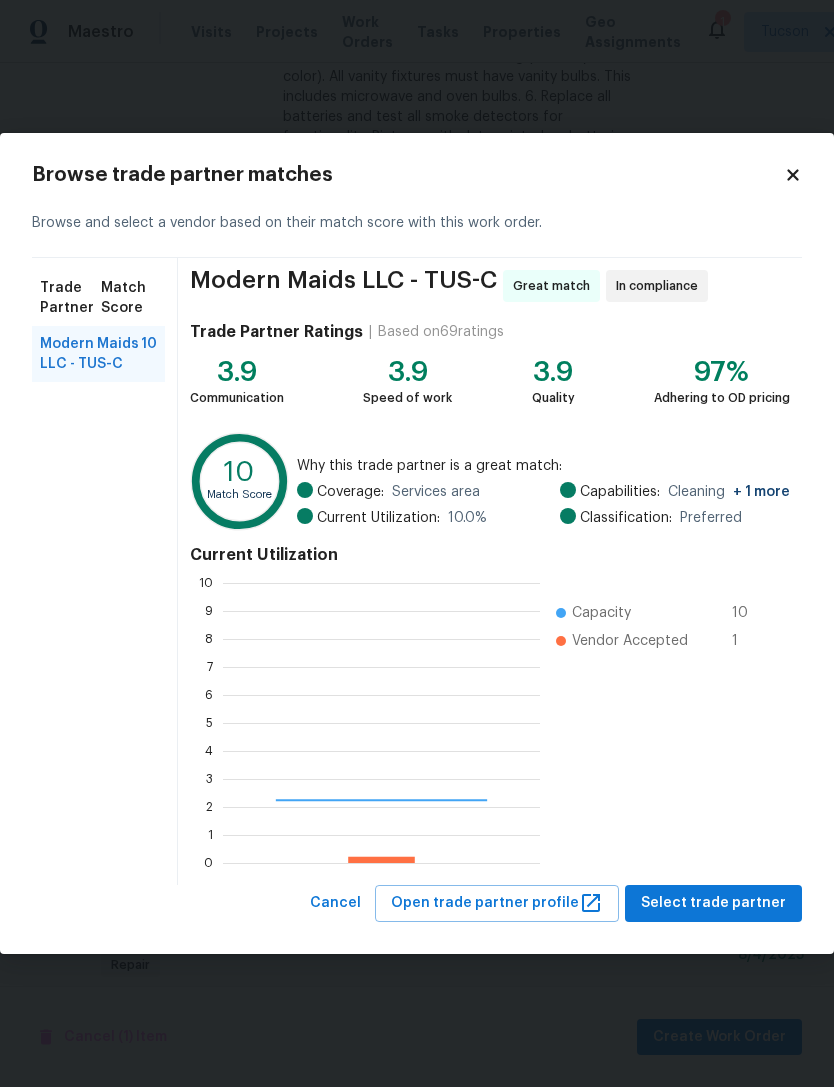 scroll, scrollTop: 2, scrollLeft: 2, axis: both 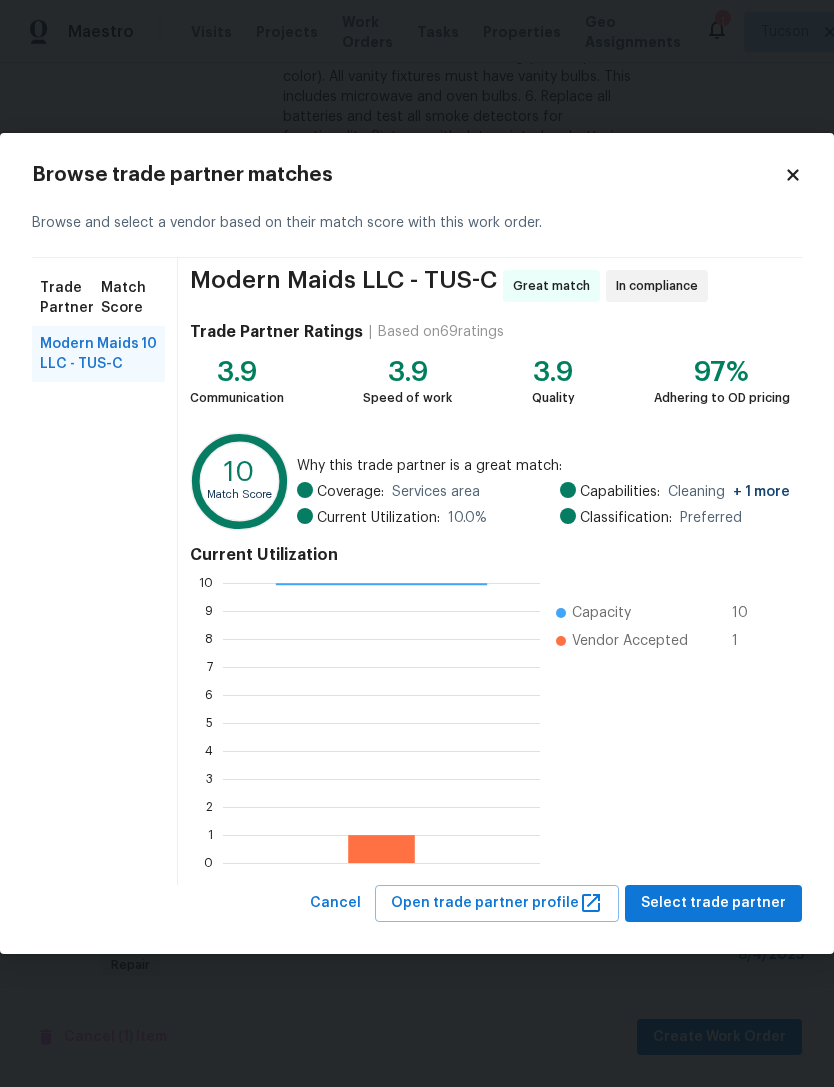 click on "Select trade partner" at bounding box center [713, 903] 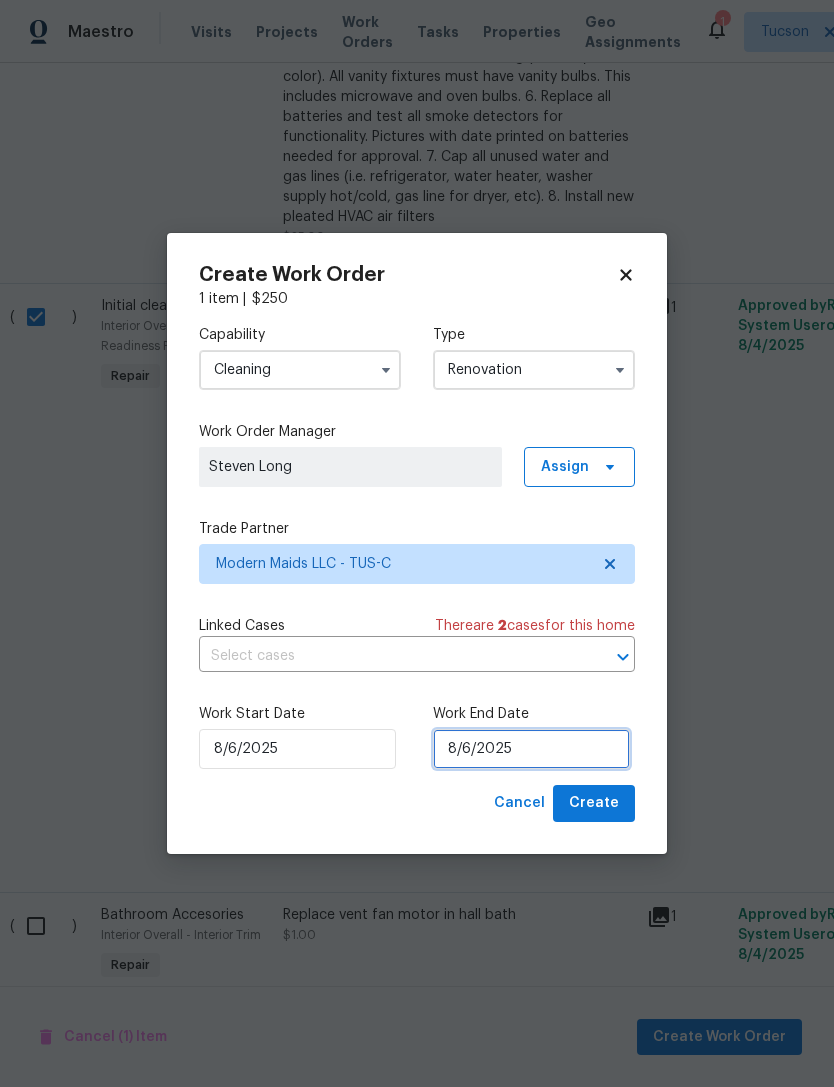 click on "8/6/2025" at bounding box center (531, 749) 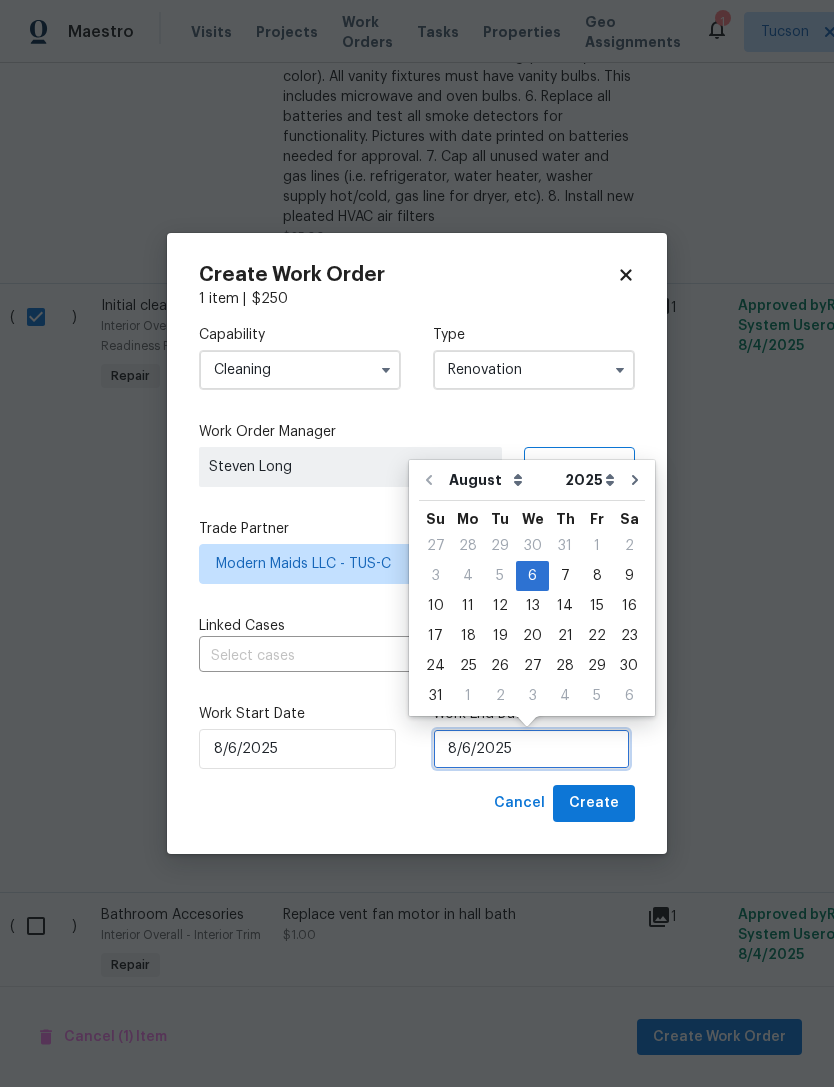 scroll, scrollTop: 37, scrollLeft: 0, axis: vertical 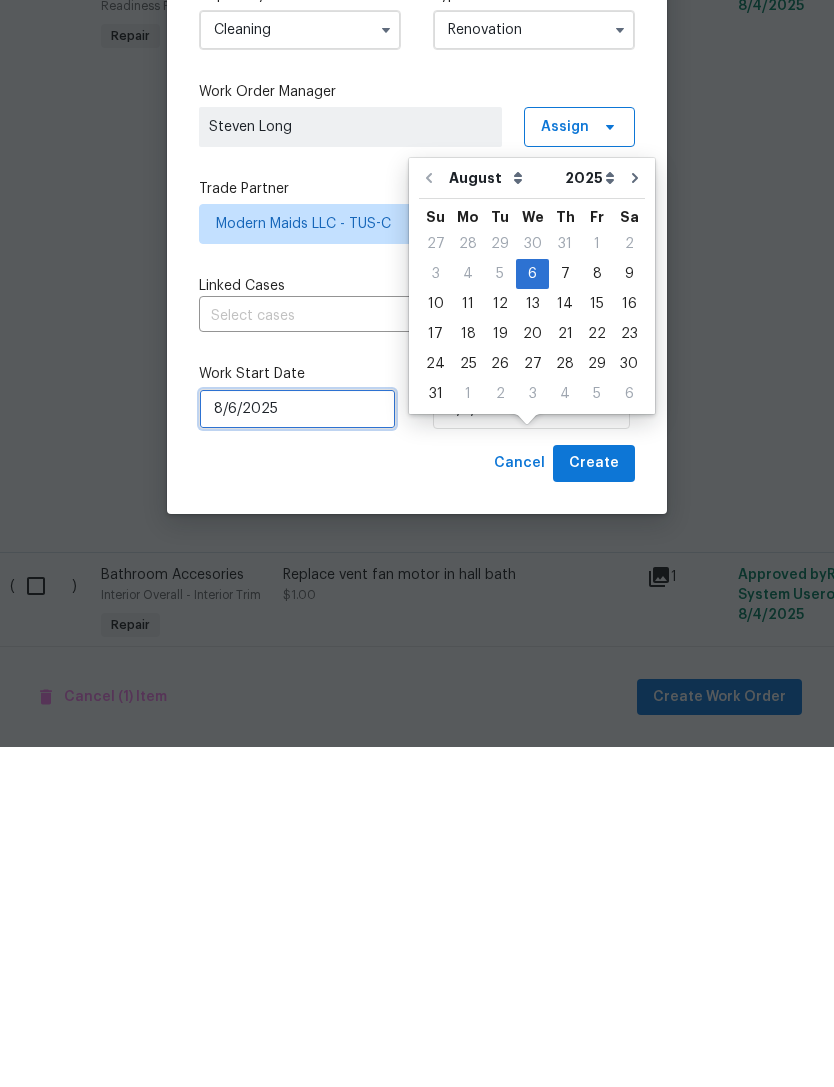 click on "8/6/2025" at bounding box center (297, 749) 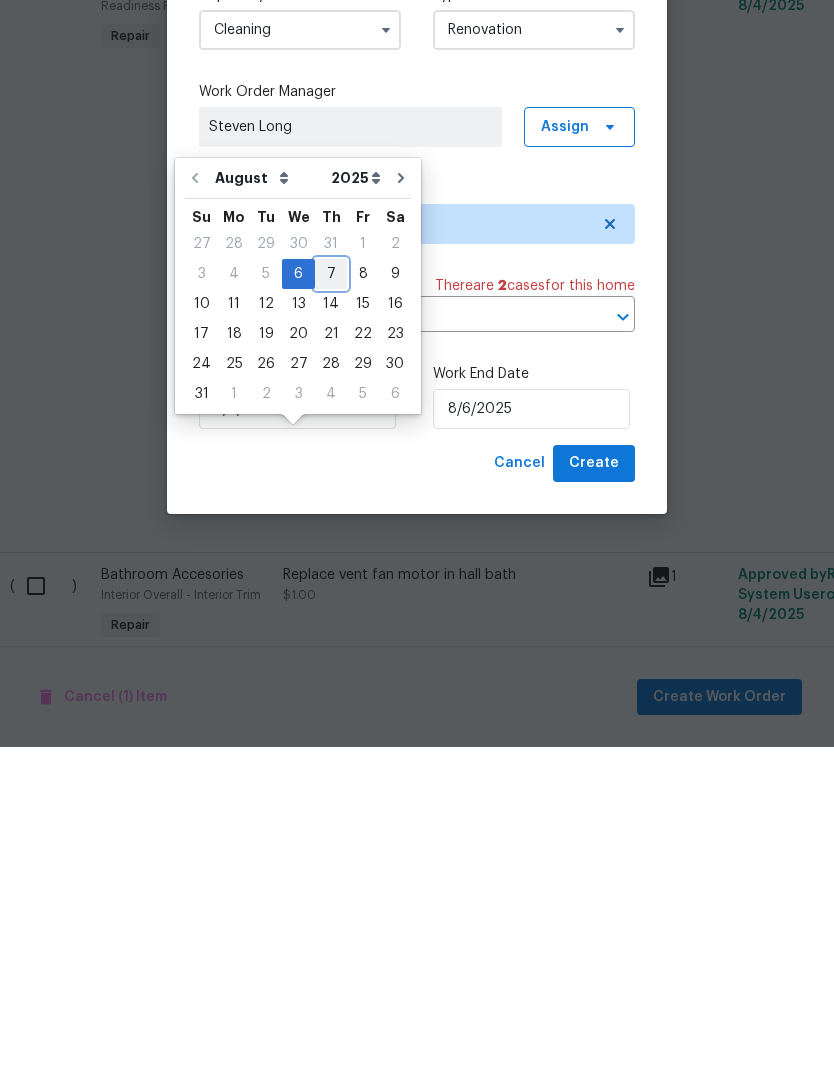 click on "7" at bounding box center (331, 614) 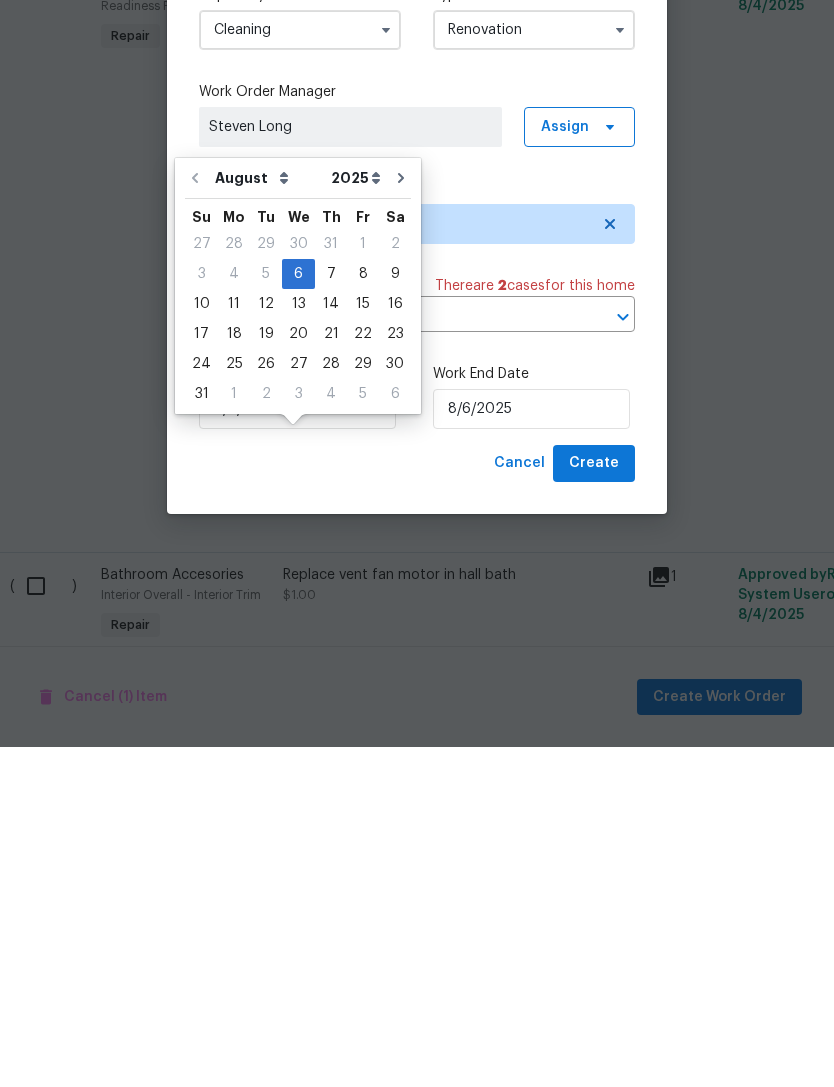 type on "8/7/2025" 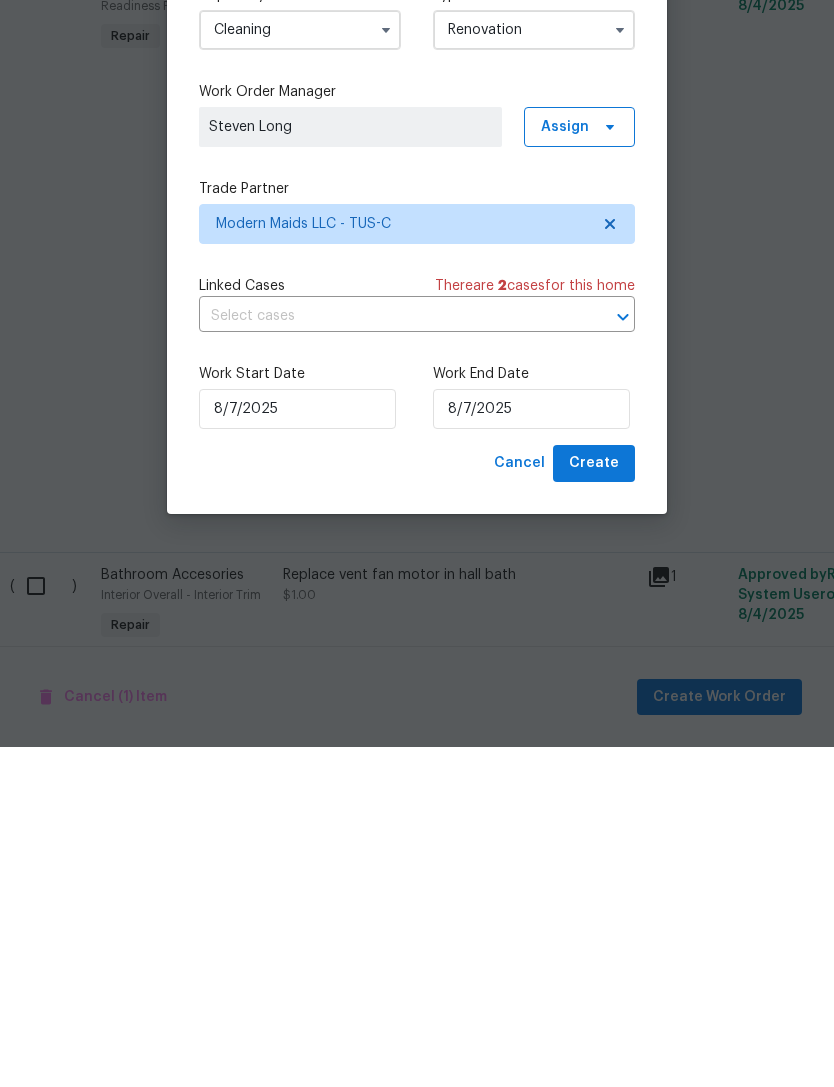 scroll, scrollTop: 64, scrollLeft: 0, axis: vertical 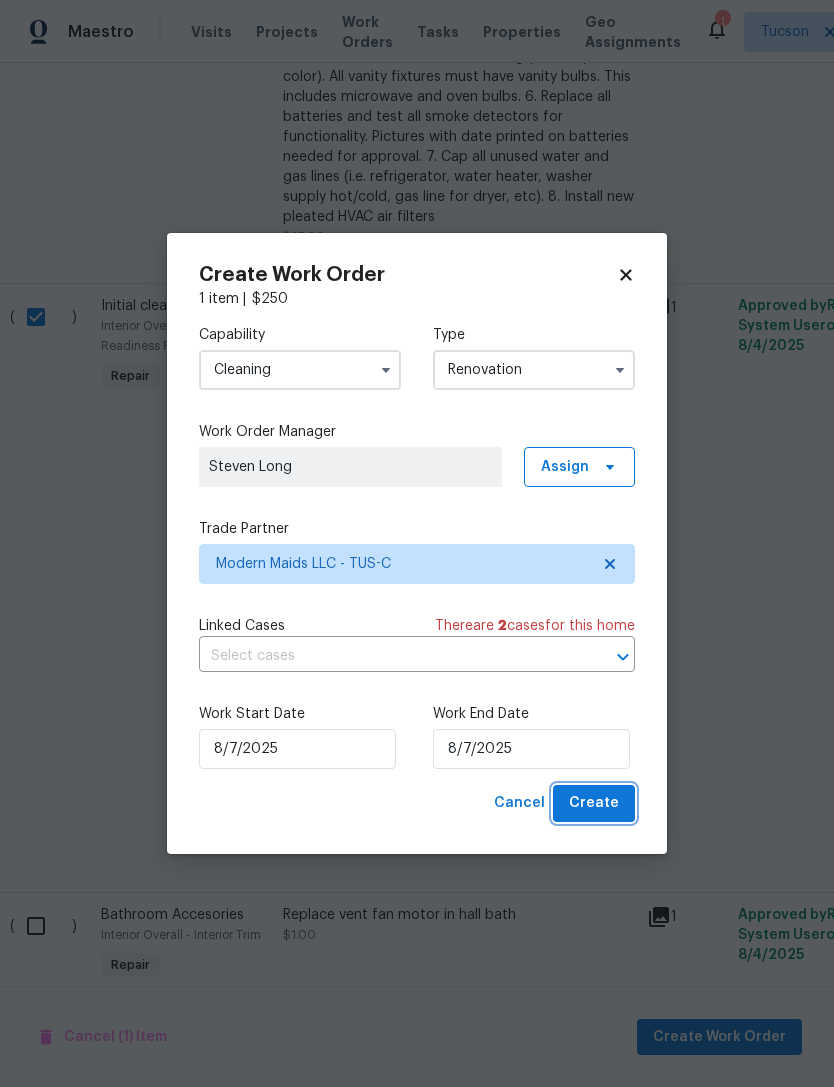 click on "Create" at bounding box center [594, 803] 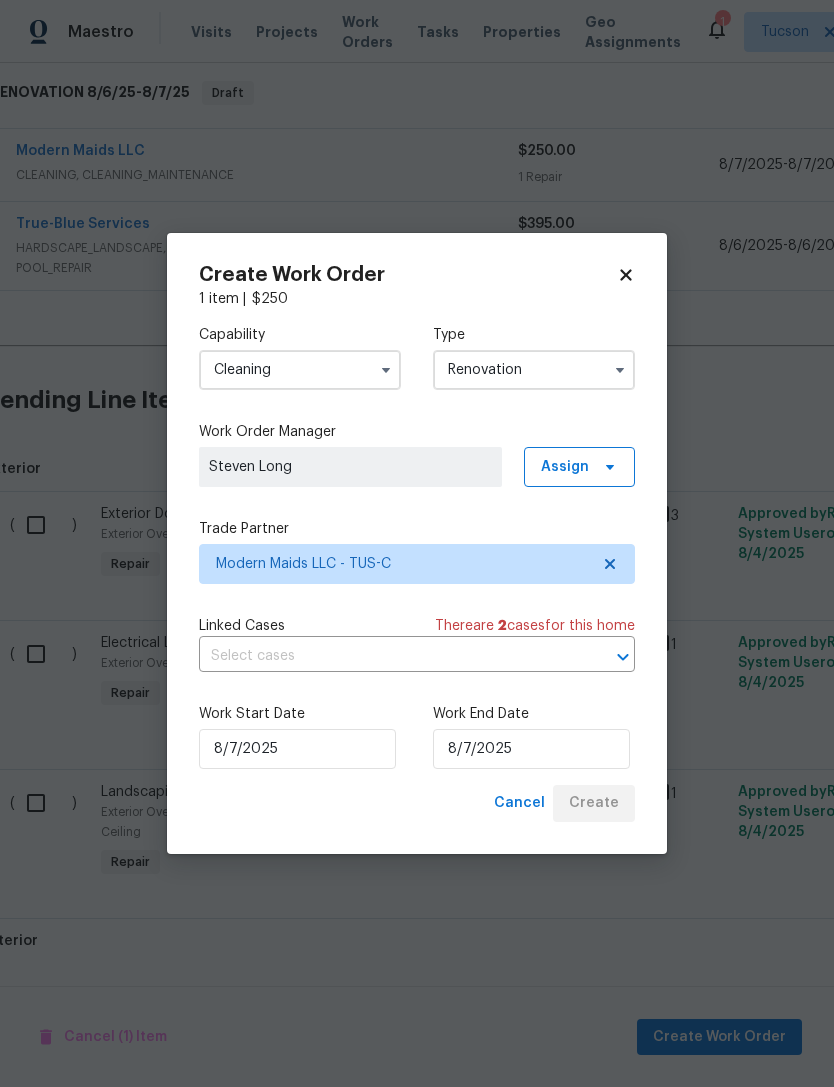 scroll, scrollTop: 257, scrollLeft: 15, axis: both 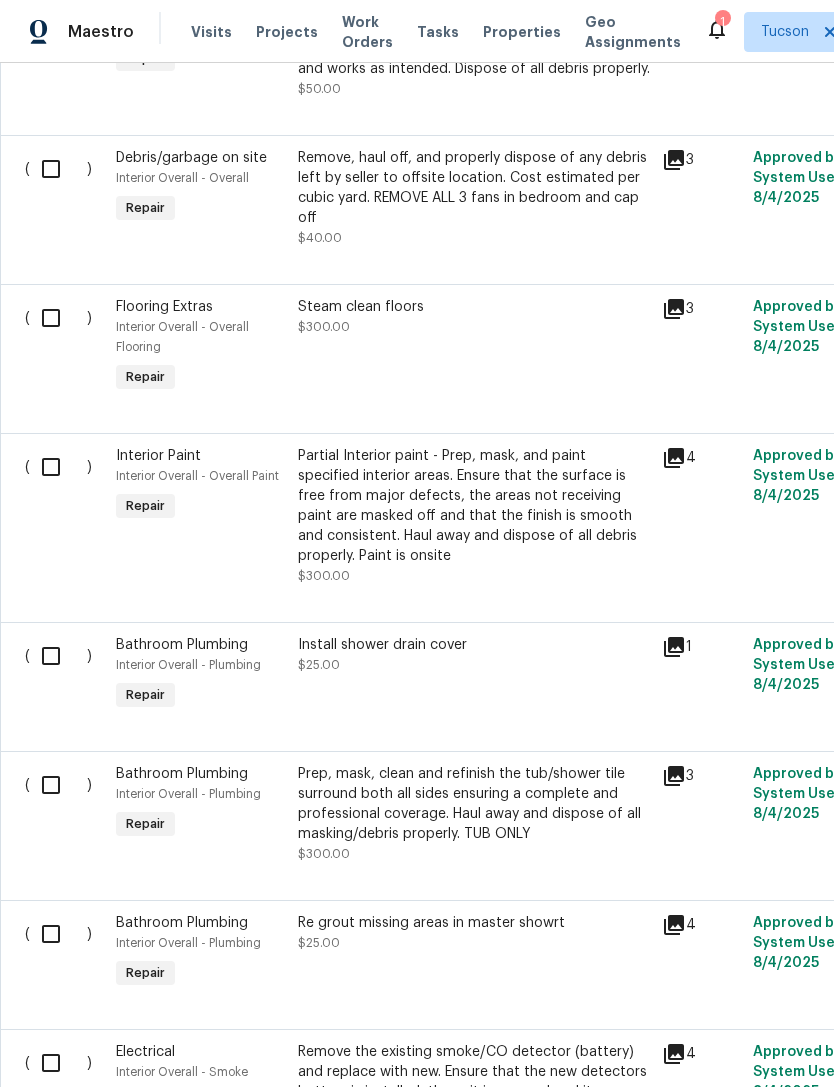 click at bounding box center [58, 318] 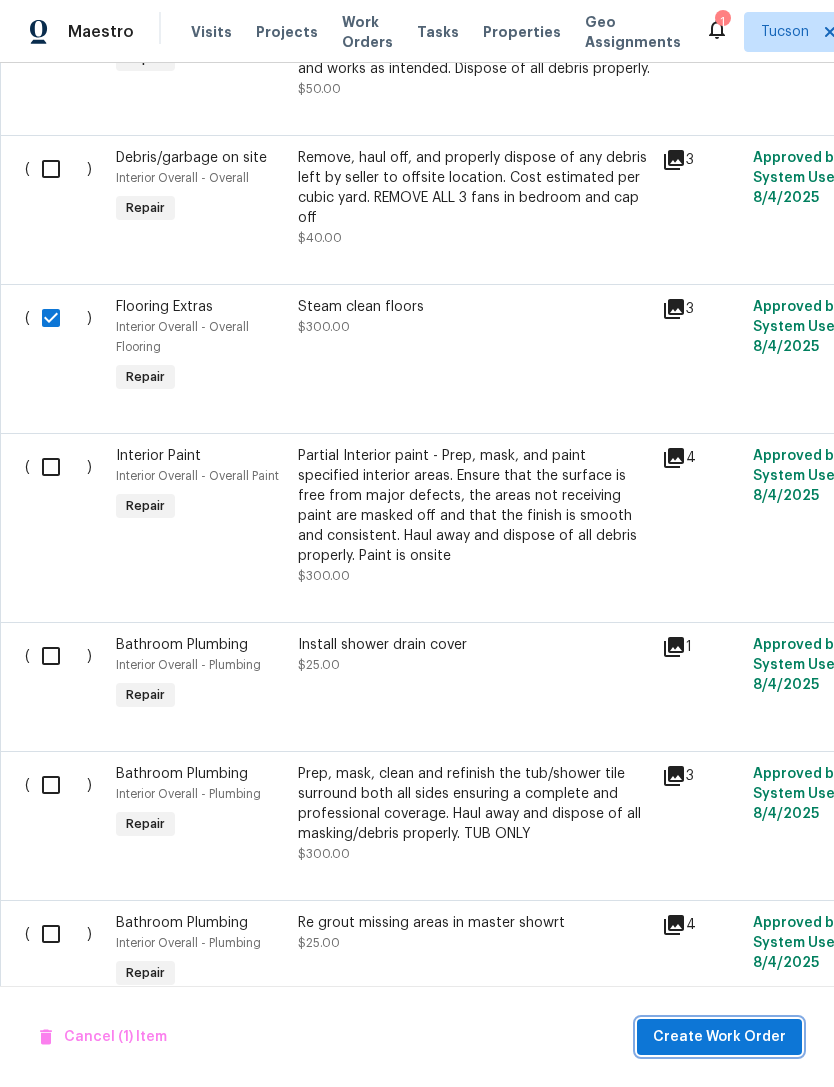 click on "Create Work Order" at bounding box center (719, 1037) 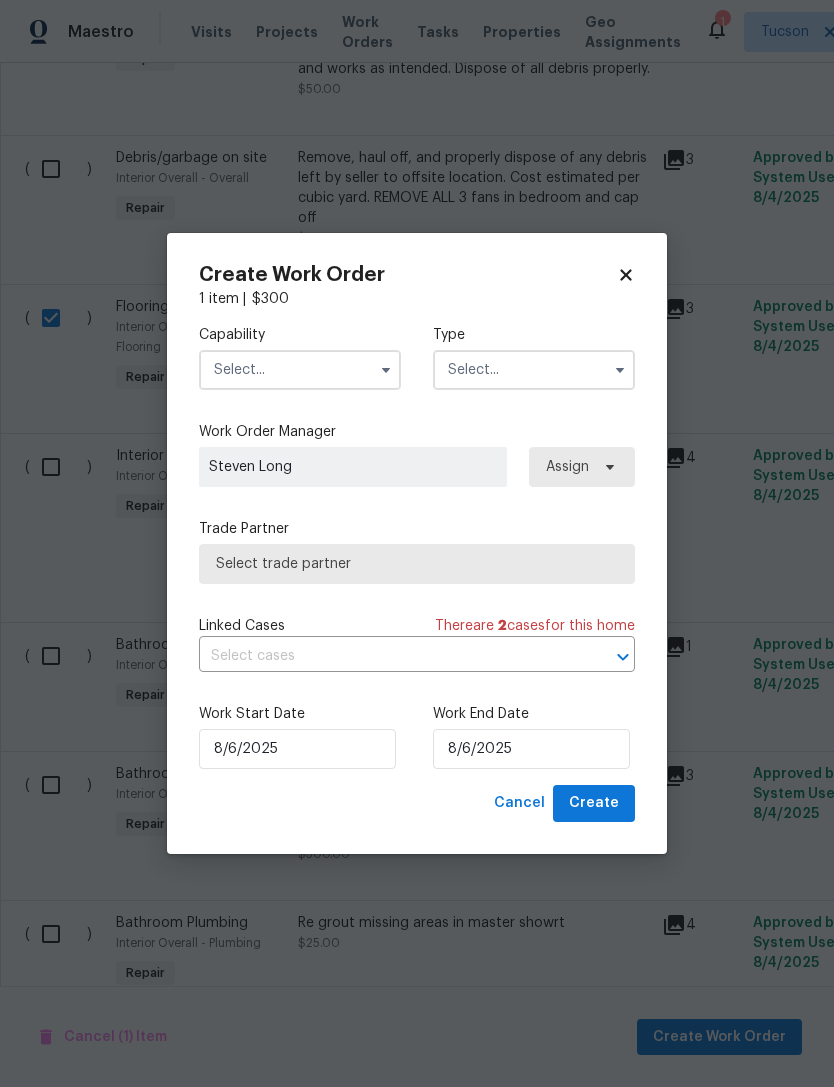 click at bounding box center (300, 370) 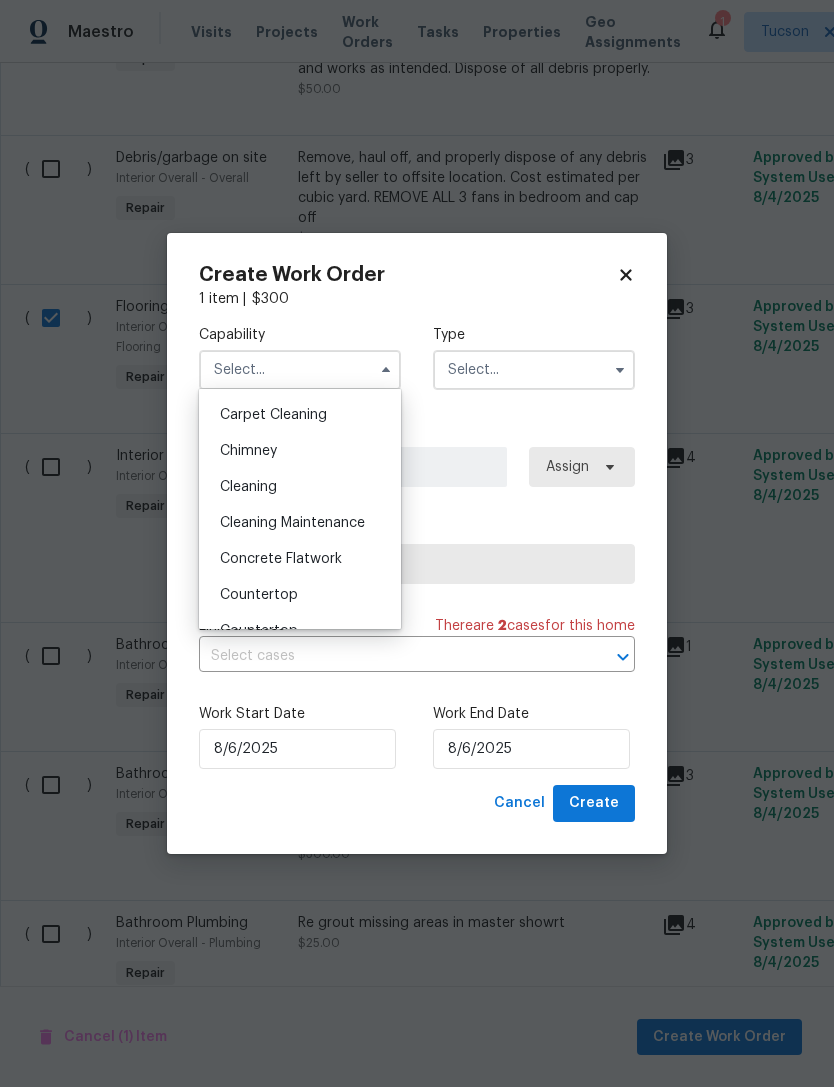 scroll, scrollTop: 180, scrollLeft: 0, axis: vertical 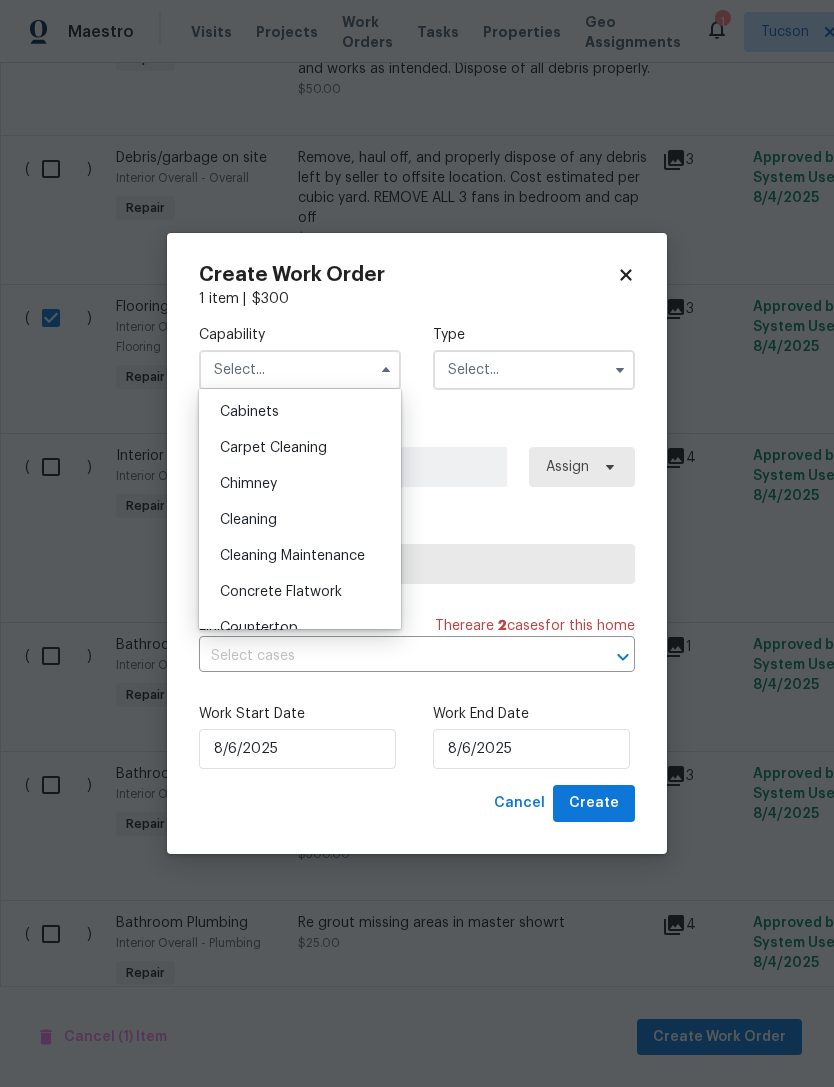 click on "Carpet Cleaning" at bounding box center (273, 448) 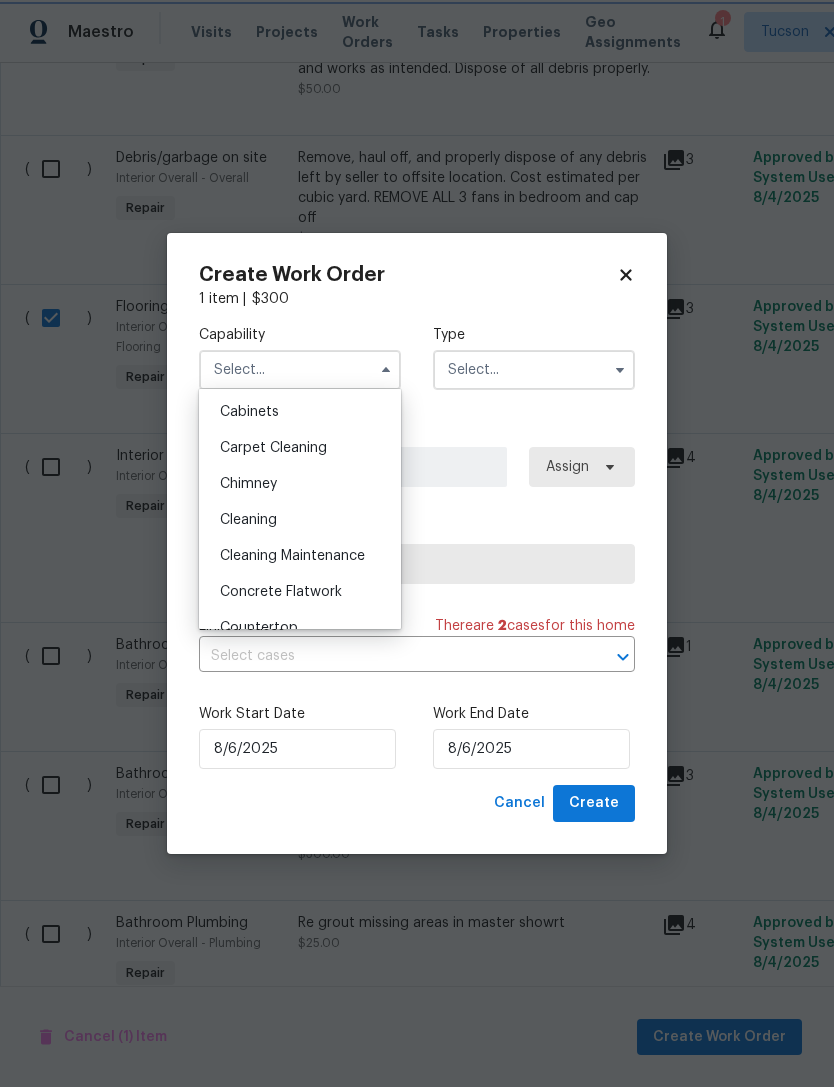type on "Carpet Cleaning" 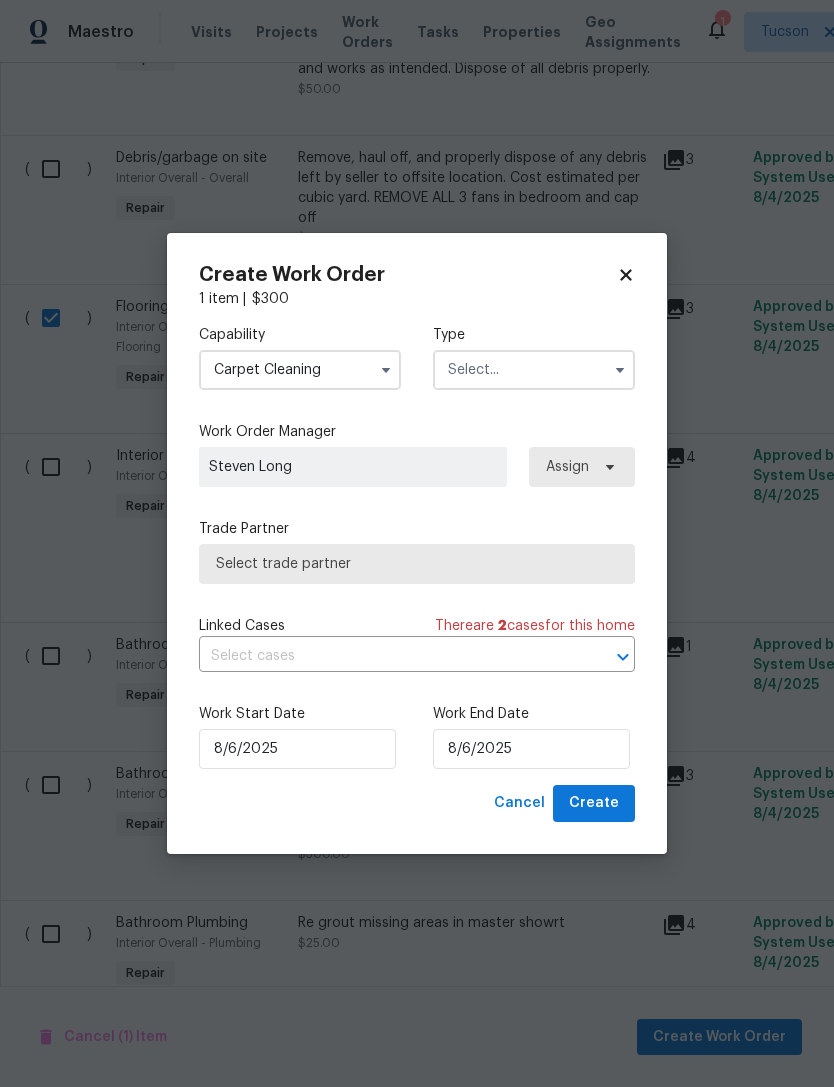 click at bounding box center [534, 370] 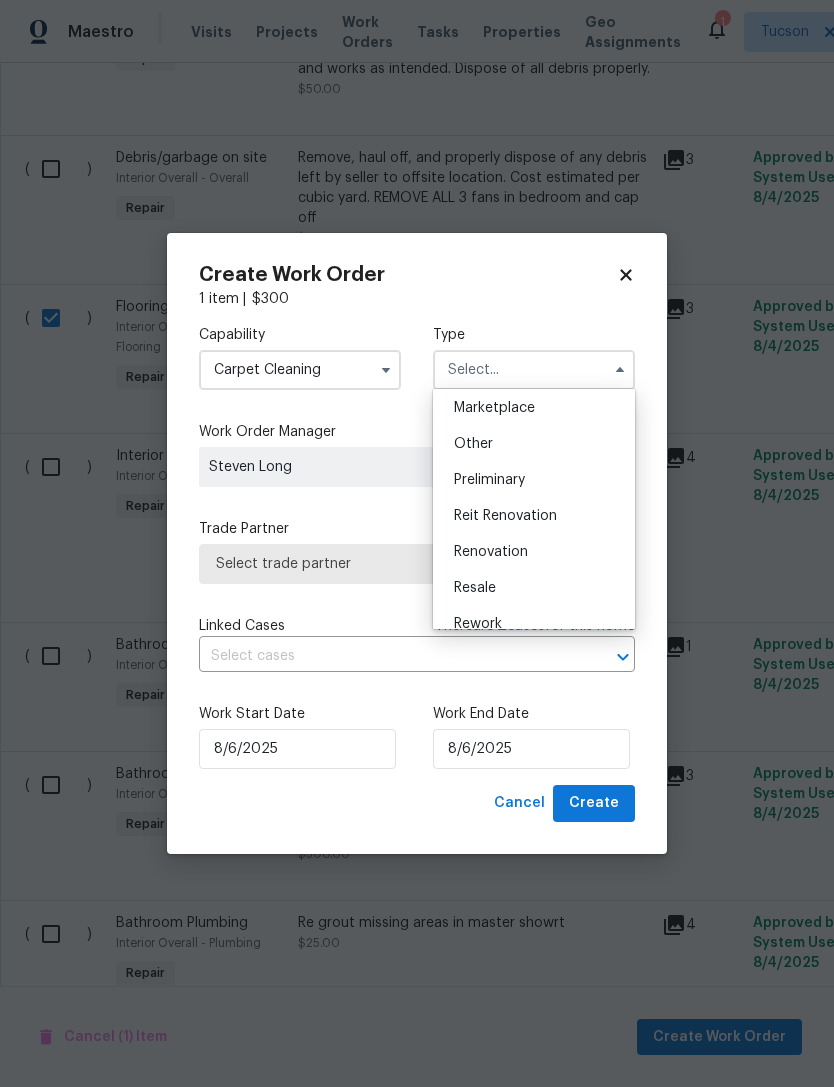 scroll, scrollTop: 394, scrollLeft: 0, axis: vertical 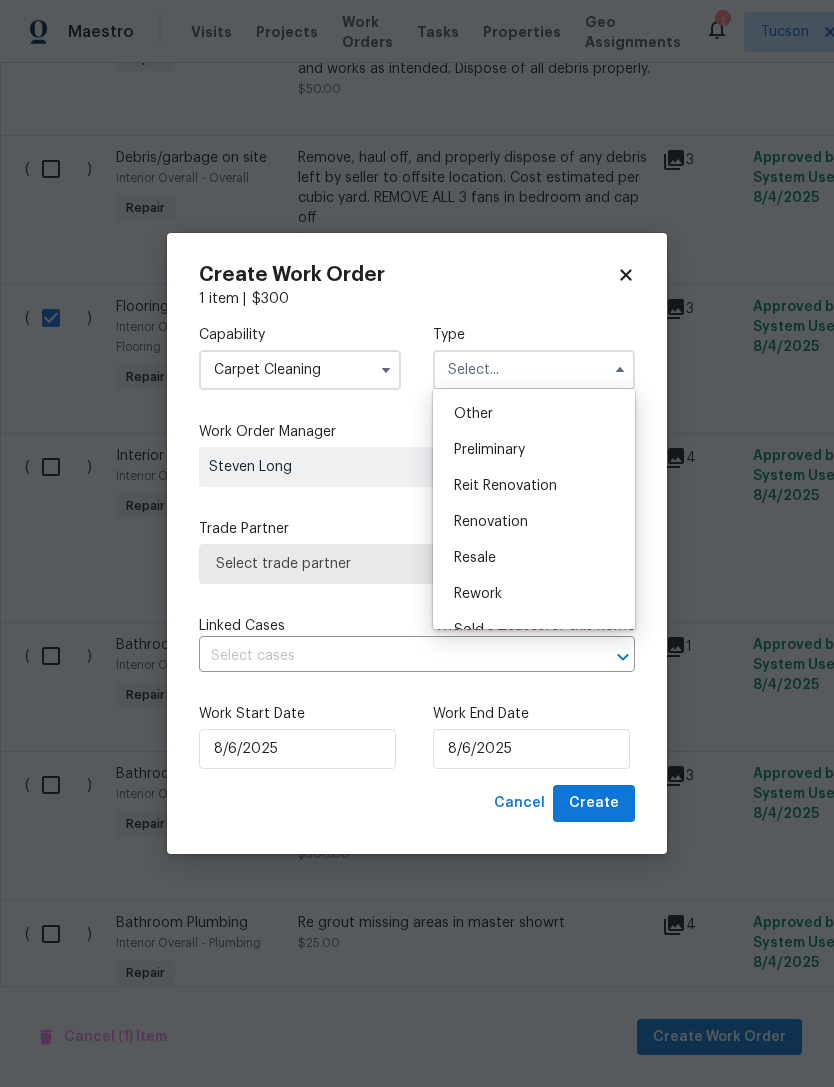 click on "Renovation" at bounding box center (534, 522) 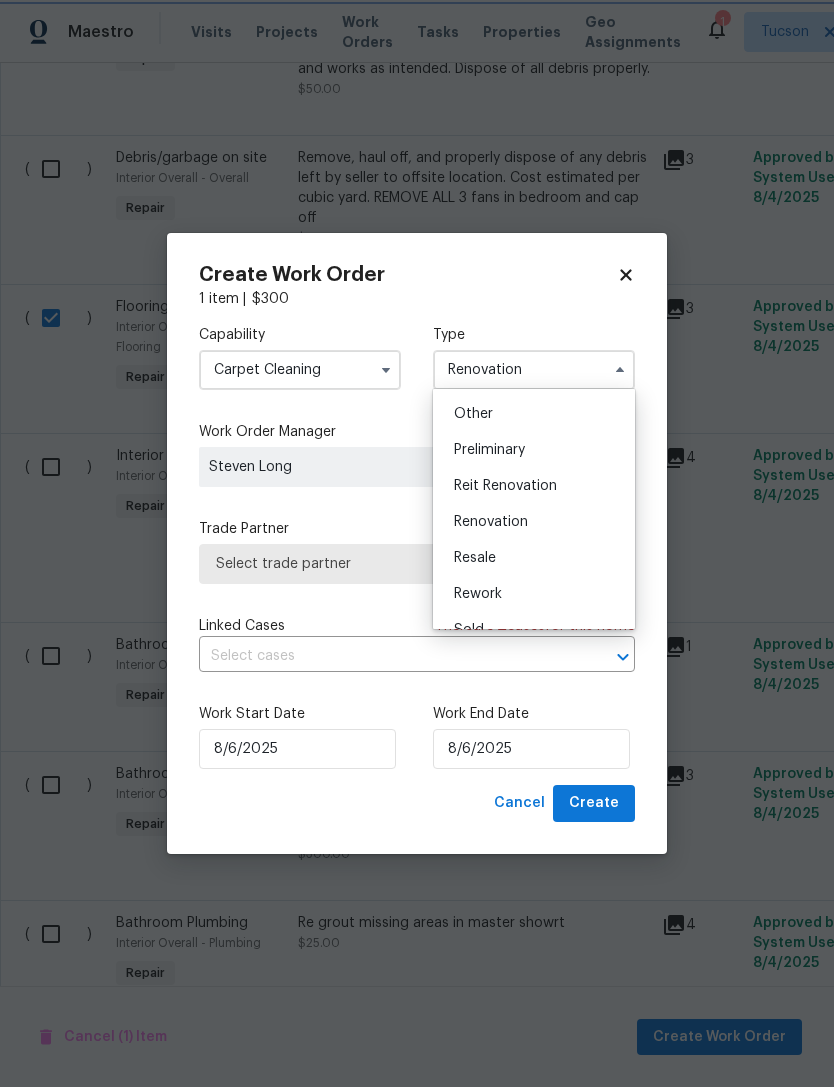 scroll, scrollTop: 0, scrollLeft: 0, axis: both 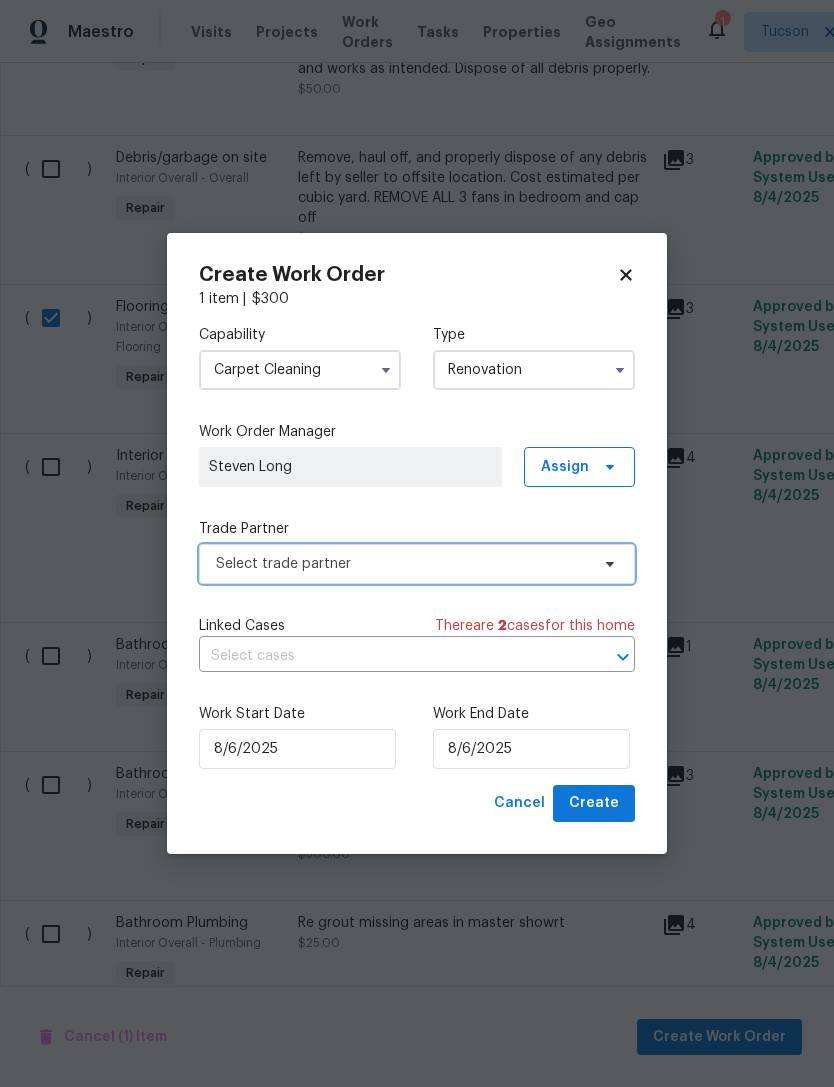 click on "Select trade partner" at bounding box center [417, 564] 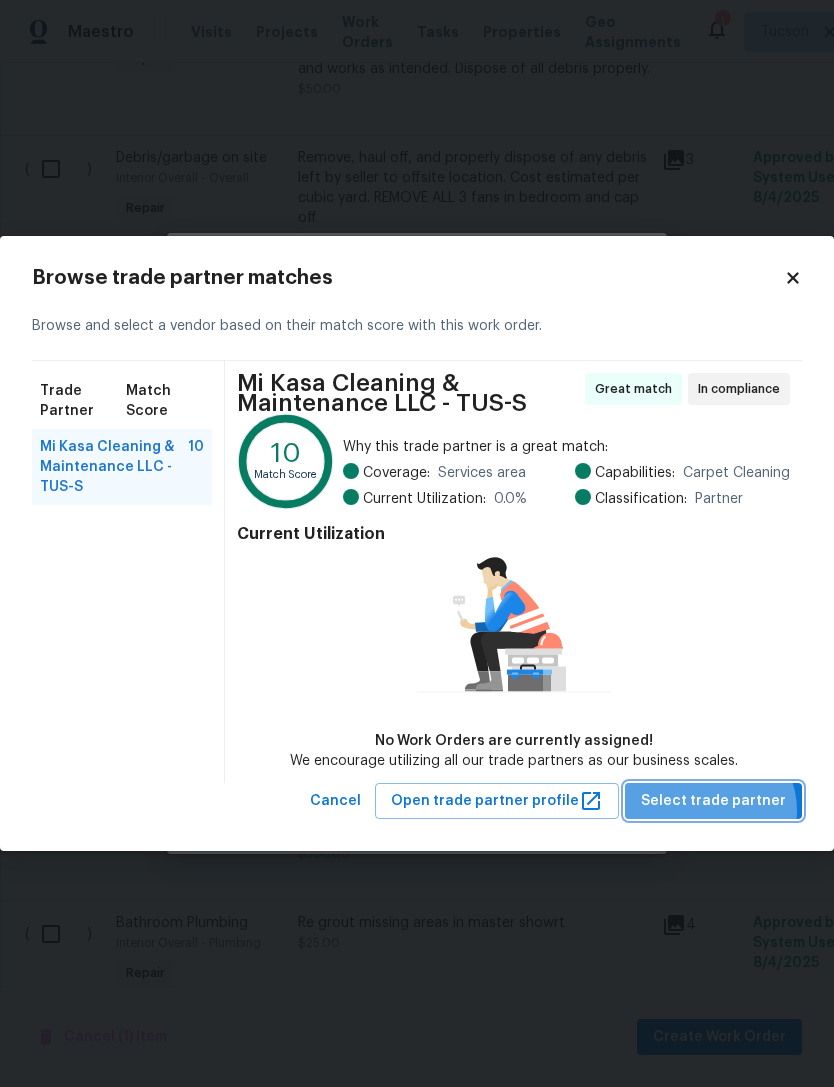 click on "Select trade partner" at bounding box center [713, 801] 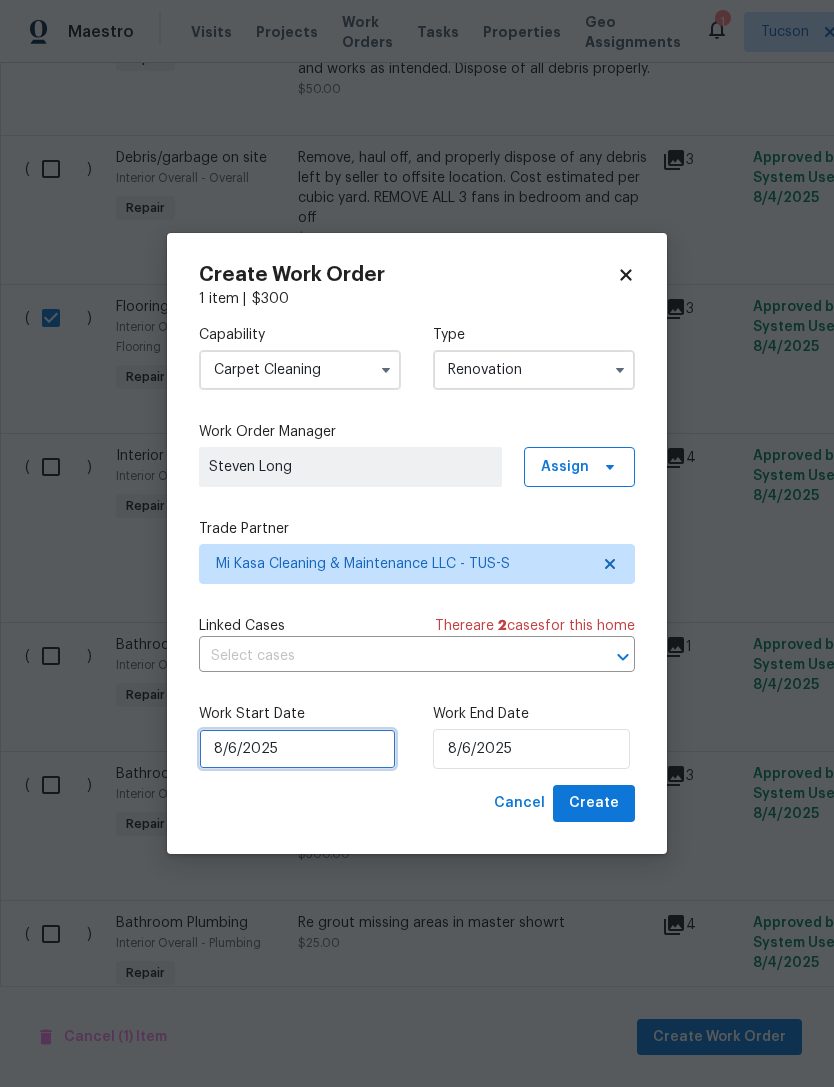 click on "8/6/2025" at bounding box center [297, 749] 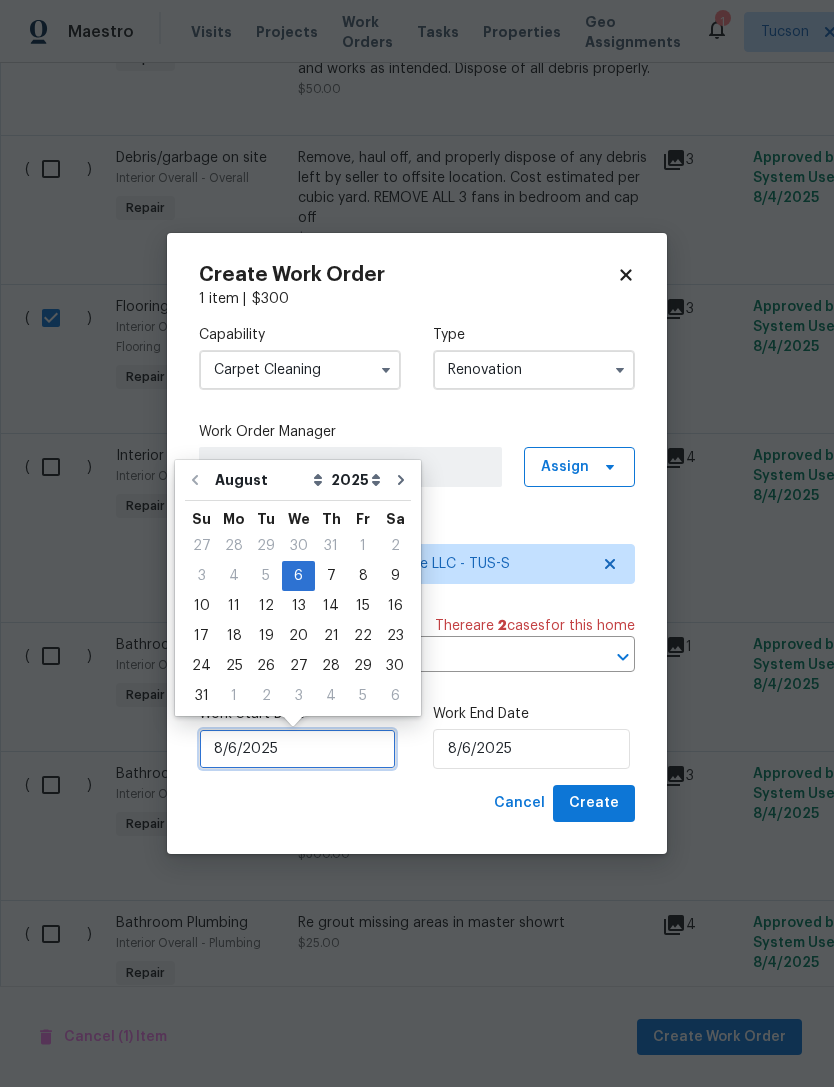 scroll, scrollTop: 37, scrollLeft: 0, axis: vertical 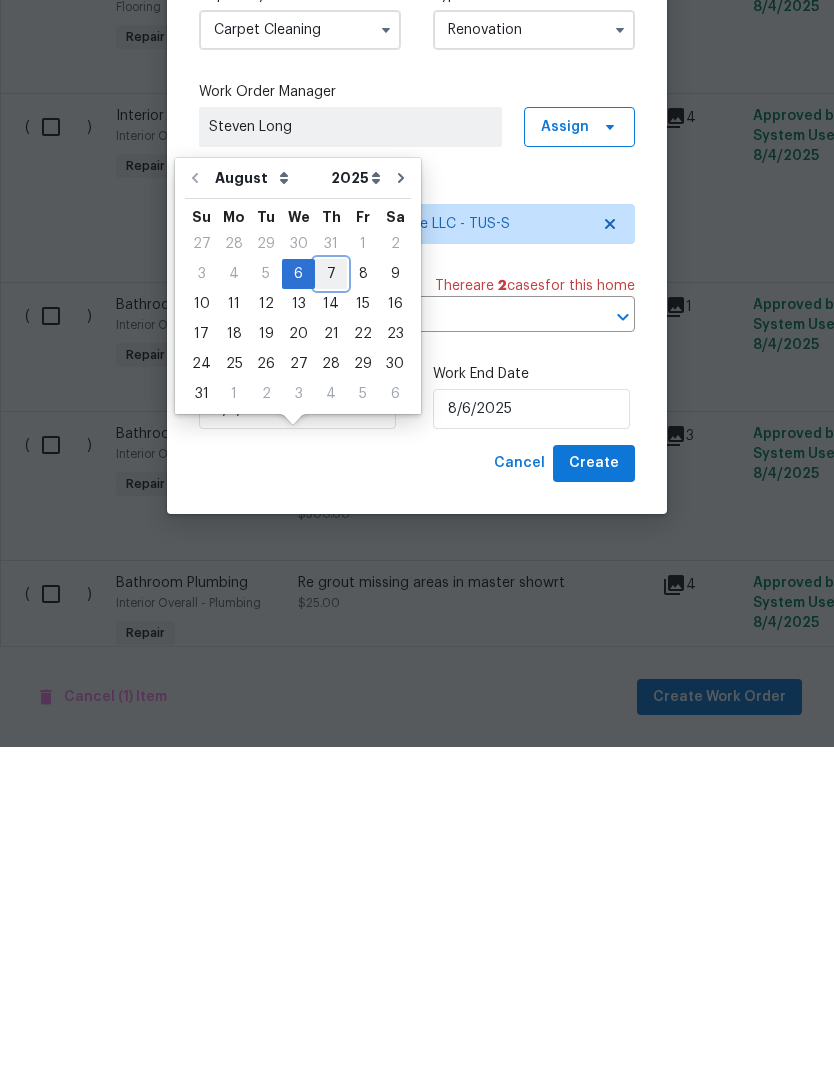 click on "7" at bounding box center (331, 614) 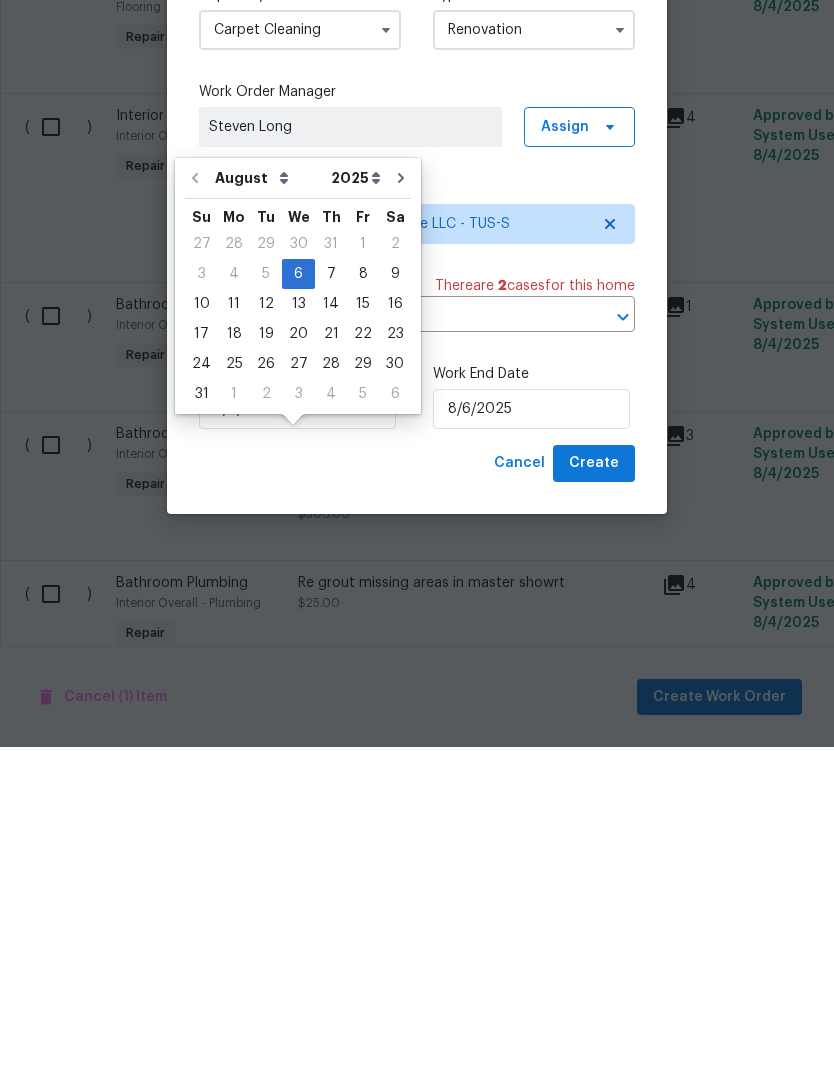 type on "8/7/2025" 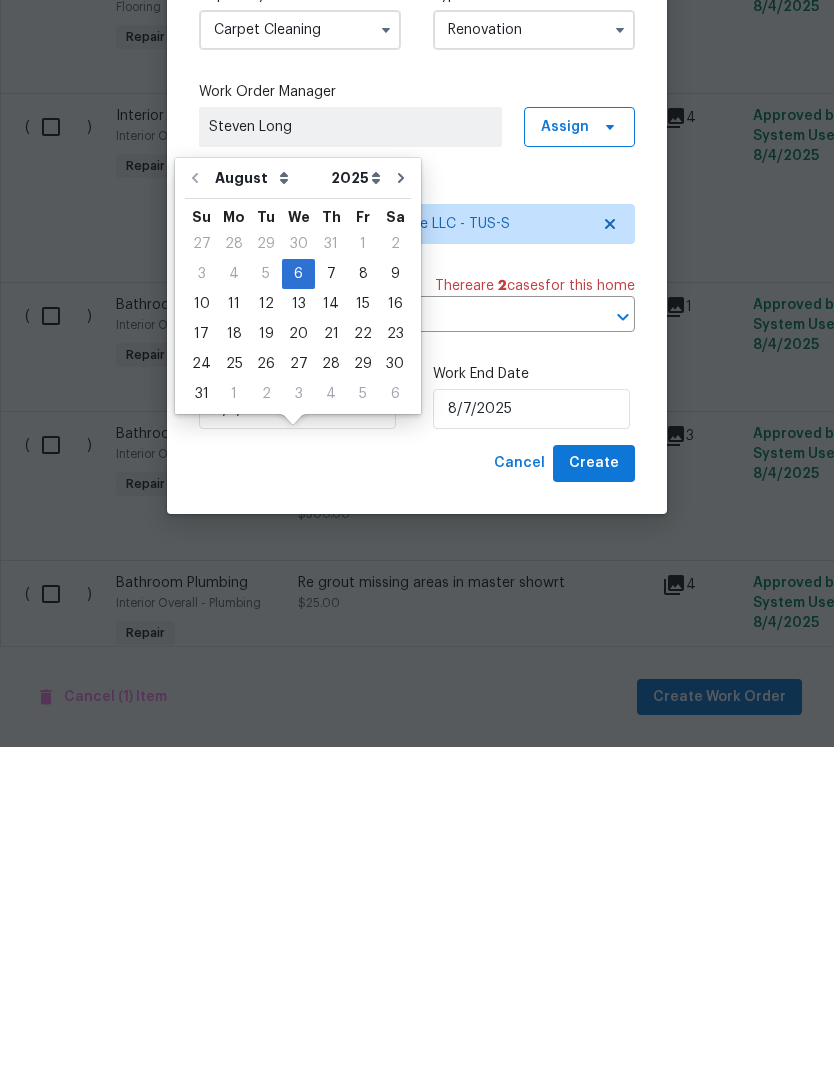 scroll, scrollTop: 64, scrollLeft: 0, axis: vertical 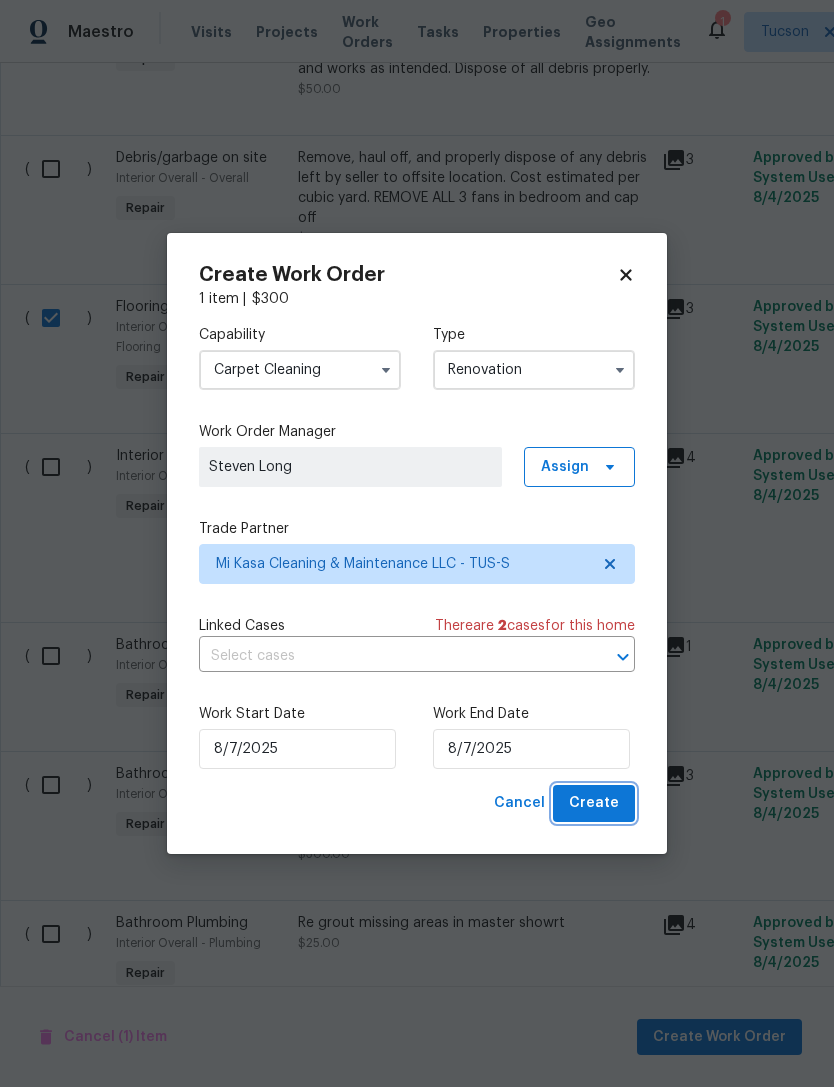 click on "Create" at bounding box center [594, 803] 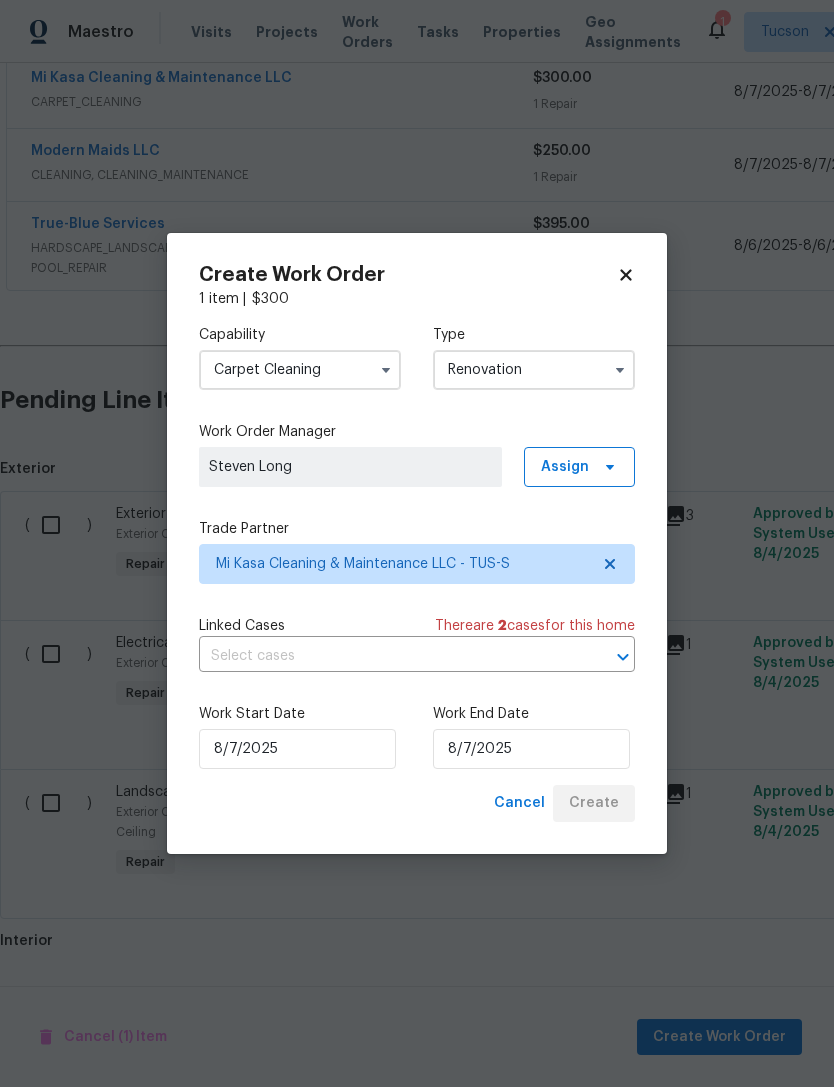 scroll, scrollTop: 330, scrollLeft: 0, axis: vertical 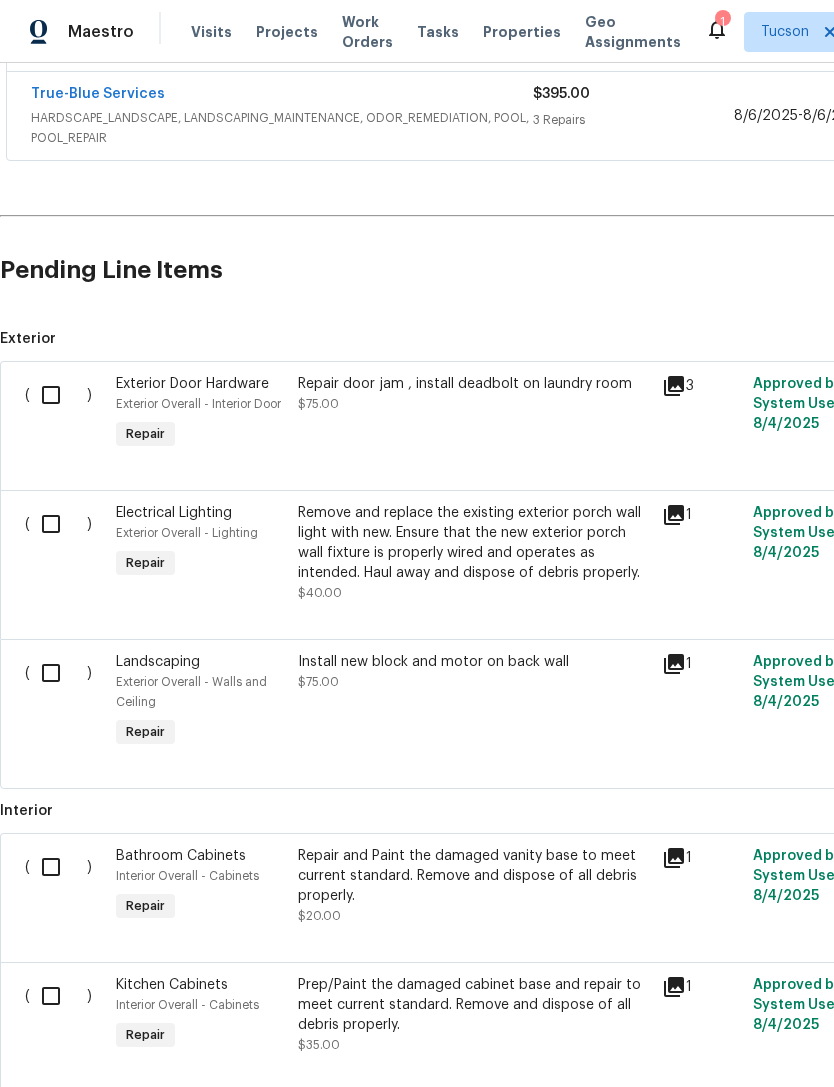 click at bounding box center (58, 395) 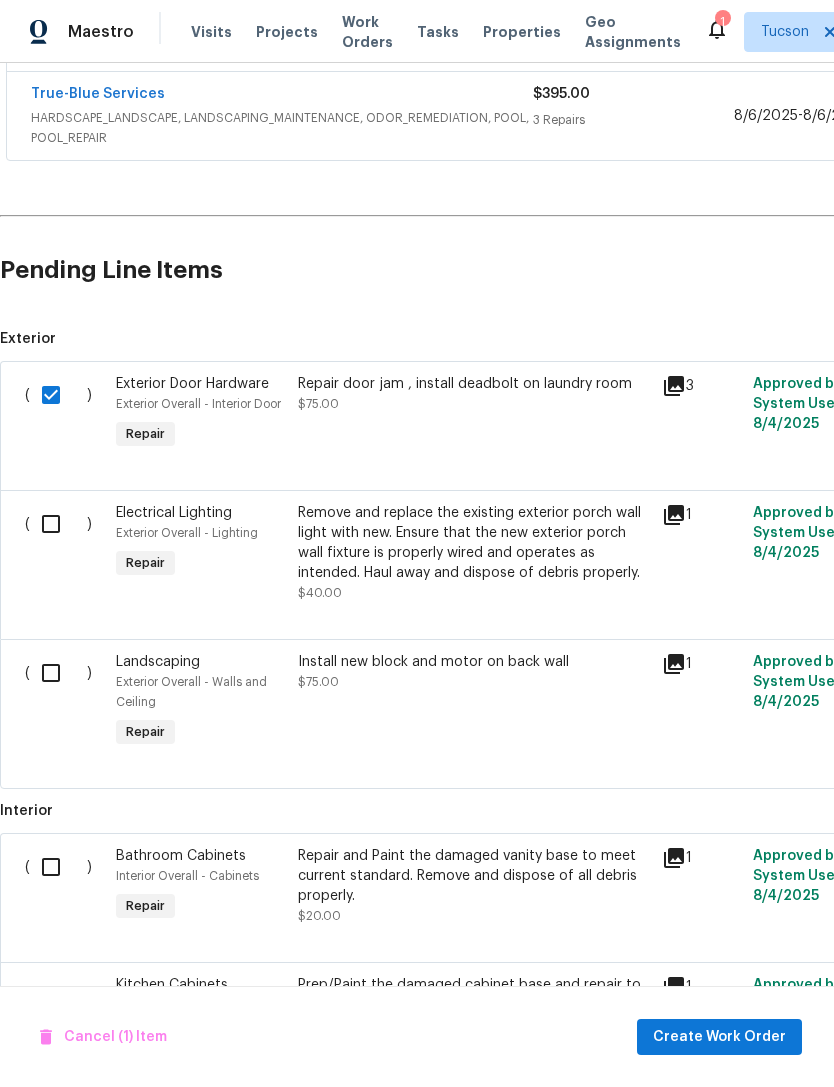 click at bounding box center (58, 524) 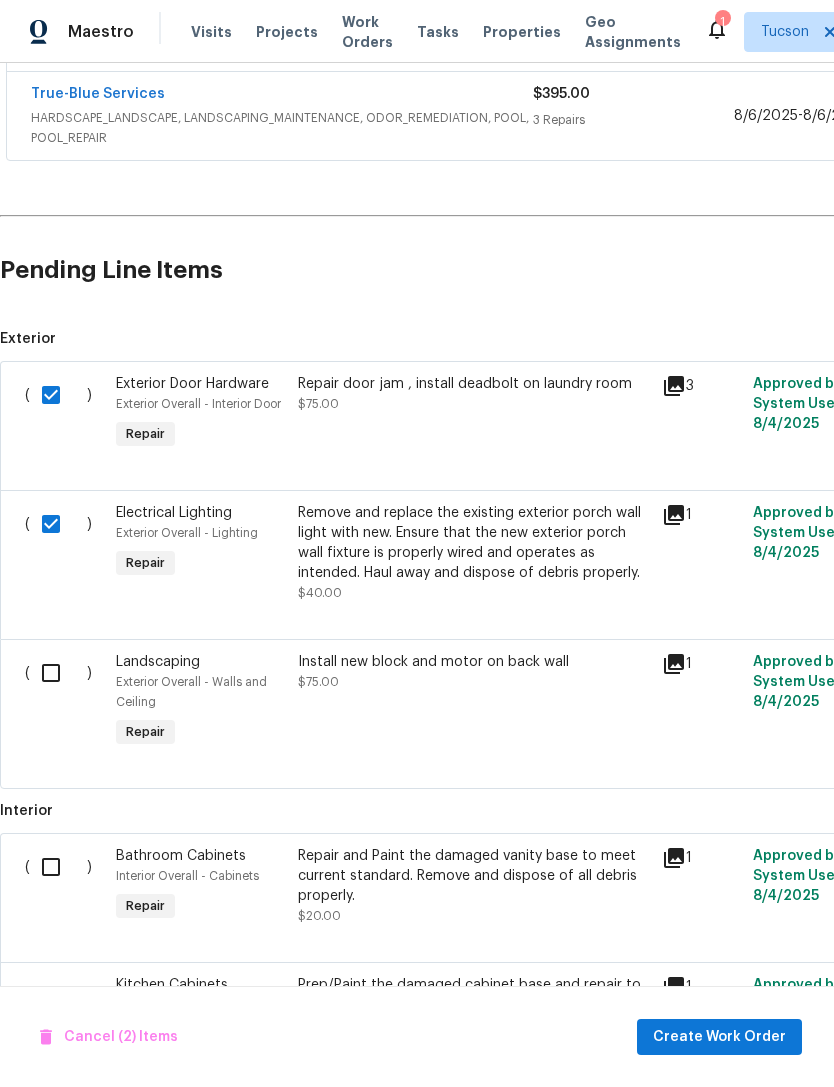 click at bounding box center (58, 673) 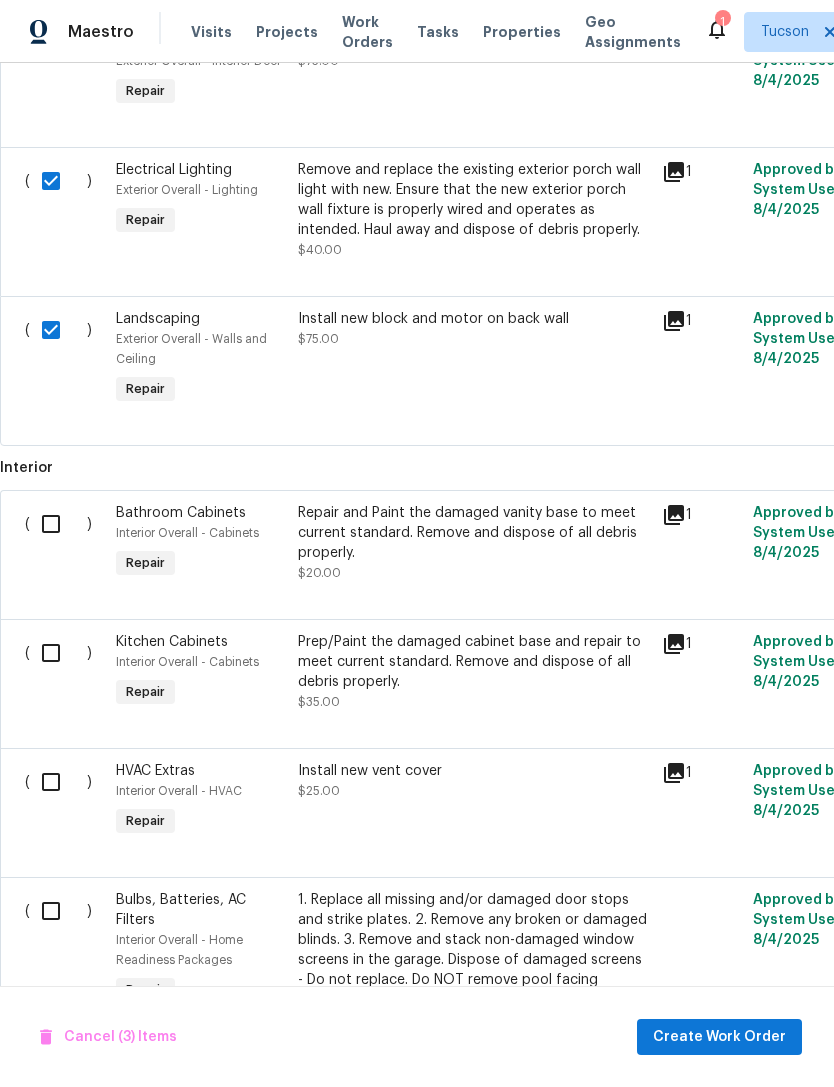 scroll, scrollTop: 884, scrollLeft: 0, axis: vertical 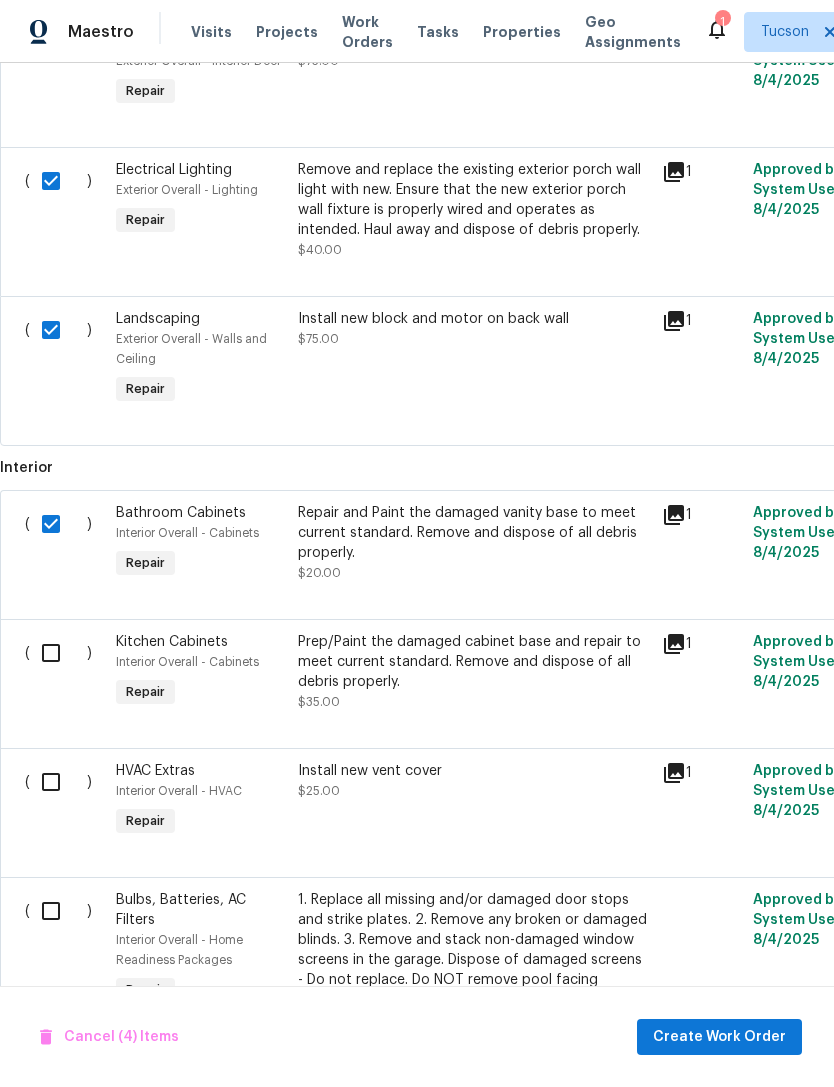 click at bounding box center [58, 653] 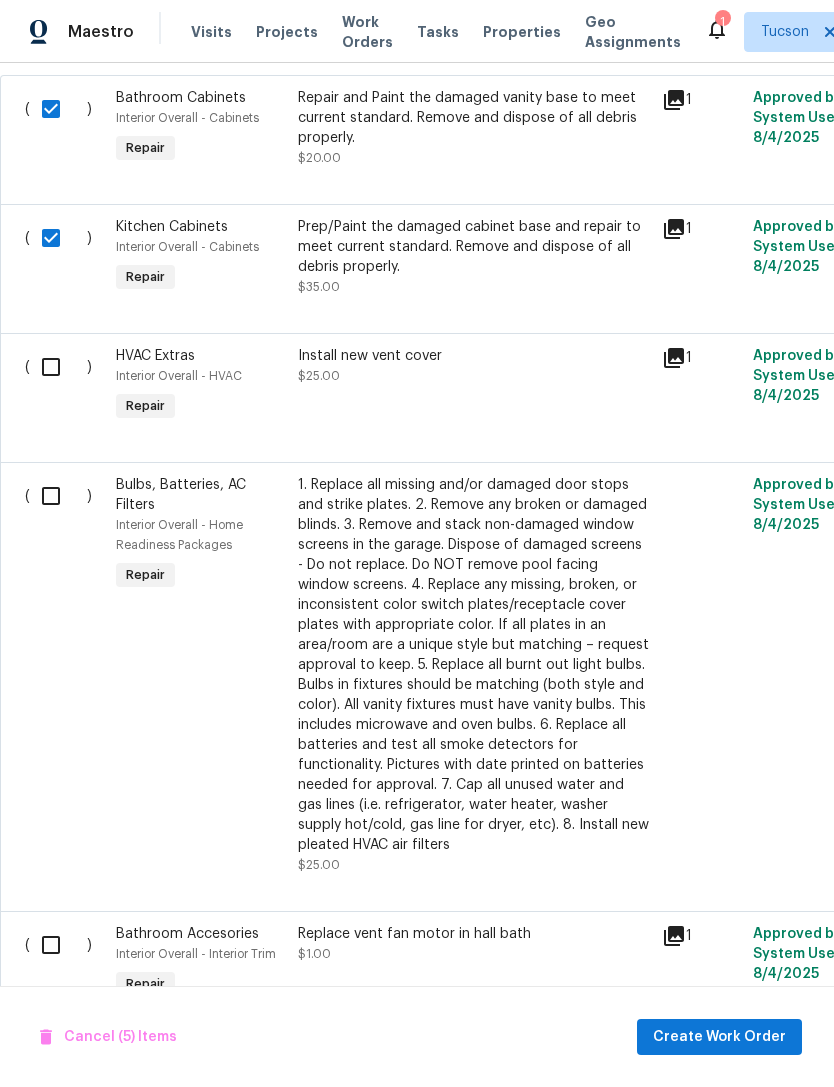 scroll, scrollTop: 1300, scrollLeft: 0, axis: vertical 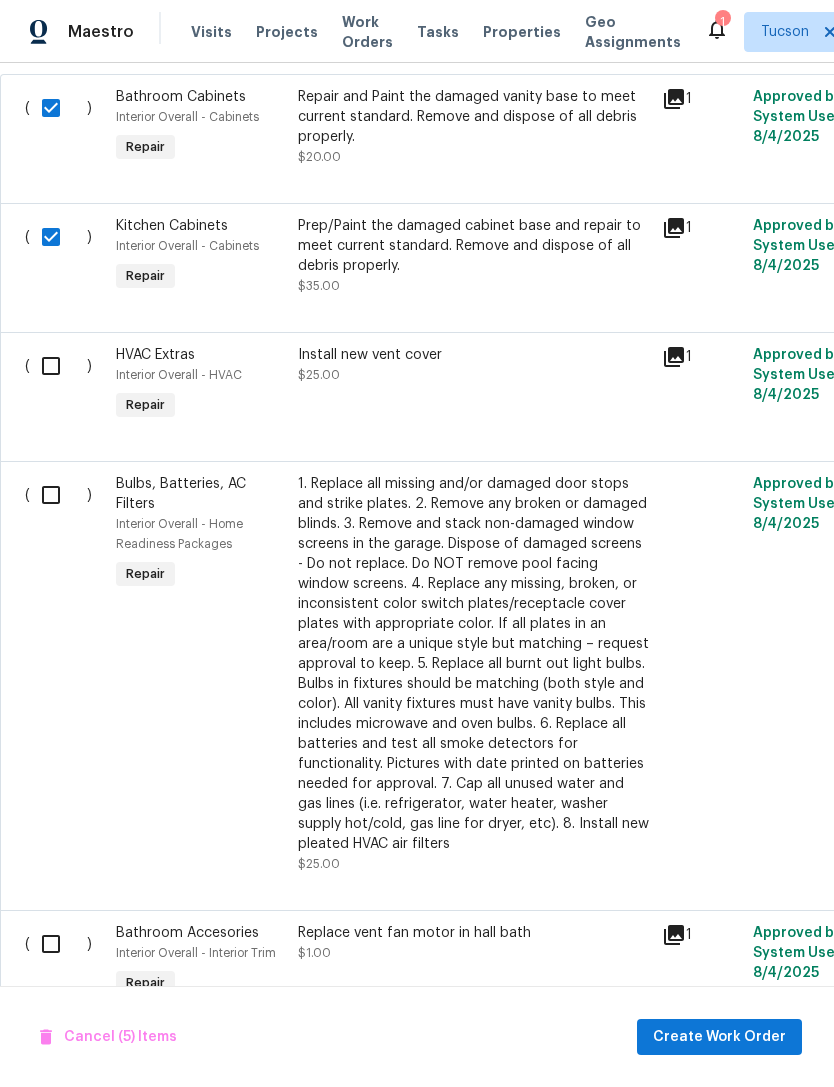 click at bounding box center [58, 495] 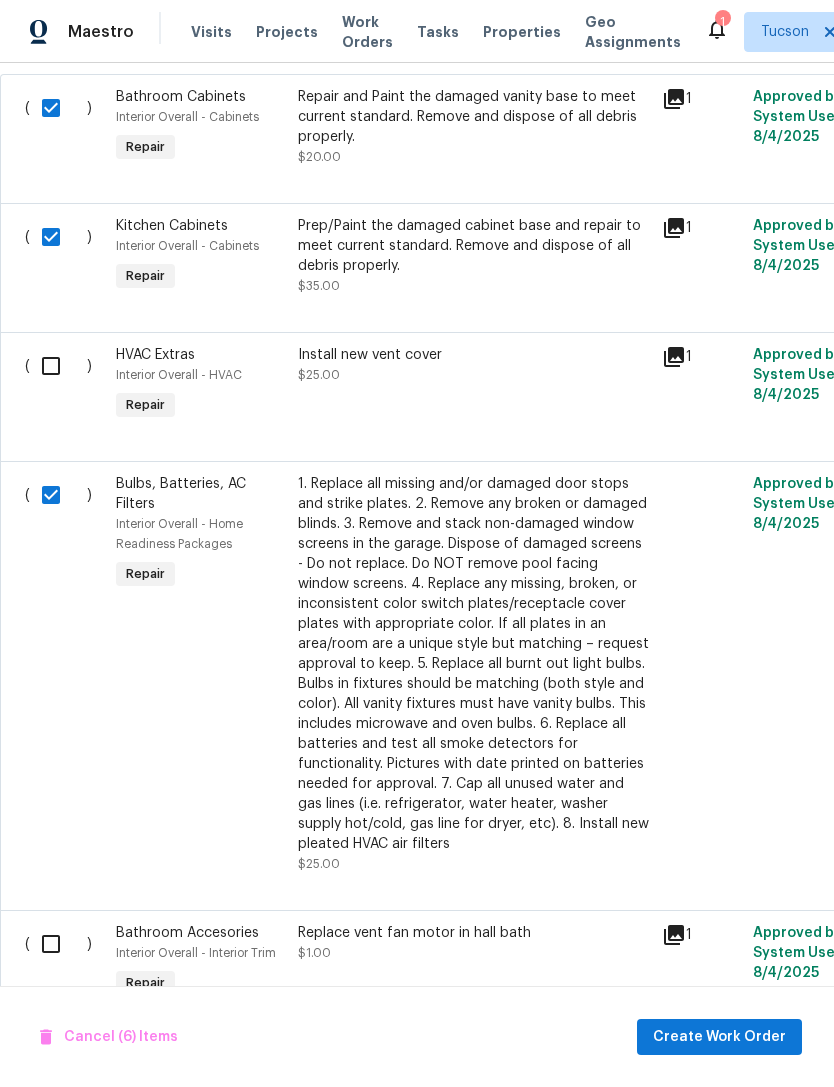 click at bounding box center (58, 366) 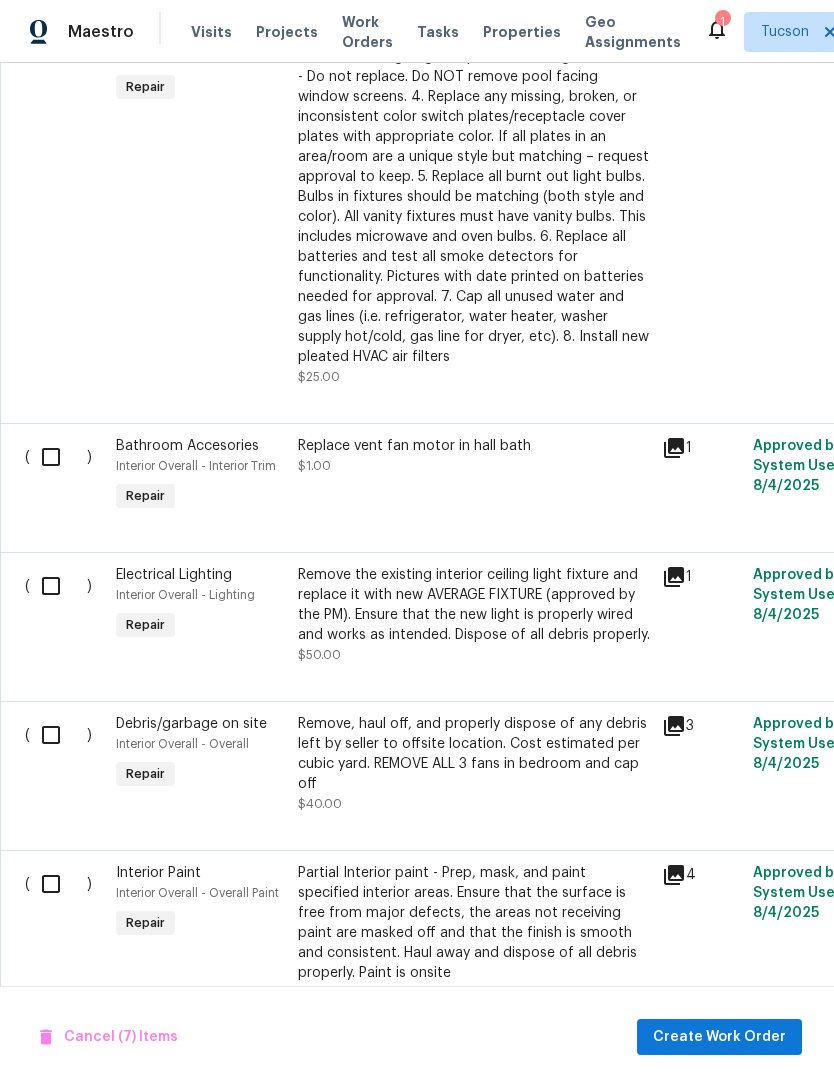 scroll, scrollTop: 1787, scrollLeft: 0, axis: vertical 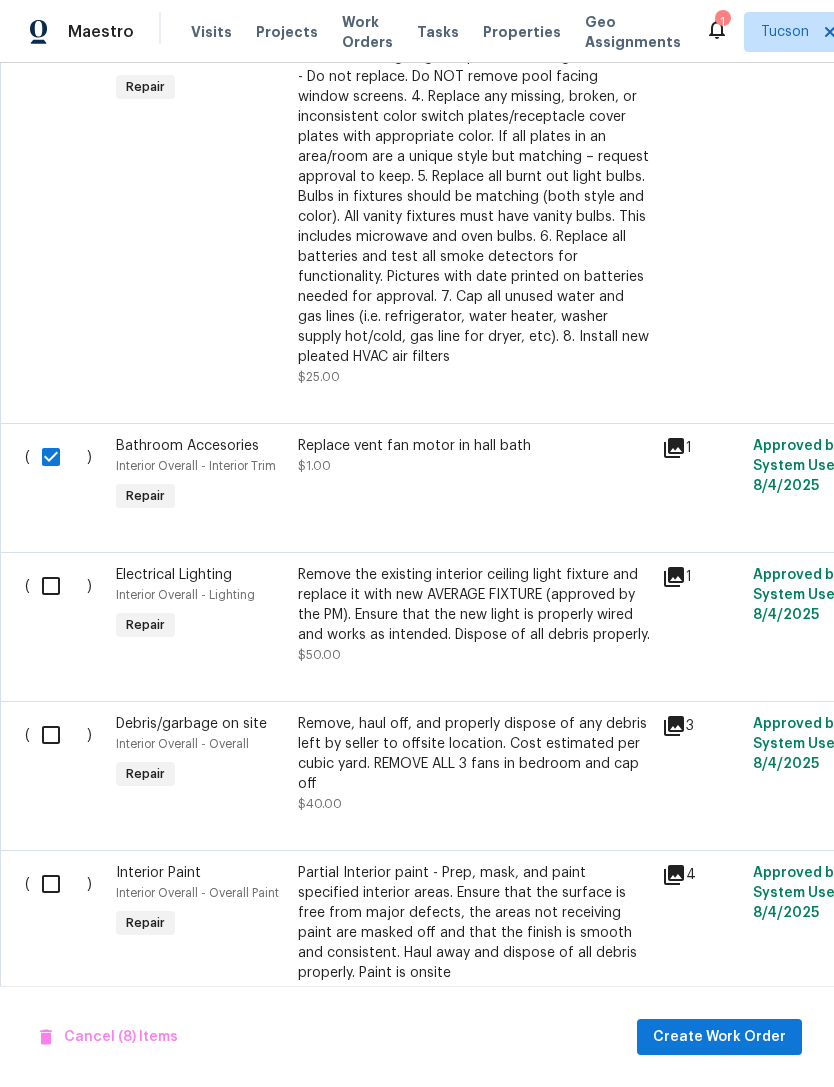 click at bounding box center [58, 586] 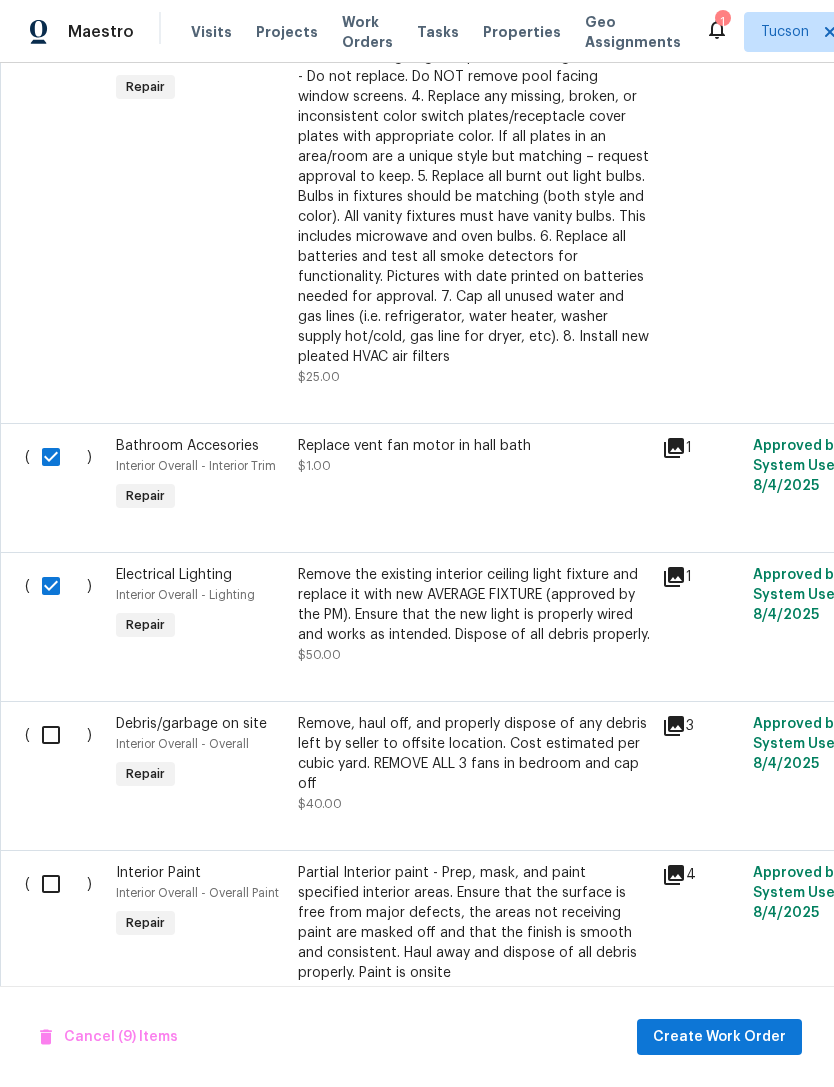 click at bounding box center (58, 735) 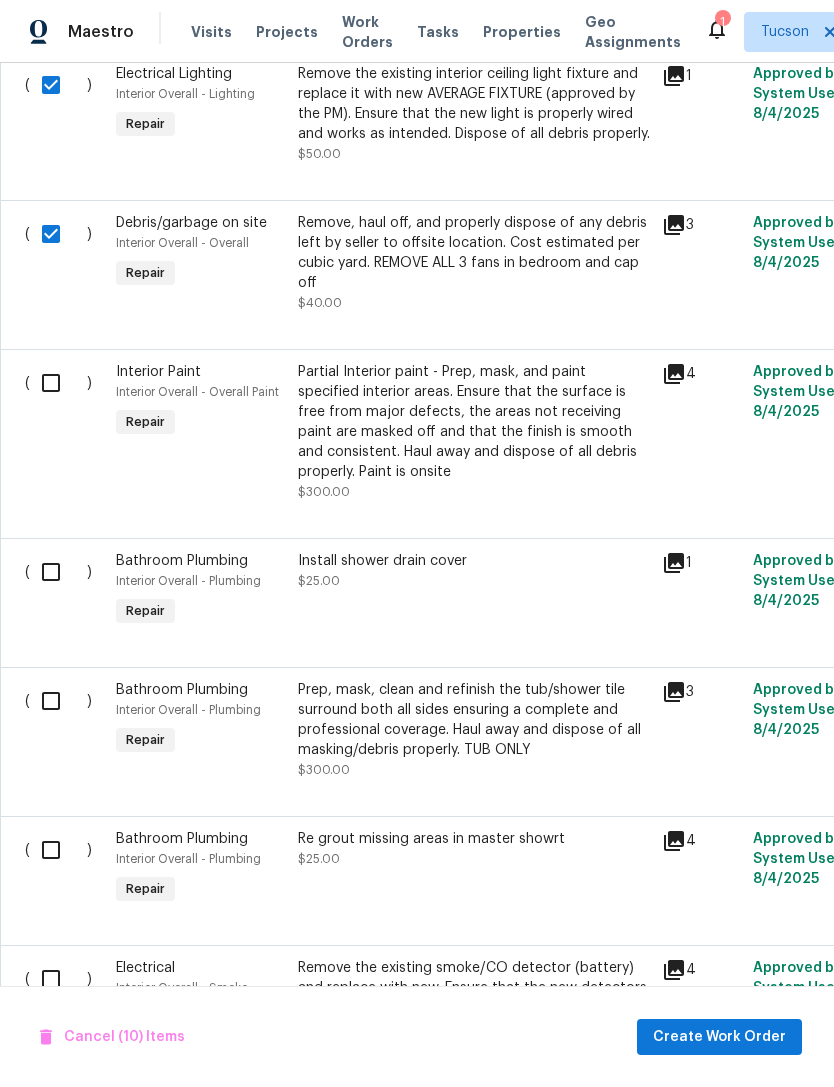 scroll, scrollTop: 2288, scrollLeft: 0, axis: vertical 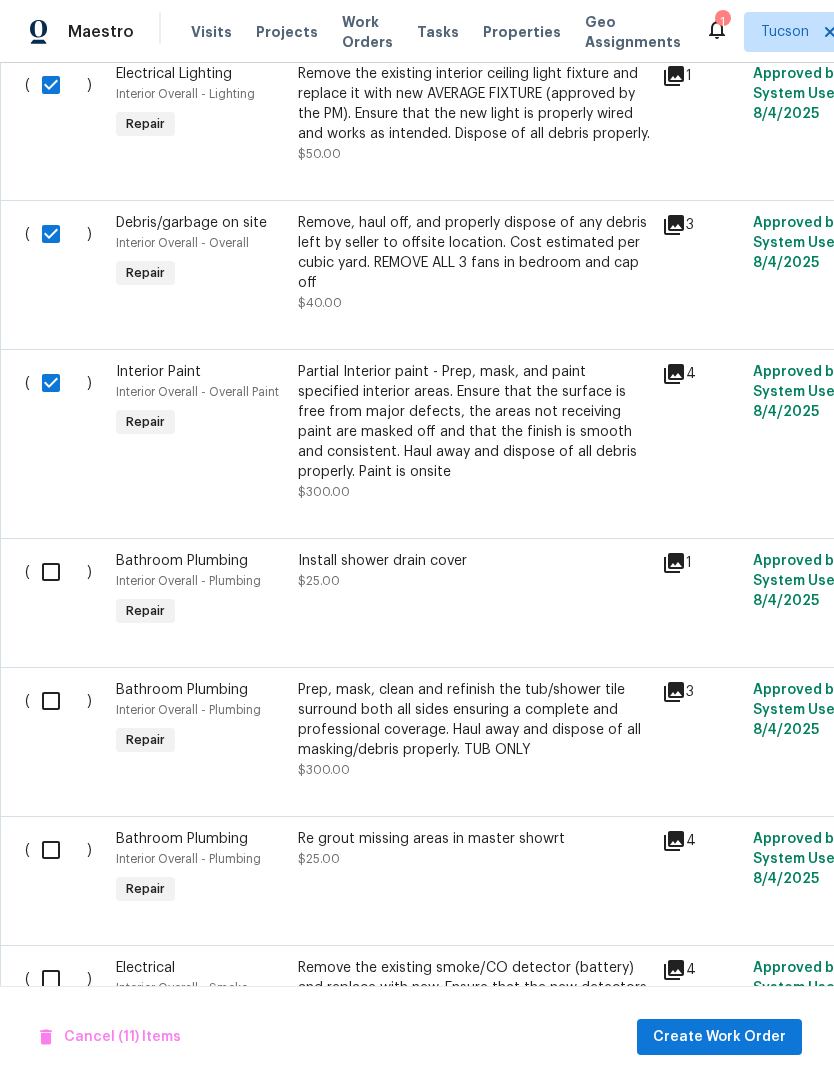 click at bounding box center [58, 572] 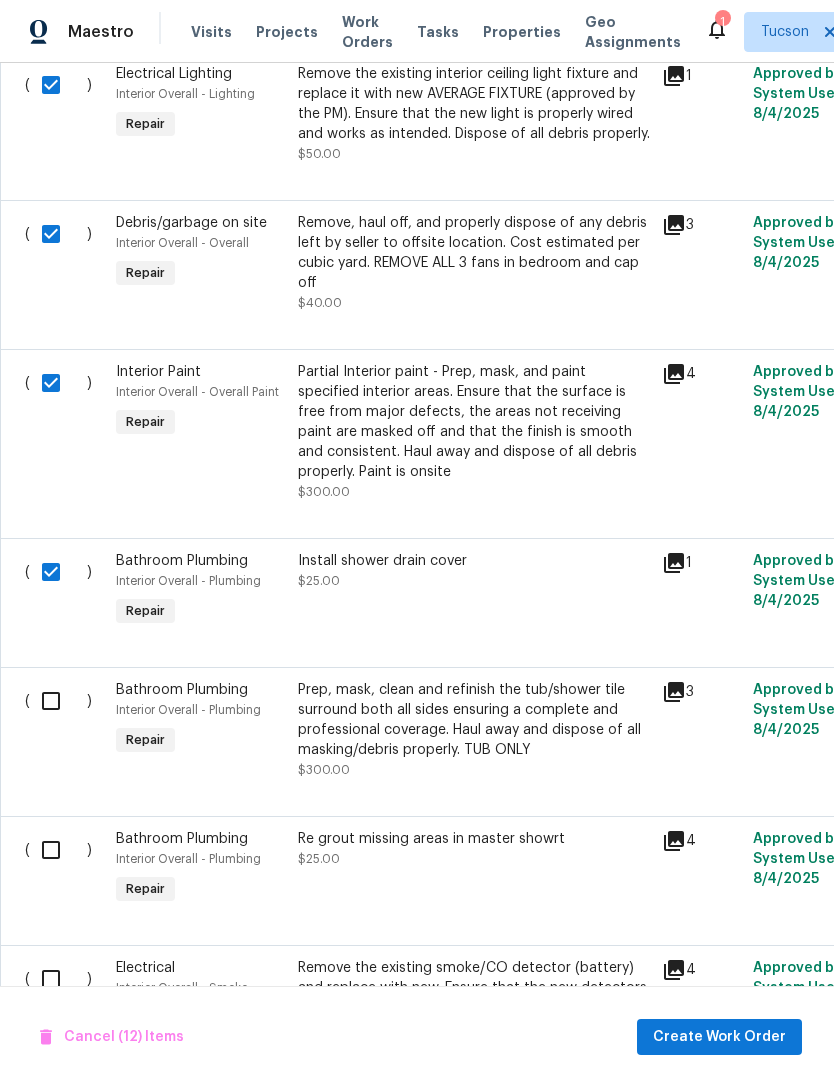 click at bounding box center (58, 701) 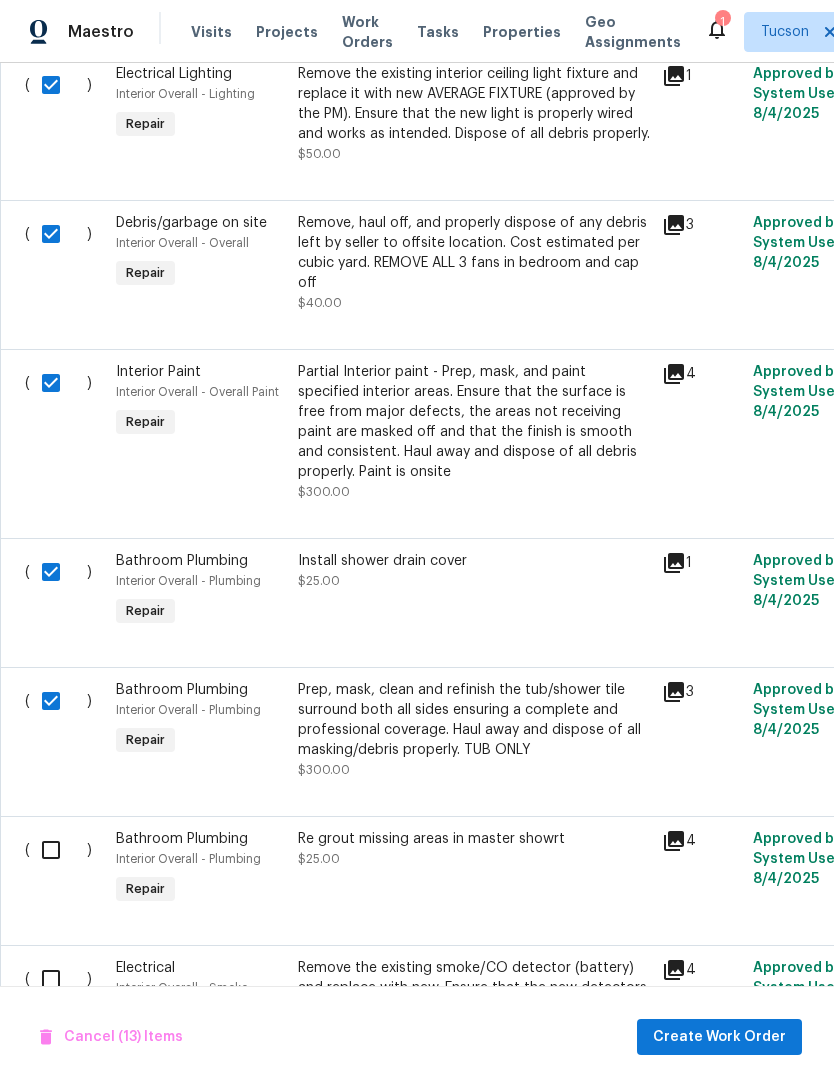 click at bounding box center [58, 850] 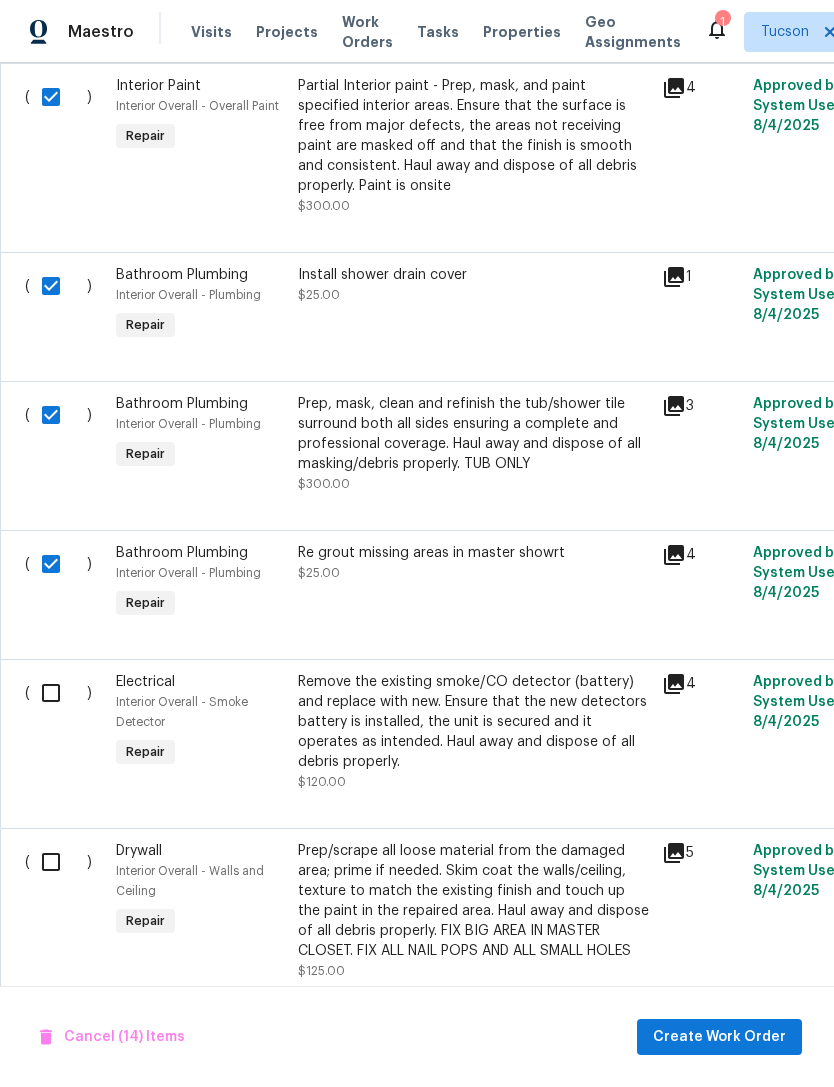 scroll, scrollTop: 2573, scrollLeft: 0, axis: vertical 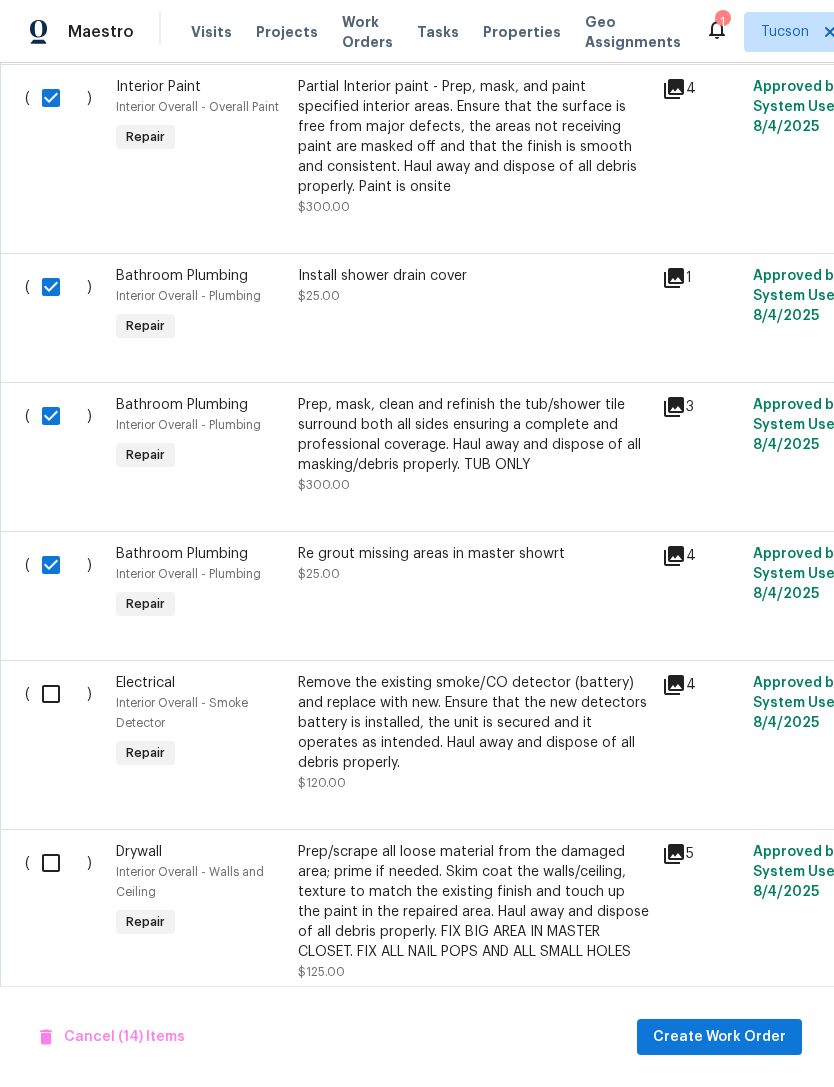 click at bounding box center [58, 694] 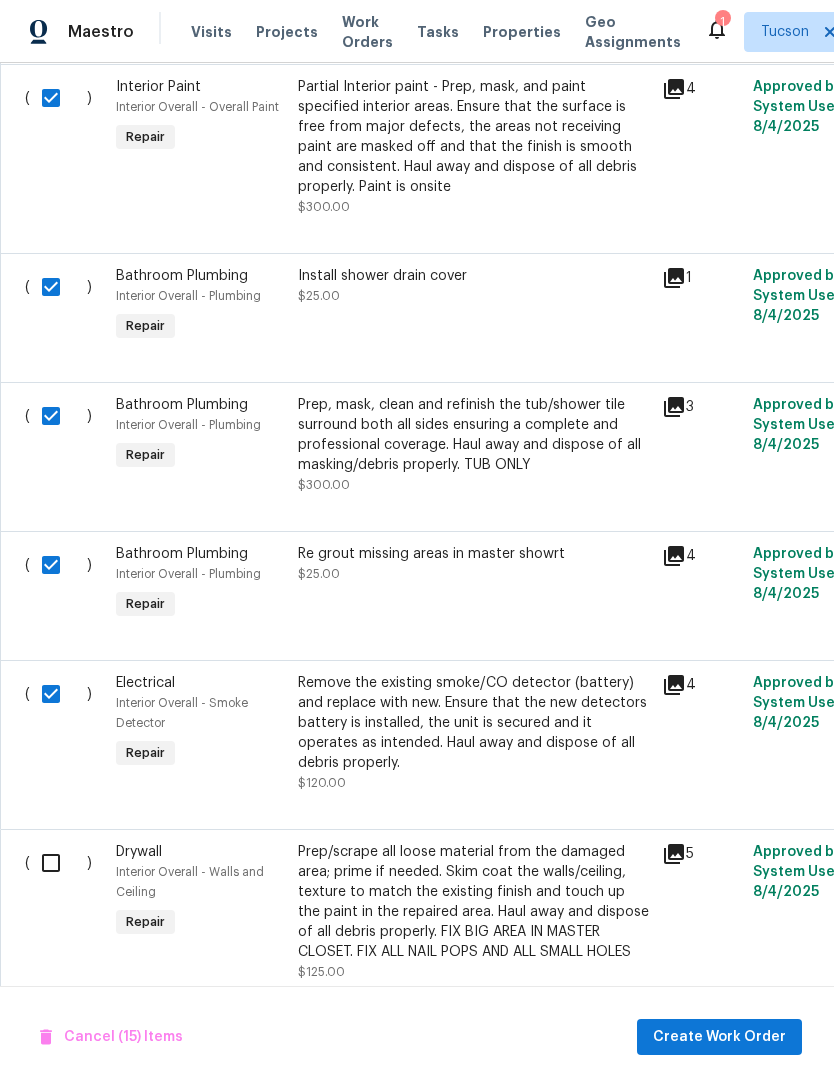 click at bounding box center (58, 863) 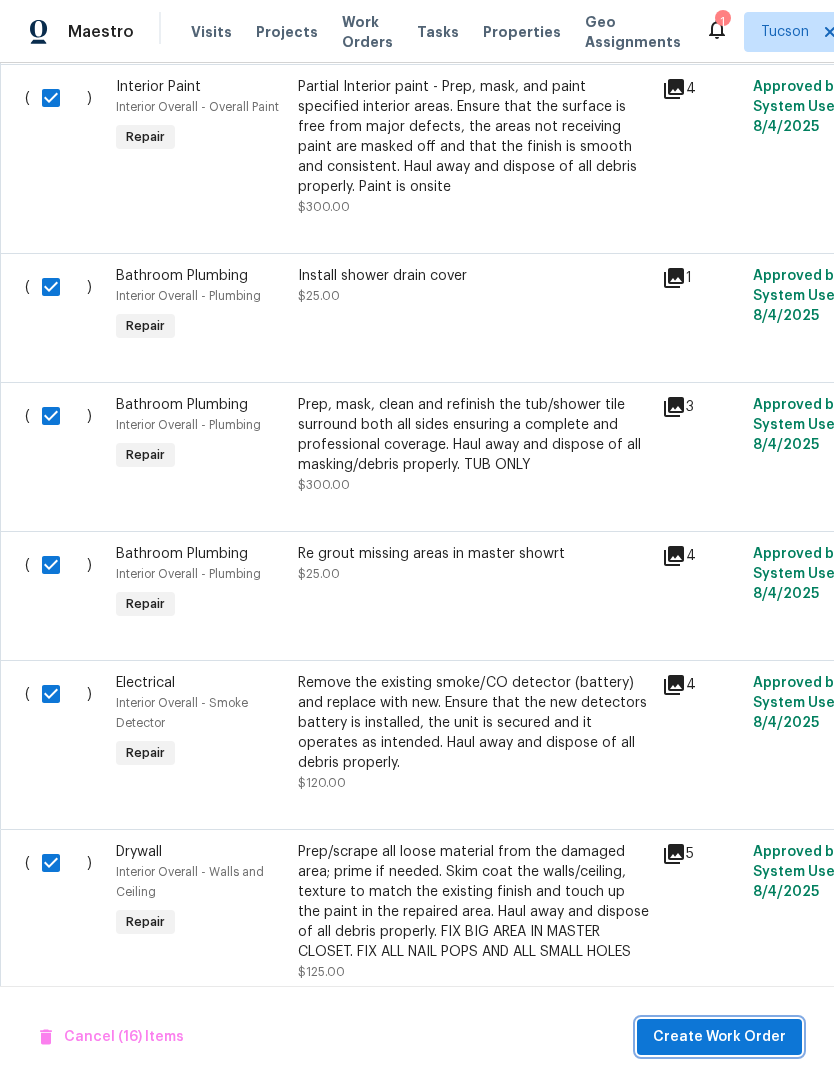 click on "Create Work Order" at bounding box center [719, 1037] 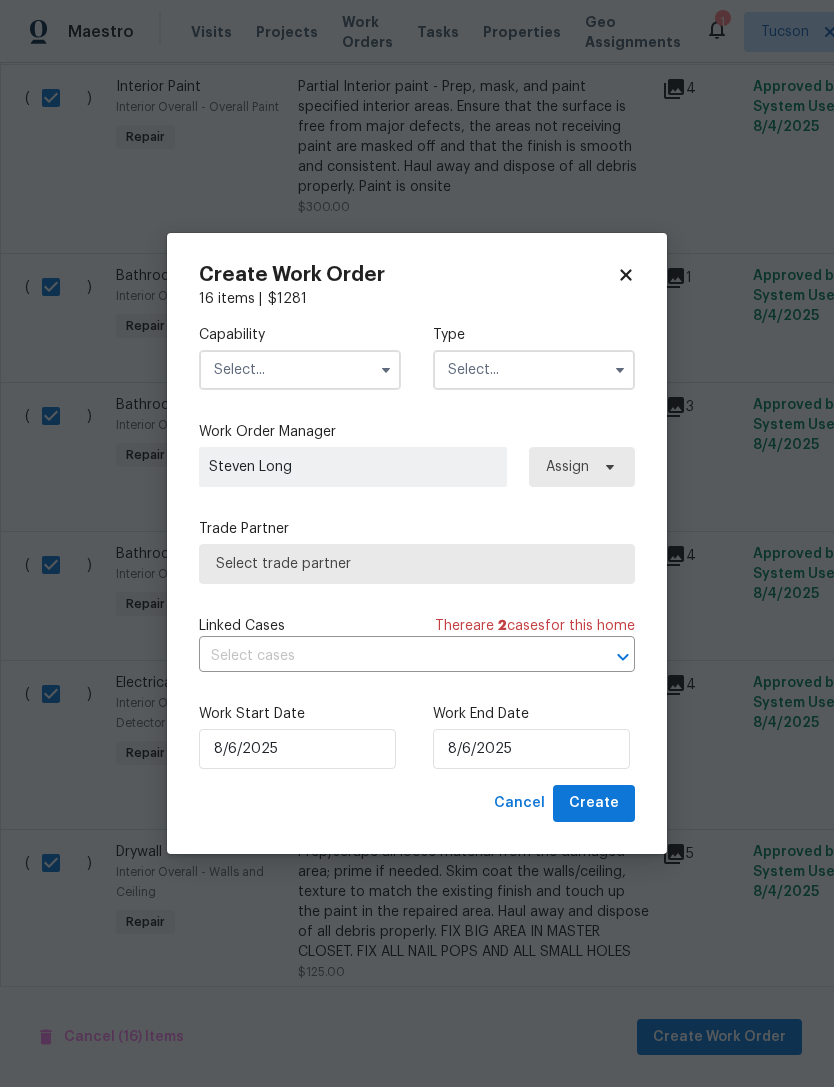 click at bounding box center (300, 370) 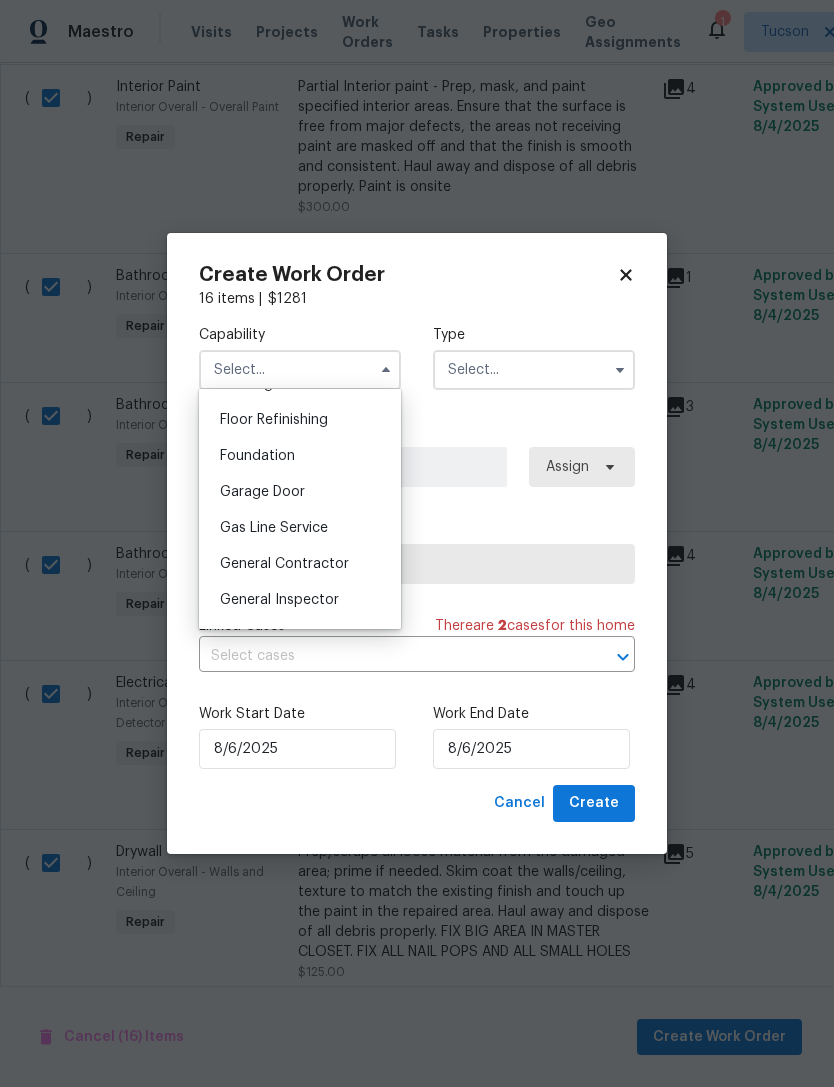 scroll, scrollTop: 811, scrollLeft: 0, axis: vertical 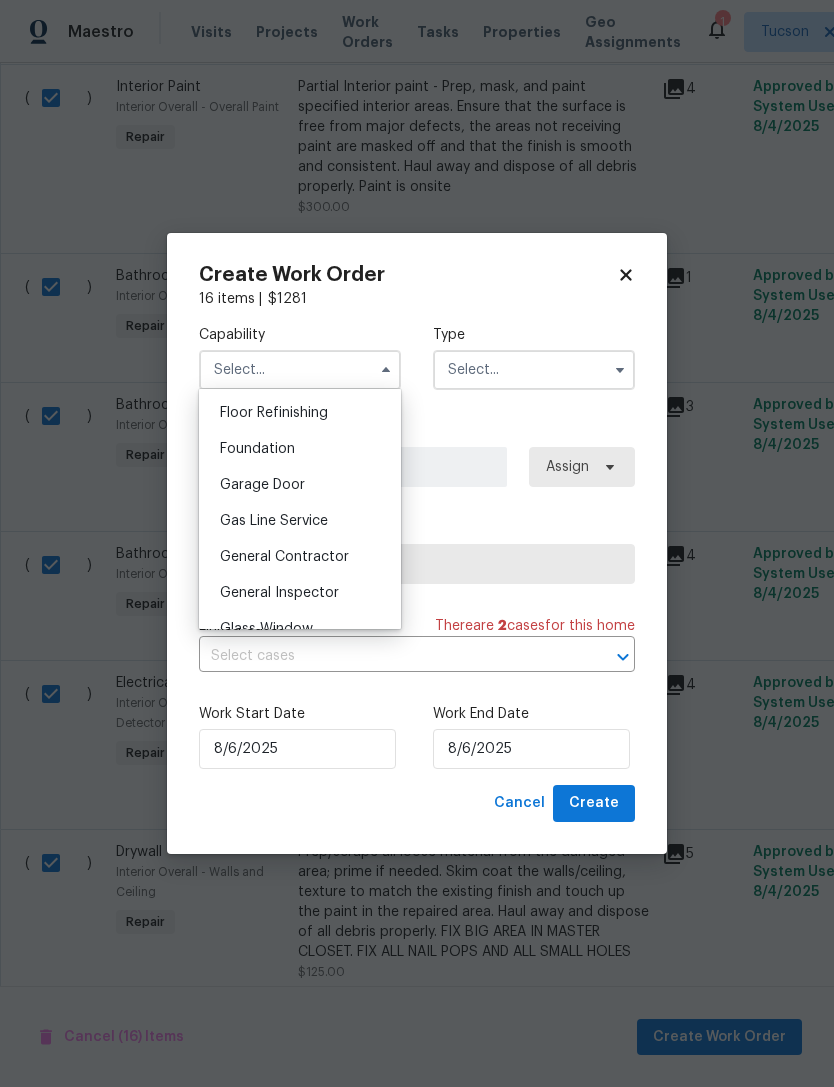 click on "General Contractor" at bounding box center [284, 557] 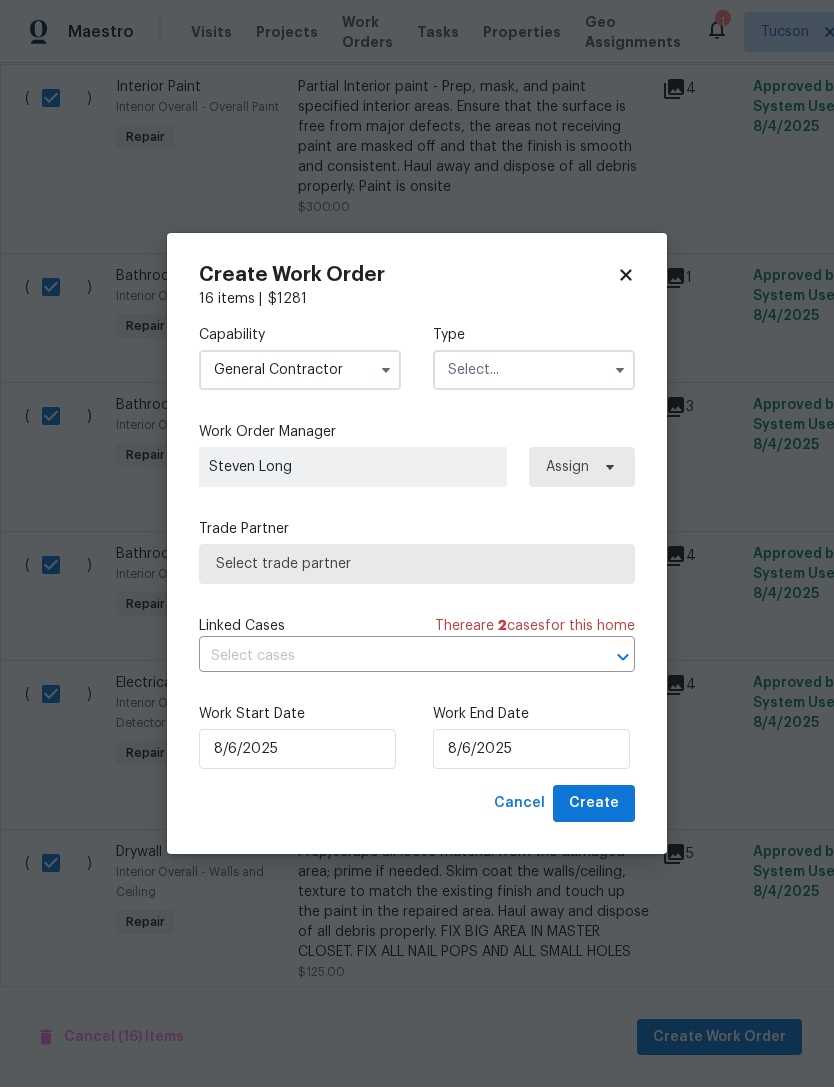 click at bounding box center [534, 370] 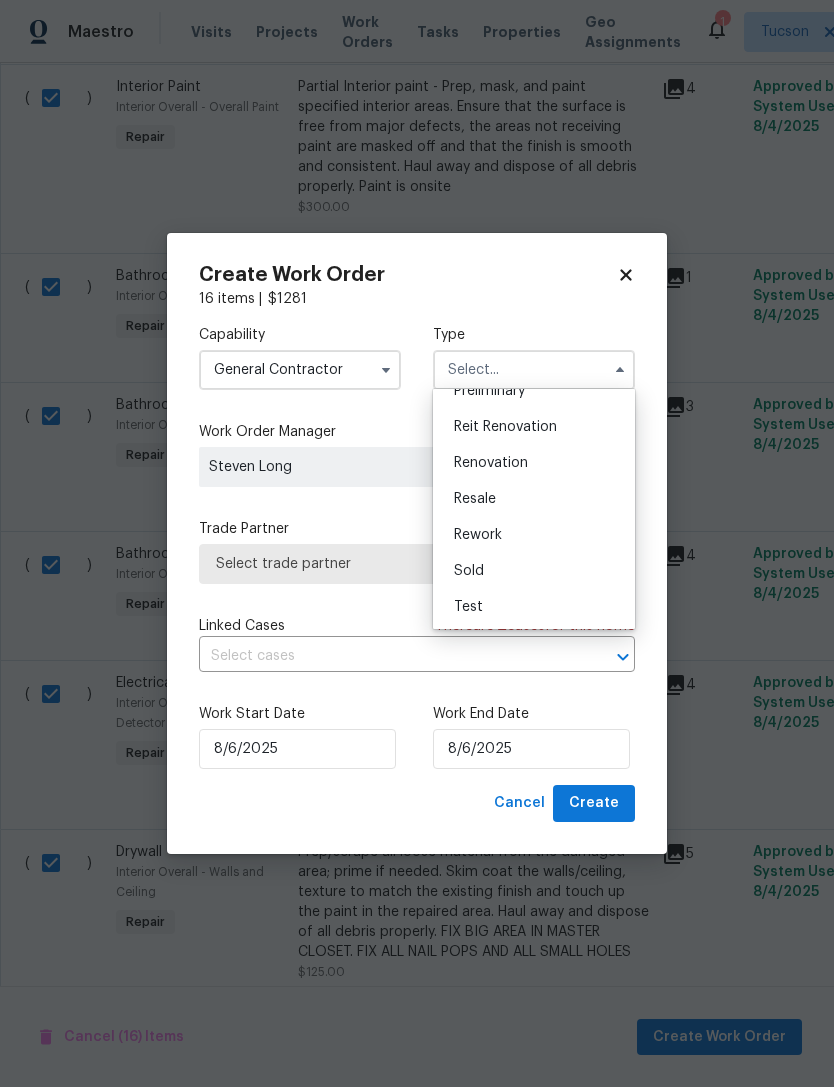 scroll, scrollTop: 439, scrollLeft: 0, axis: vertical 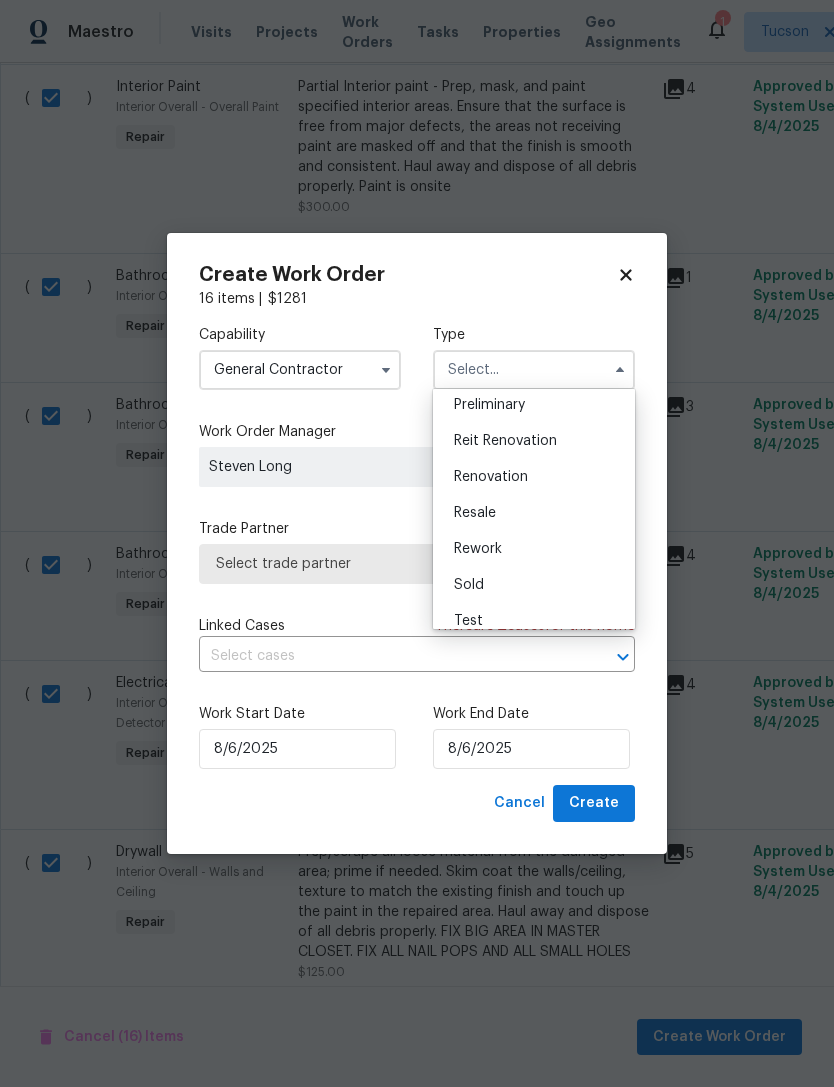 click on "Renovation" at bounding box center [534, 477] 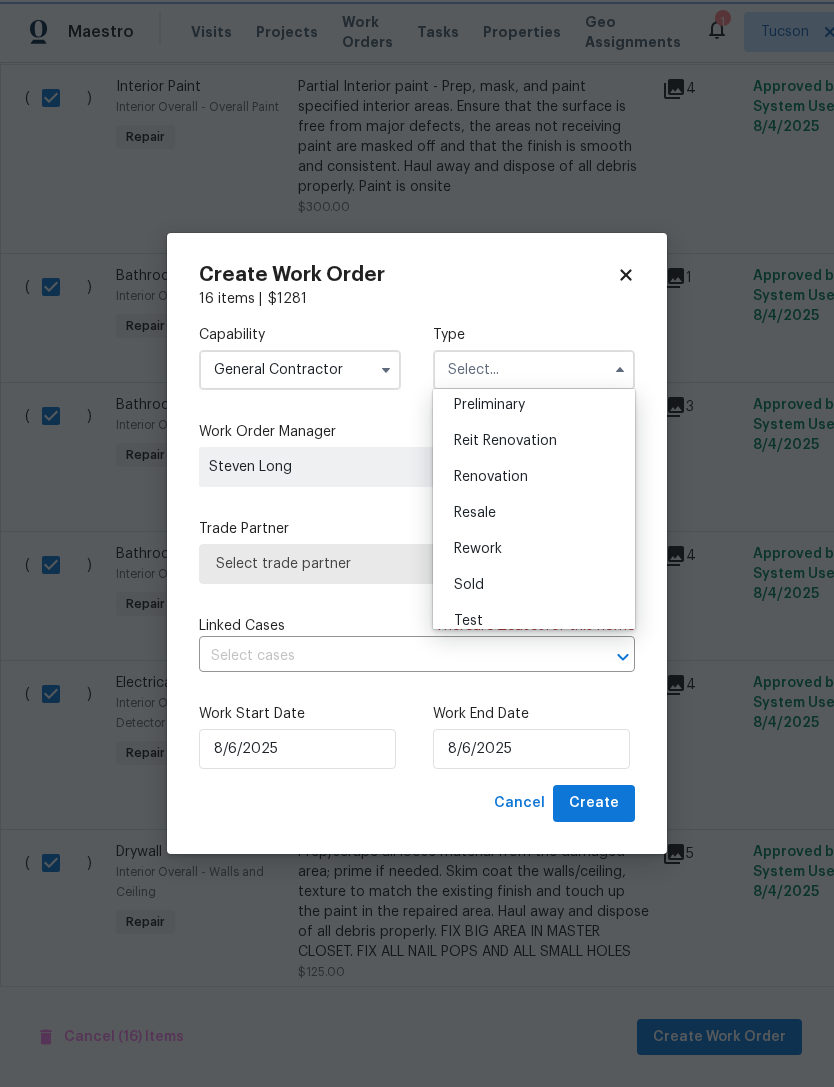type on "Renovation" 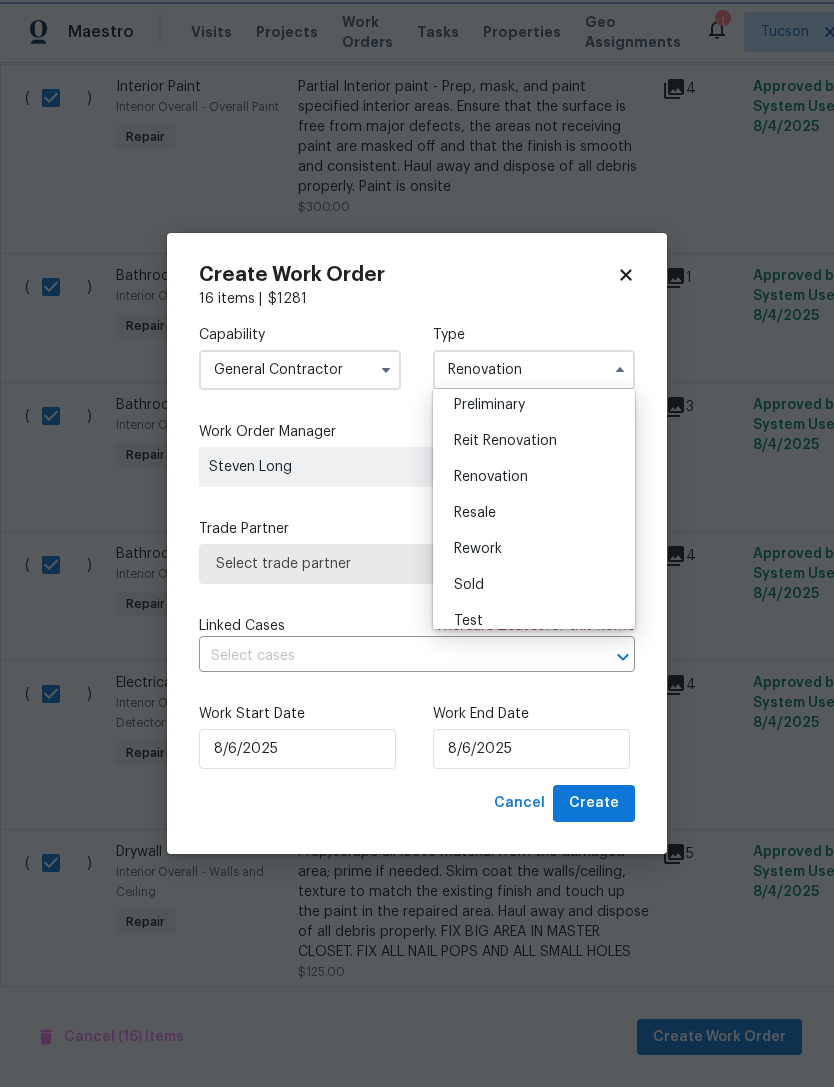 scroll, scrollTop: 0, scrollLeft: 0, axis: both 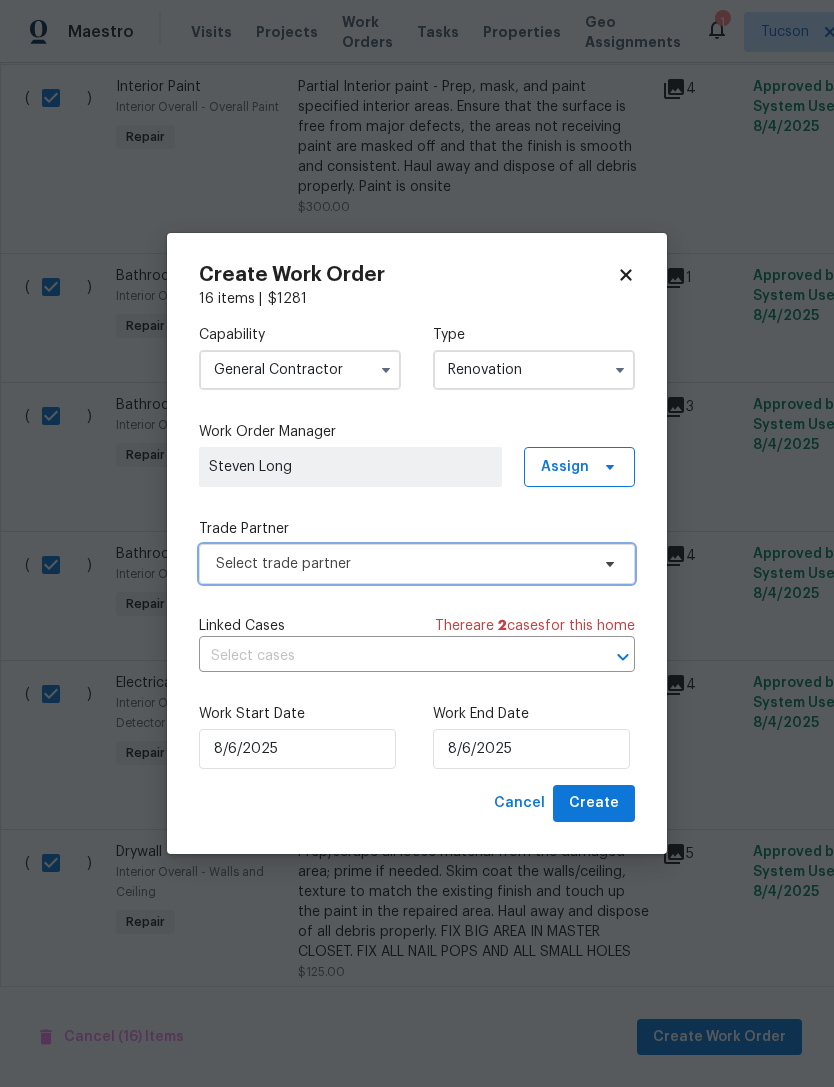click on "Select trade partner" at bounding box center [402, 564] 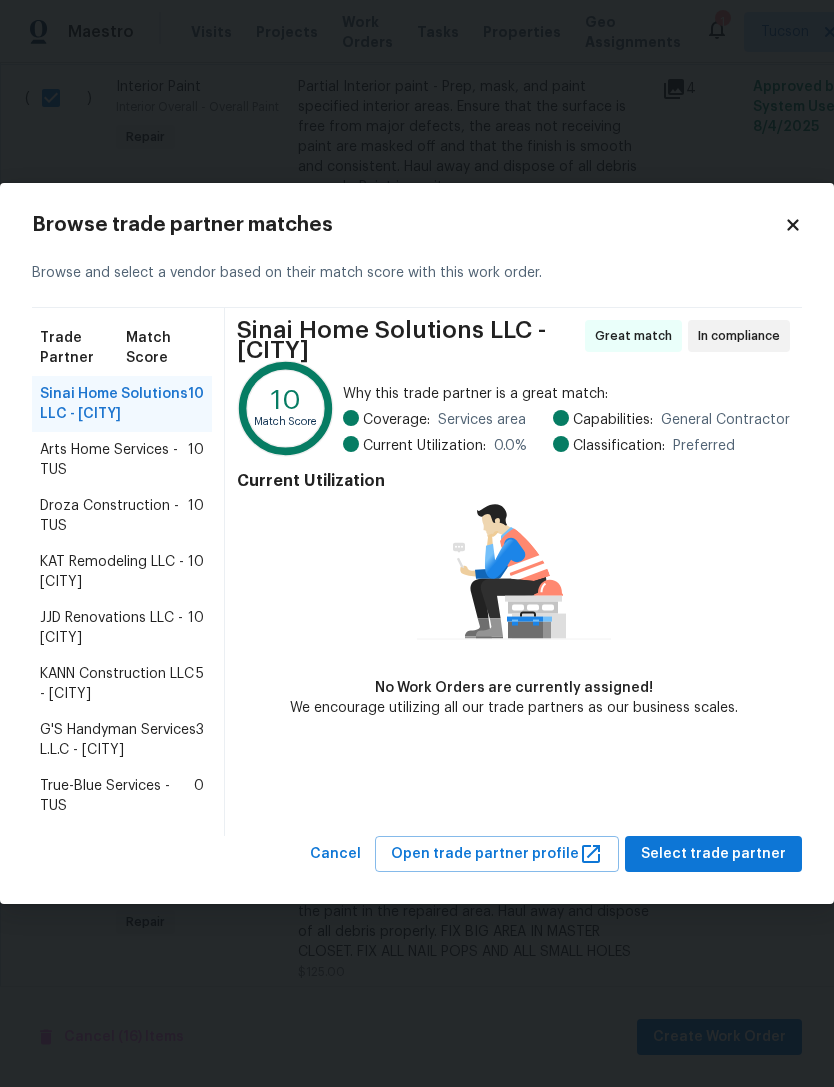 click on "Droza Construction - TUS" at bounding box center (114, 516) 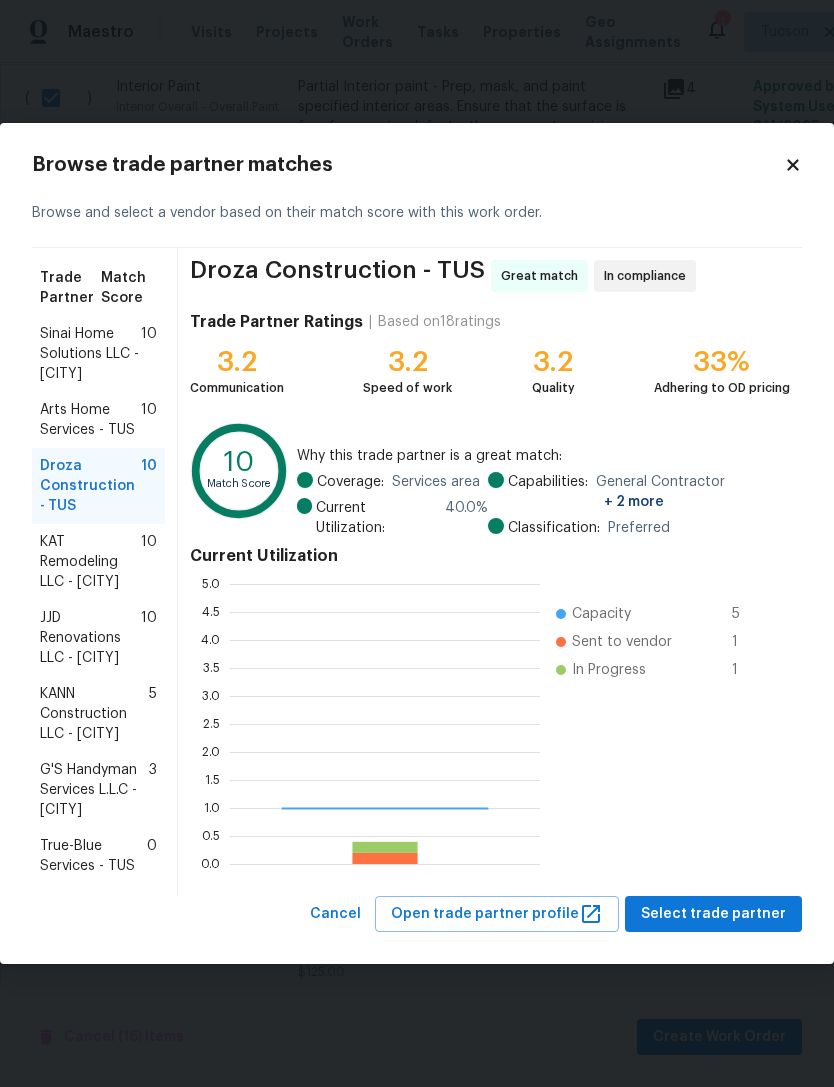 scroll, scrollTop: 2, scrollLeft: 2, axis: both 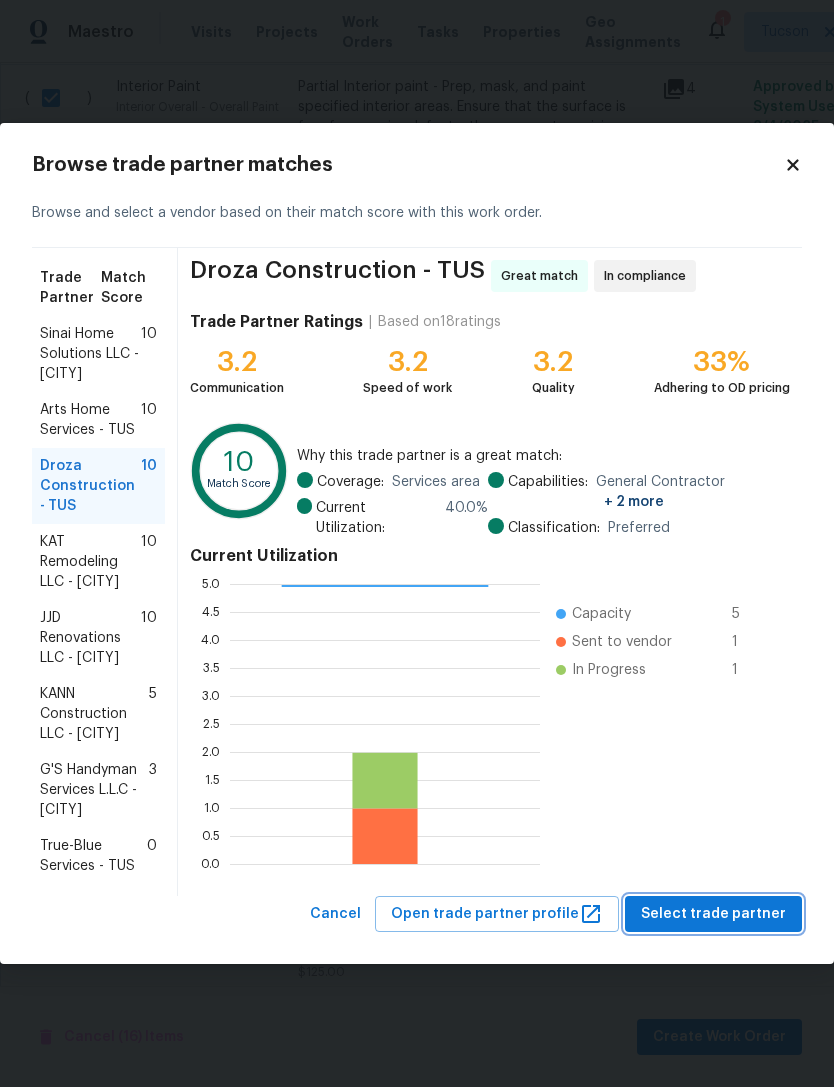click on "Select trade partner" at bounding box center [713, 914] 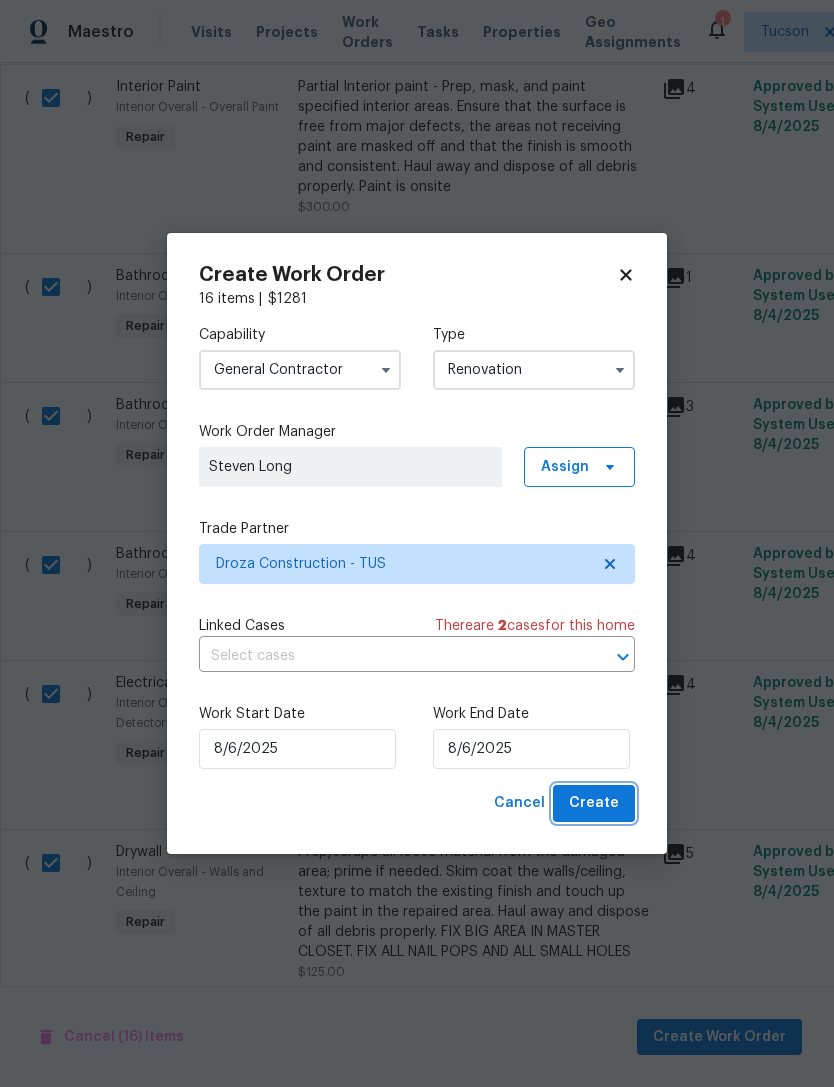click on "Create" at bounding box center (594, 803) 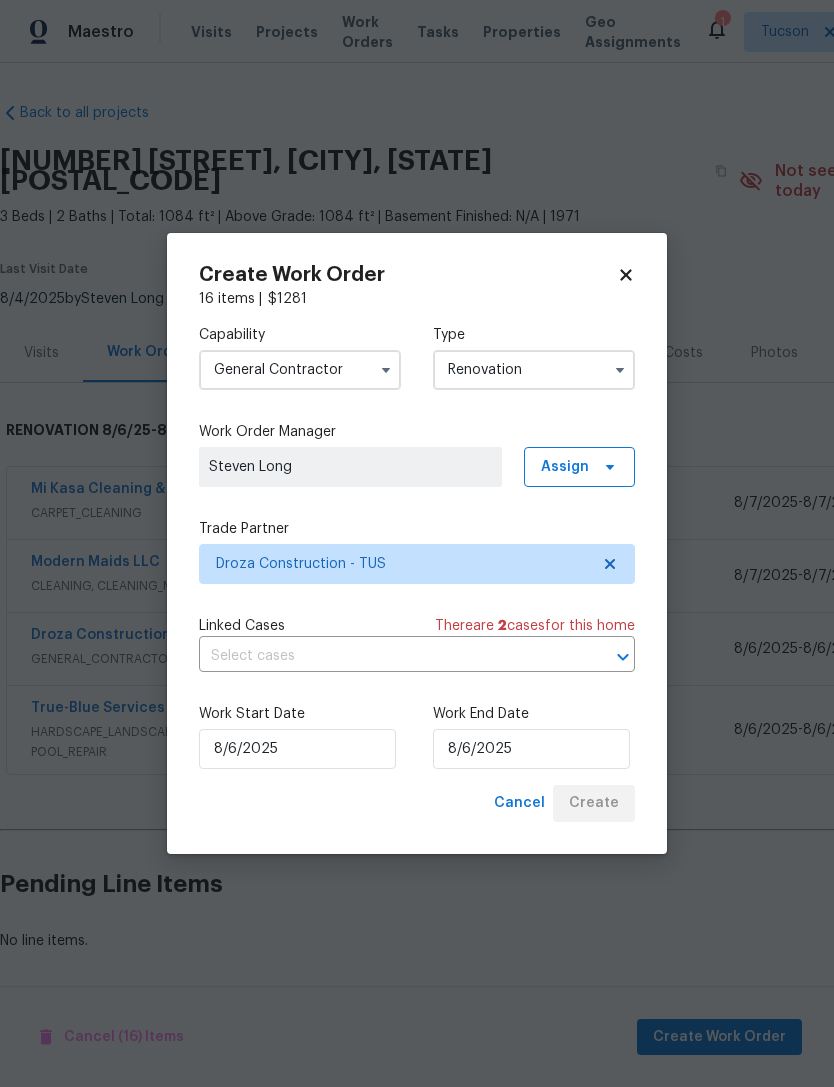 scroll, scrollTop: 0, scrollLeft: 0, axis: both 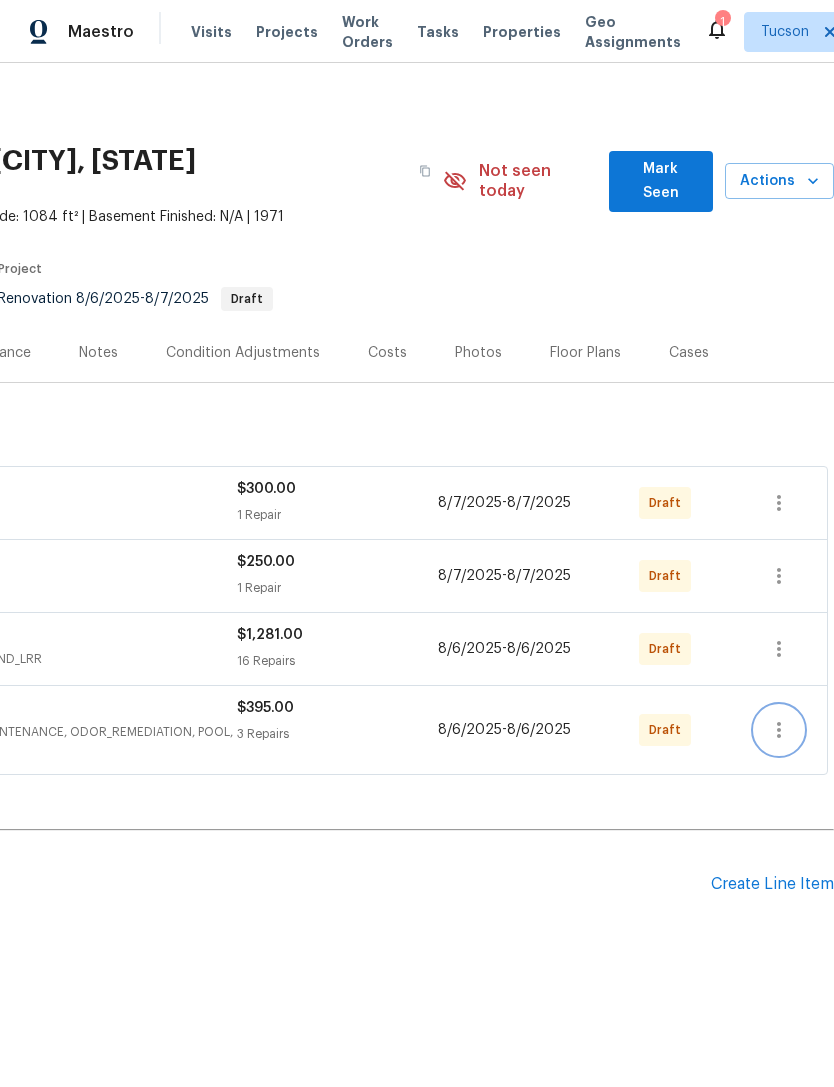 click 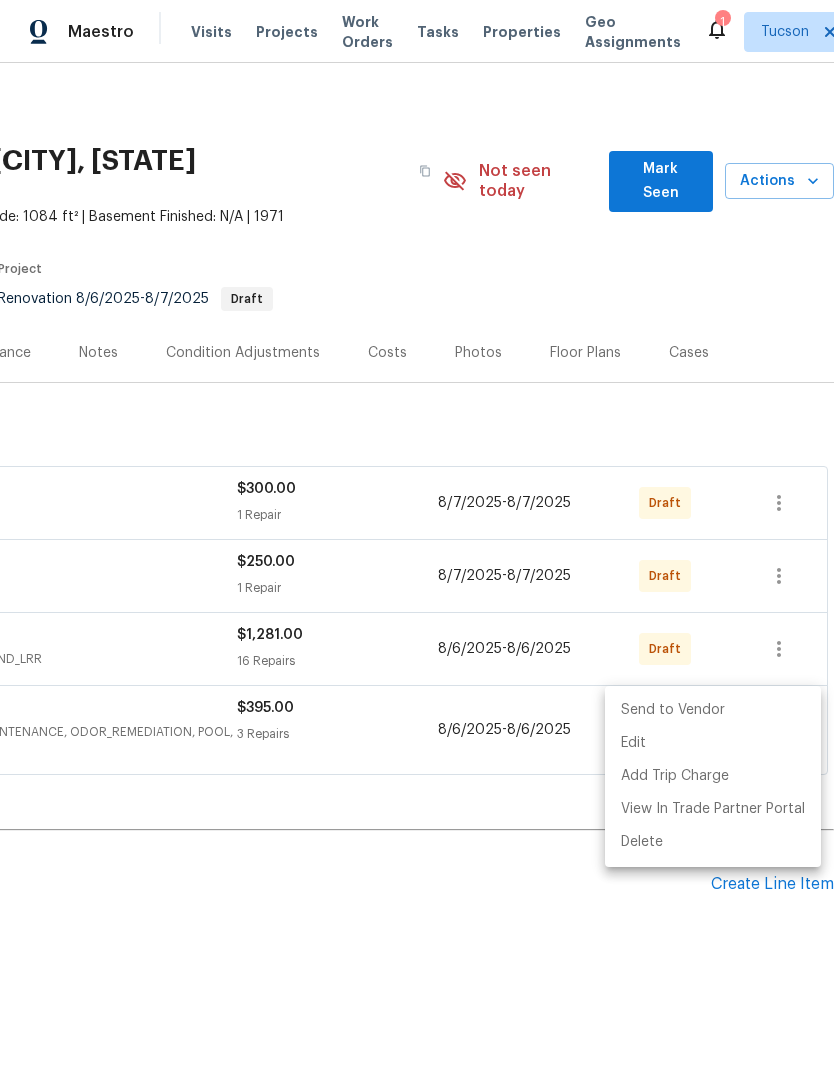 click on "Send to Vendor" at bounding box center [713, 710] 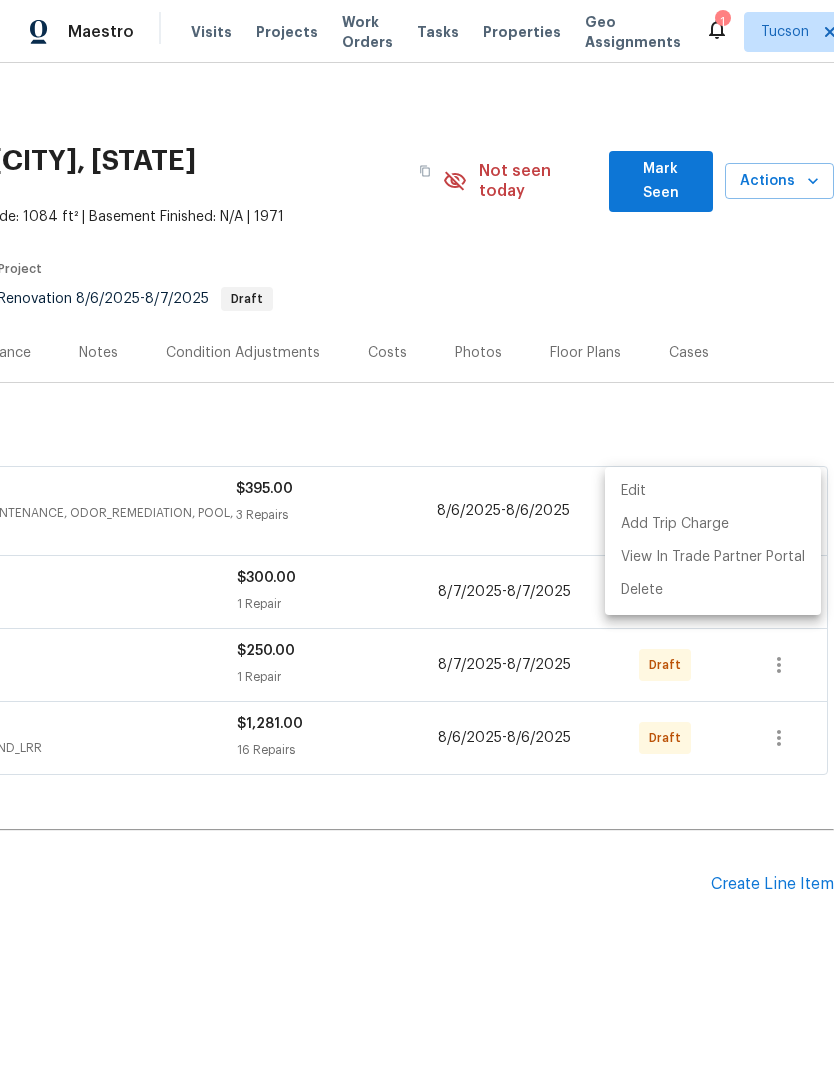 click at bounding box center [417, 543] 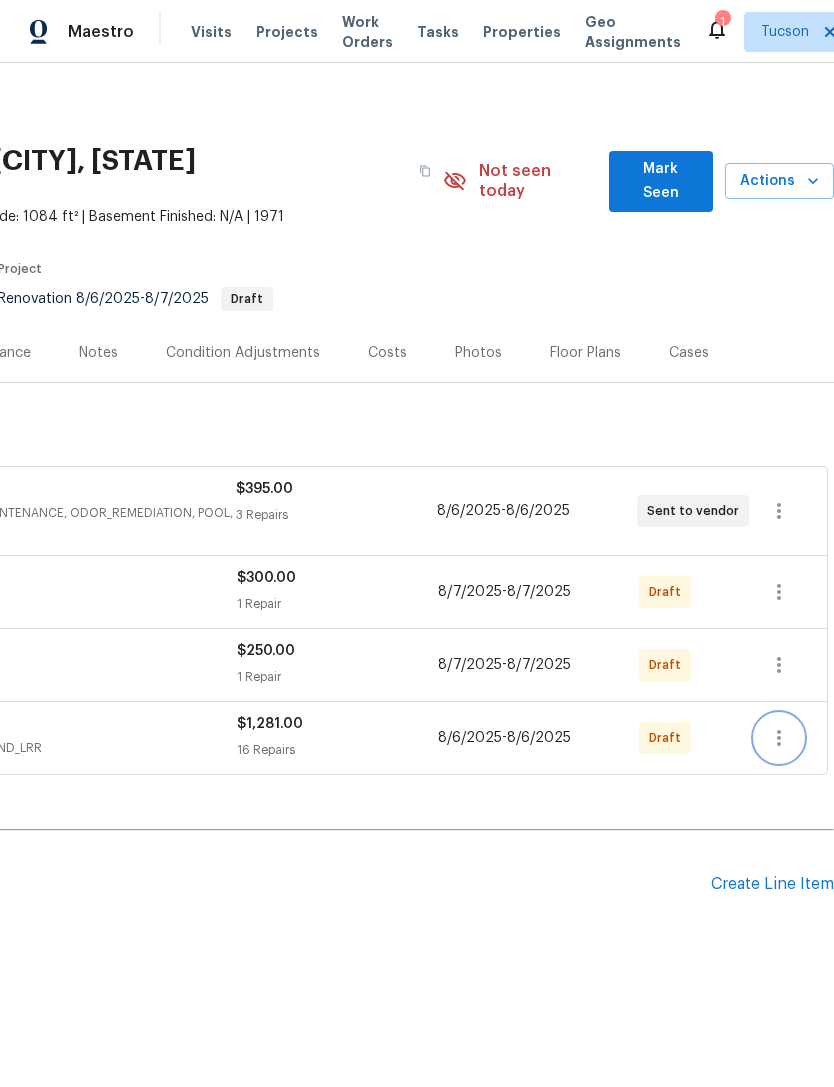 click 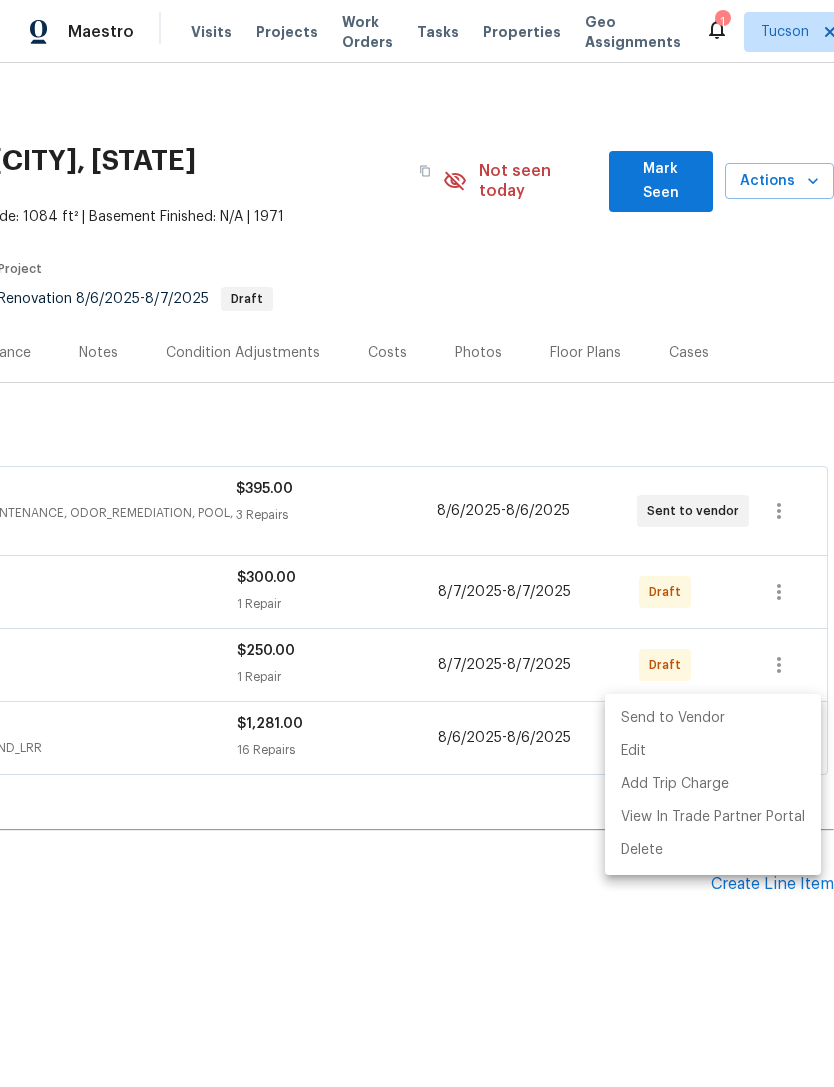 click on "Send to Vendor" at bounding box center [713, 718] 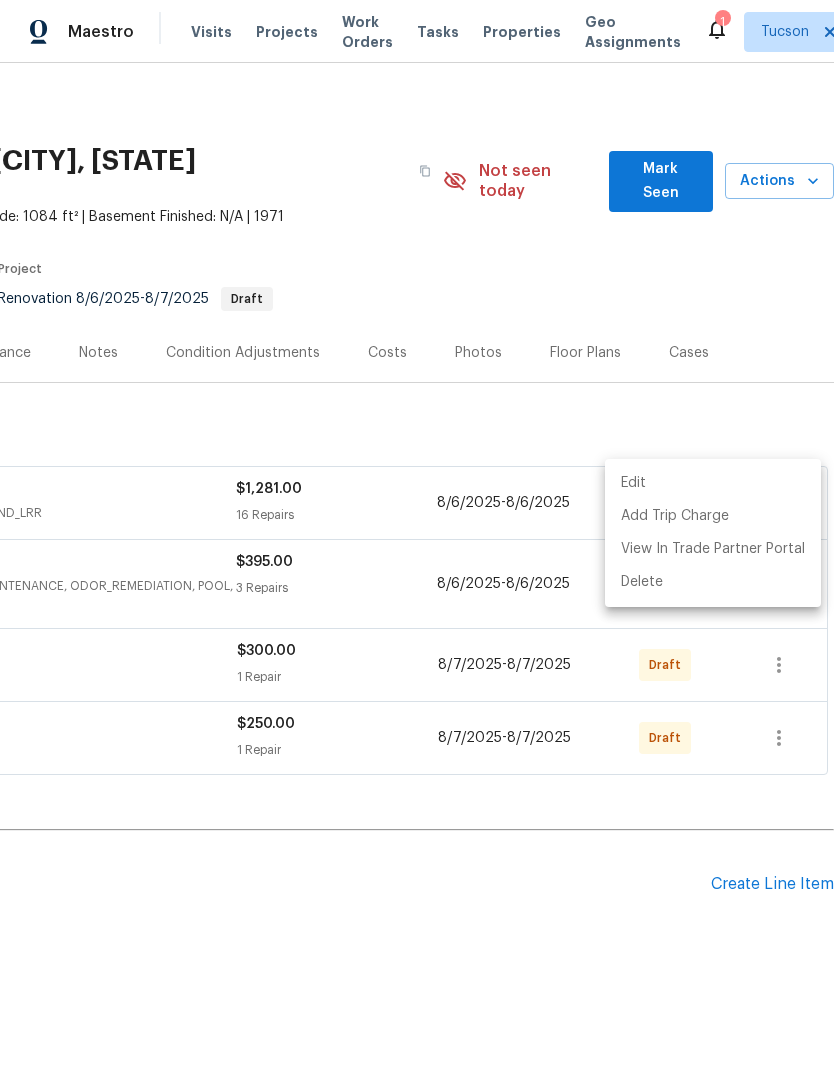 click at bounding box center [417, 543] 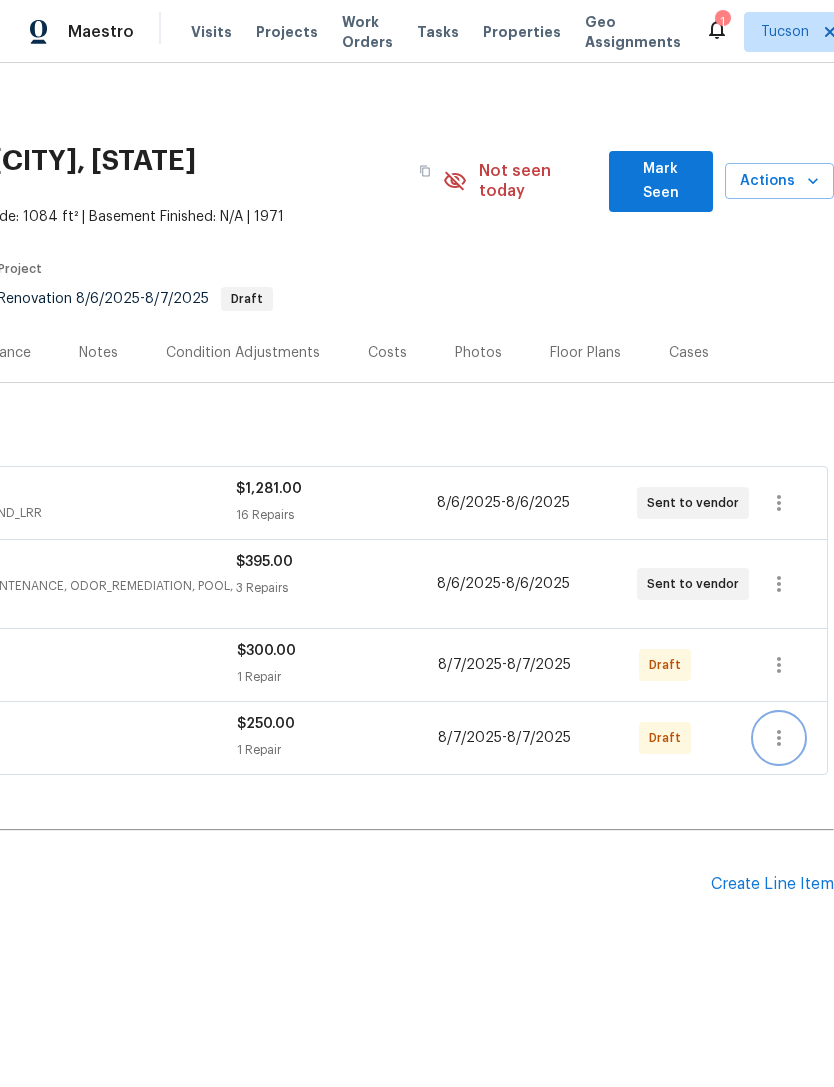 click 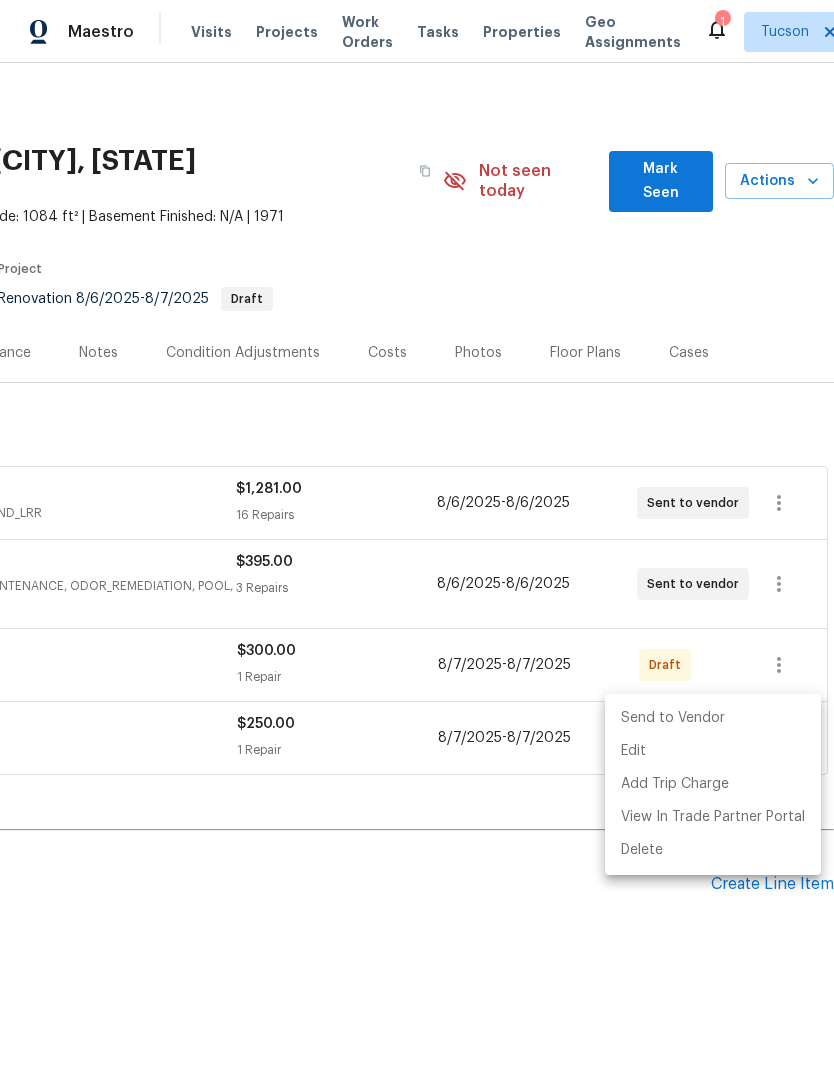 click on "Send to Vendor" at bounding box center [713, 718] 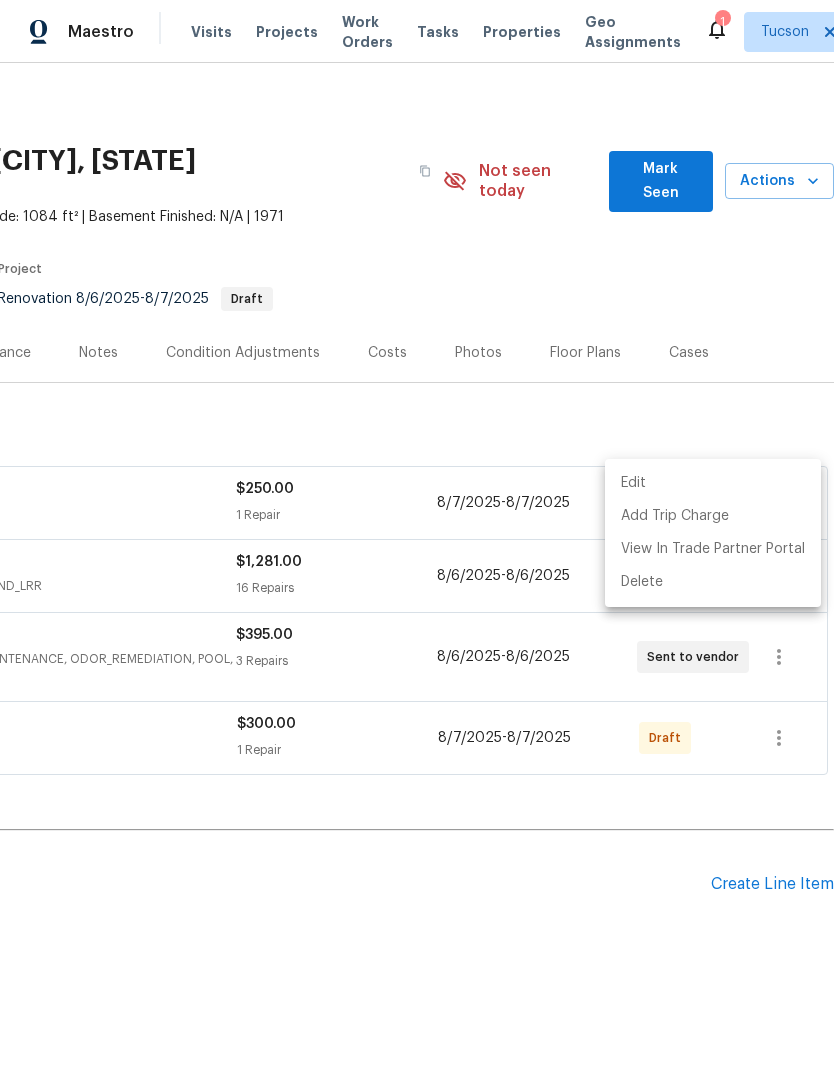 click at bounding box center (417, 543) 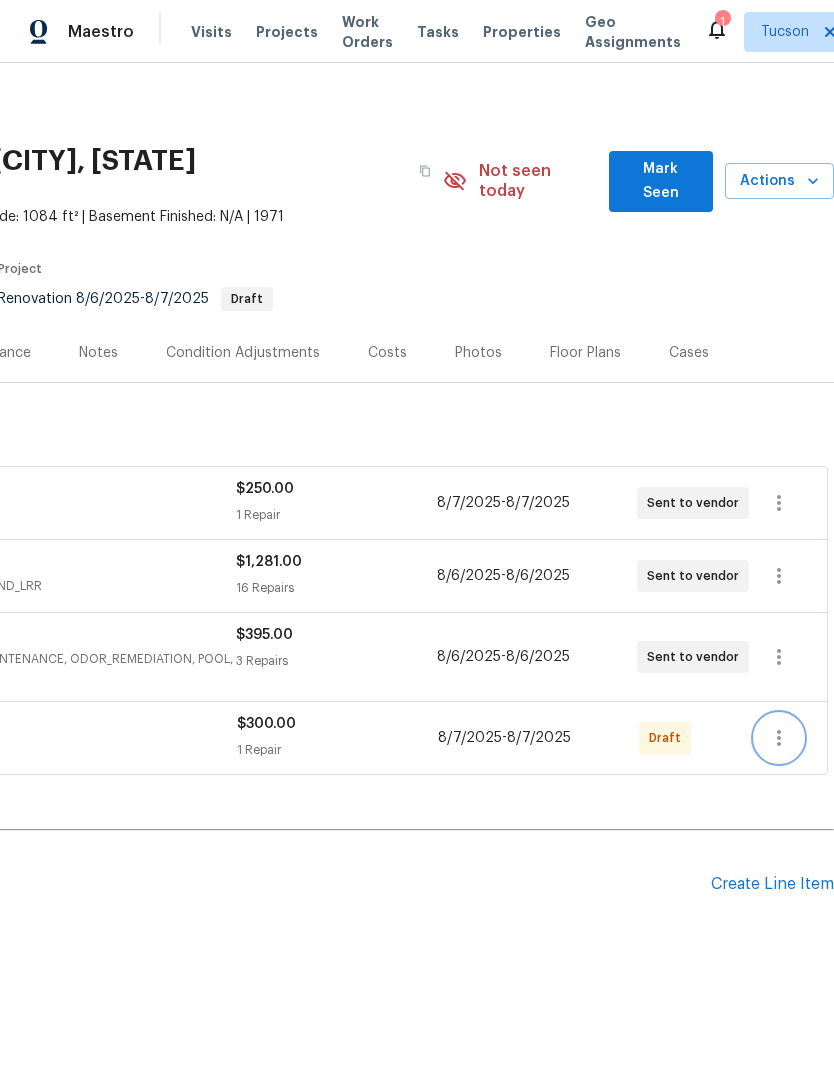 click 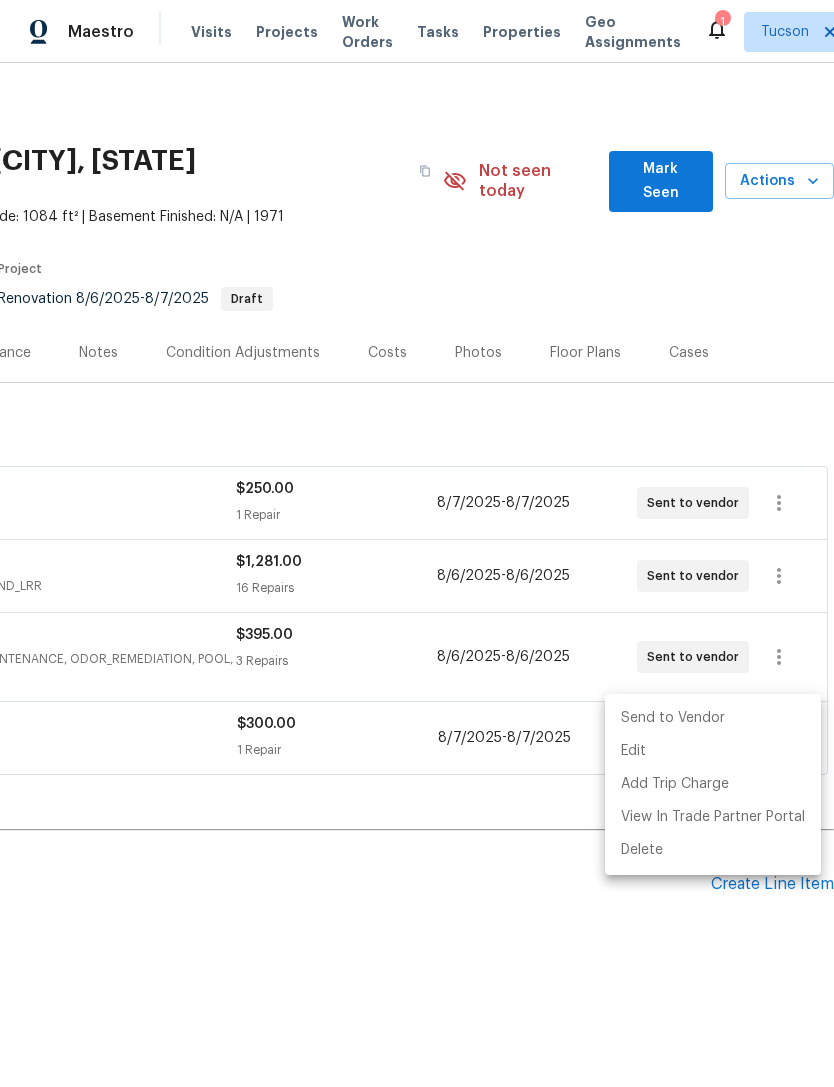 click on "Send to Vendor" at bounding box center [713, 718] 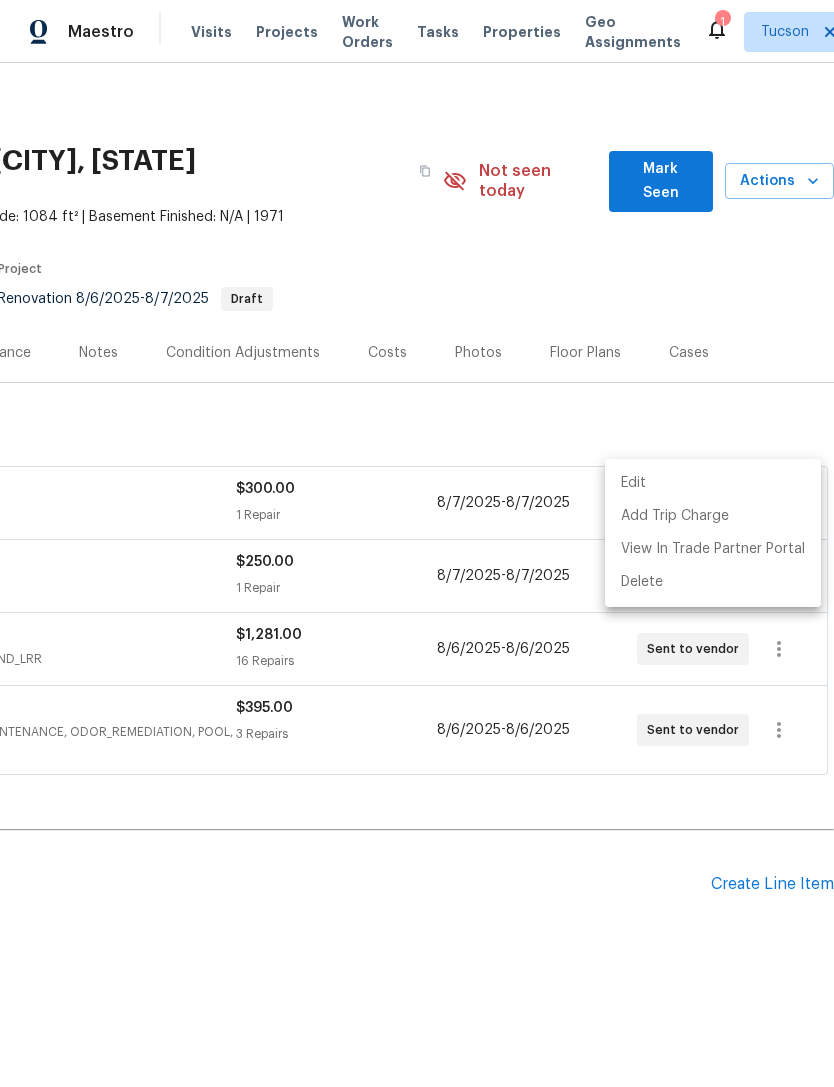 click at bounding box center (417, 543) 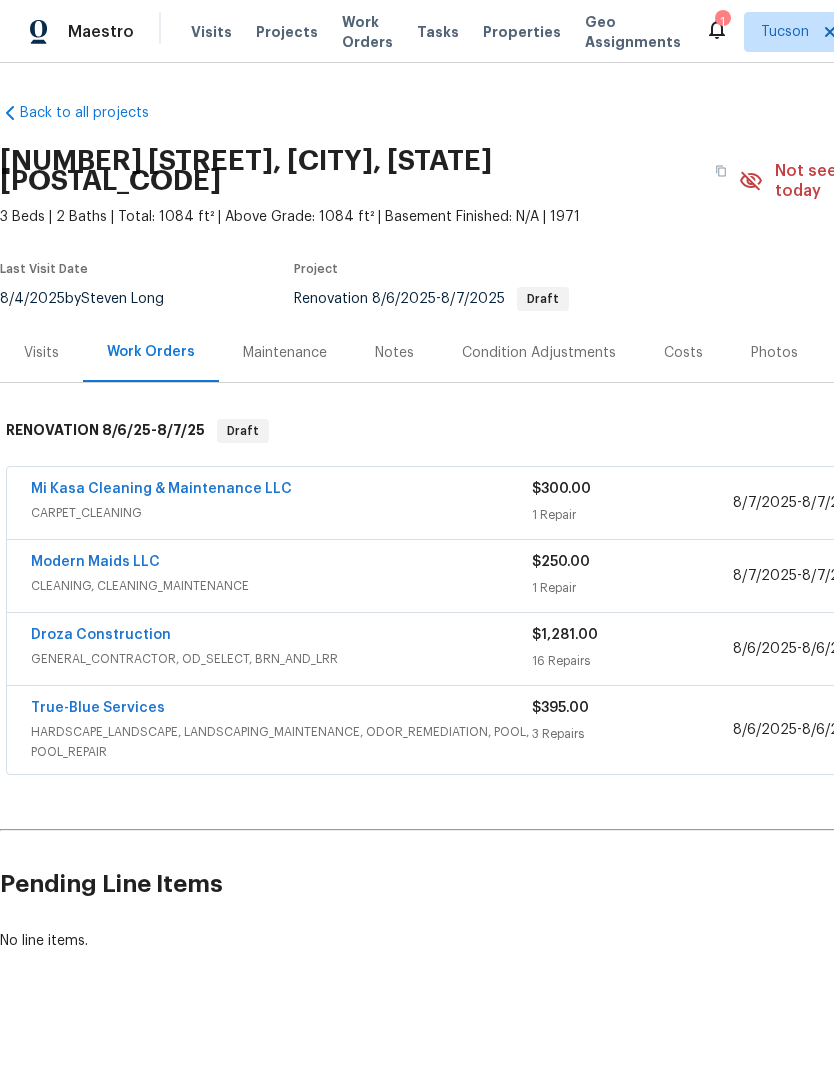 scroll, scrollTop: 0, scrollLeft: 0, axis: both 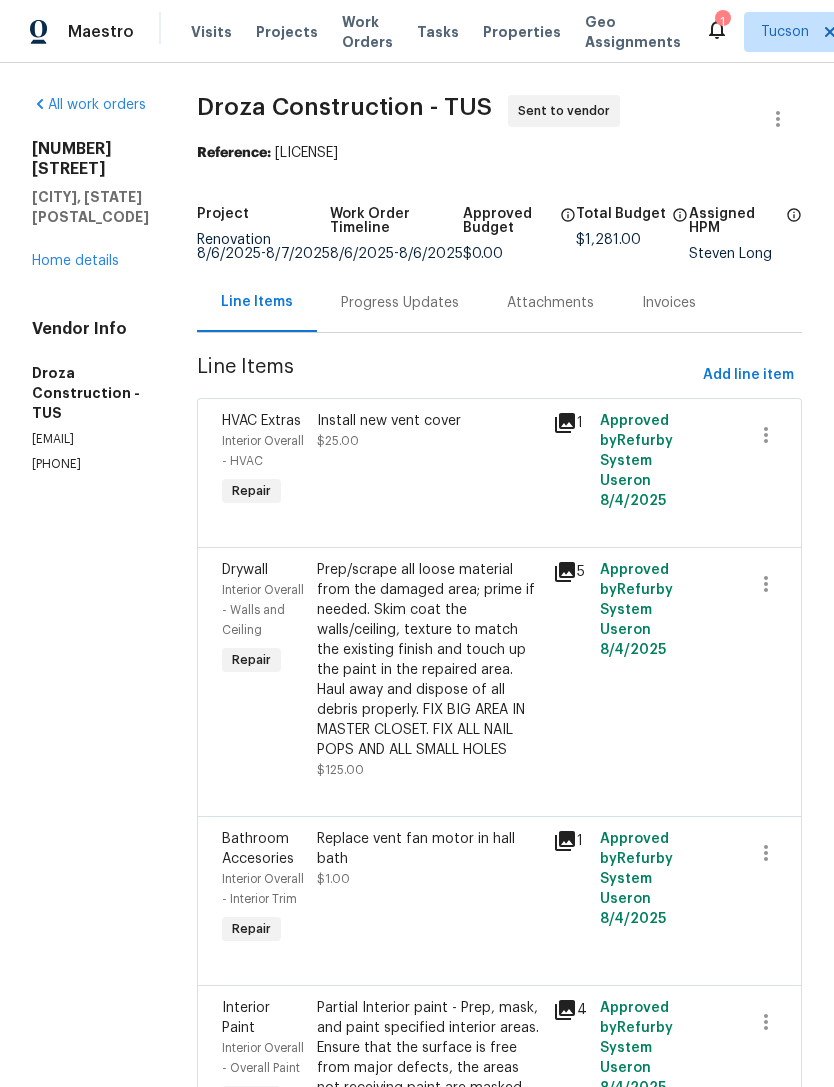 click on "Home details" at bounding box center [75, 261] 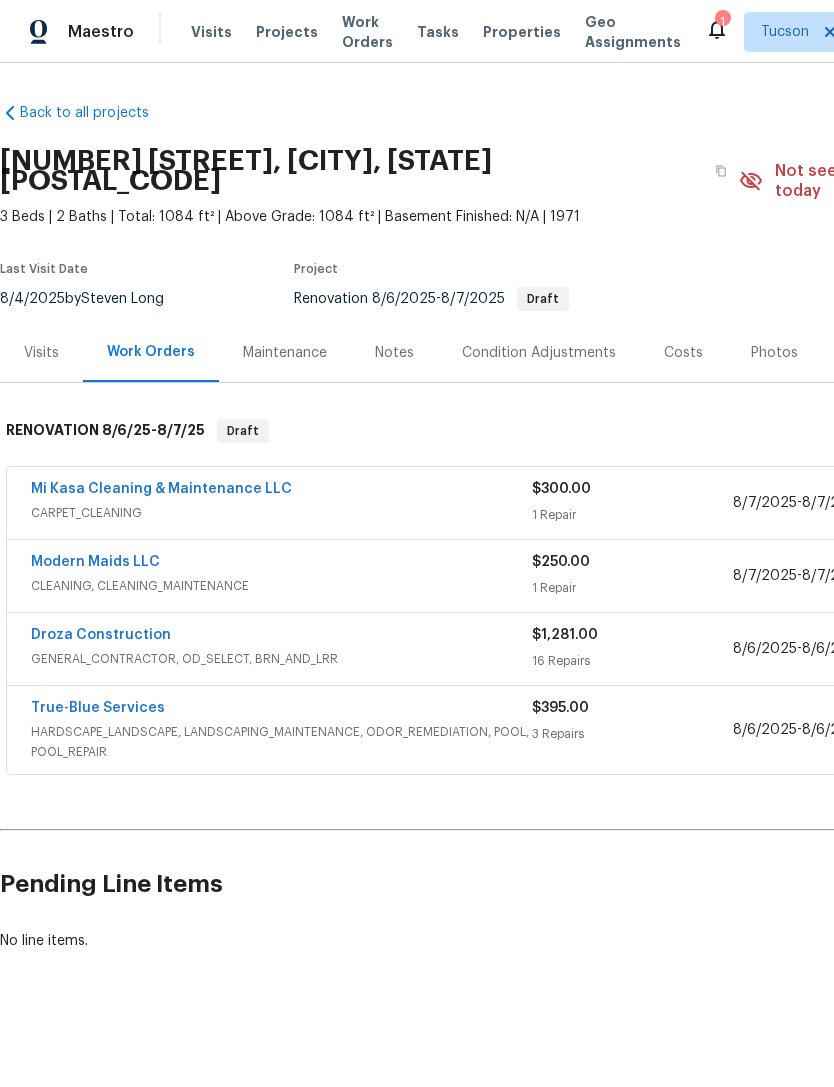 click on "Costs" at bounding box center (683, 352) 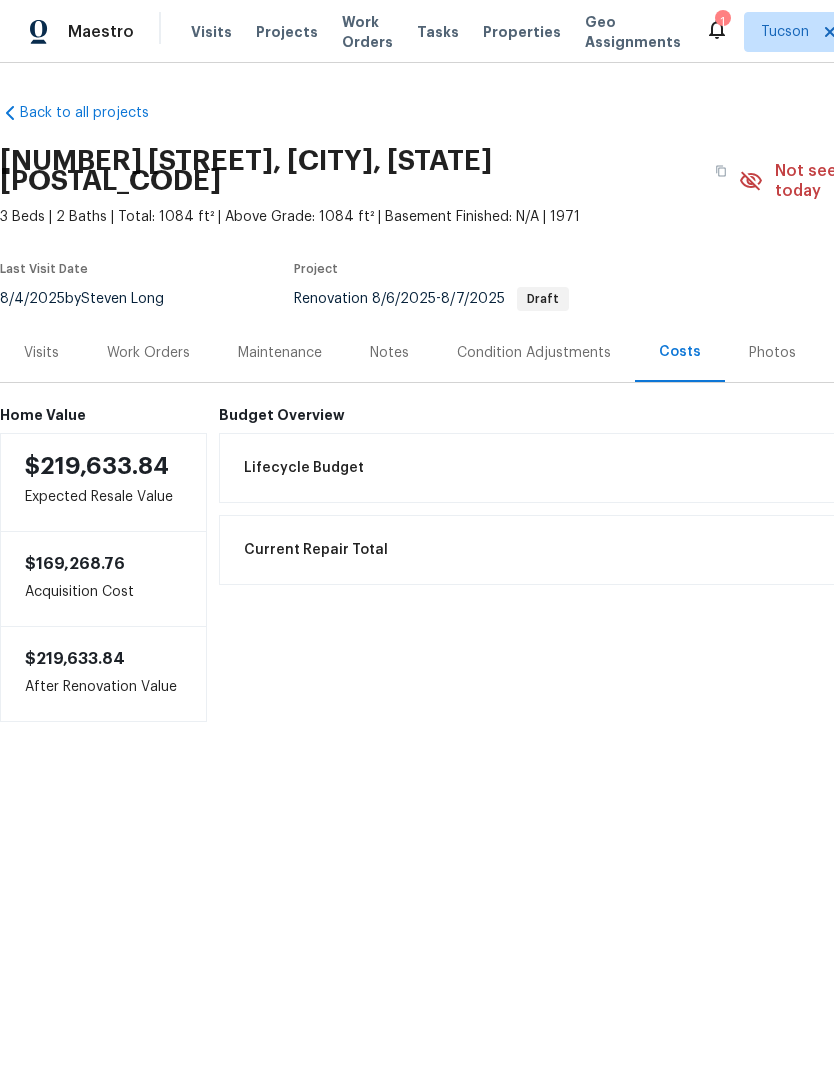 scroll, scrollTop: 0, scrollLeft: 0, axis: both 